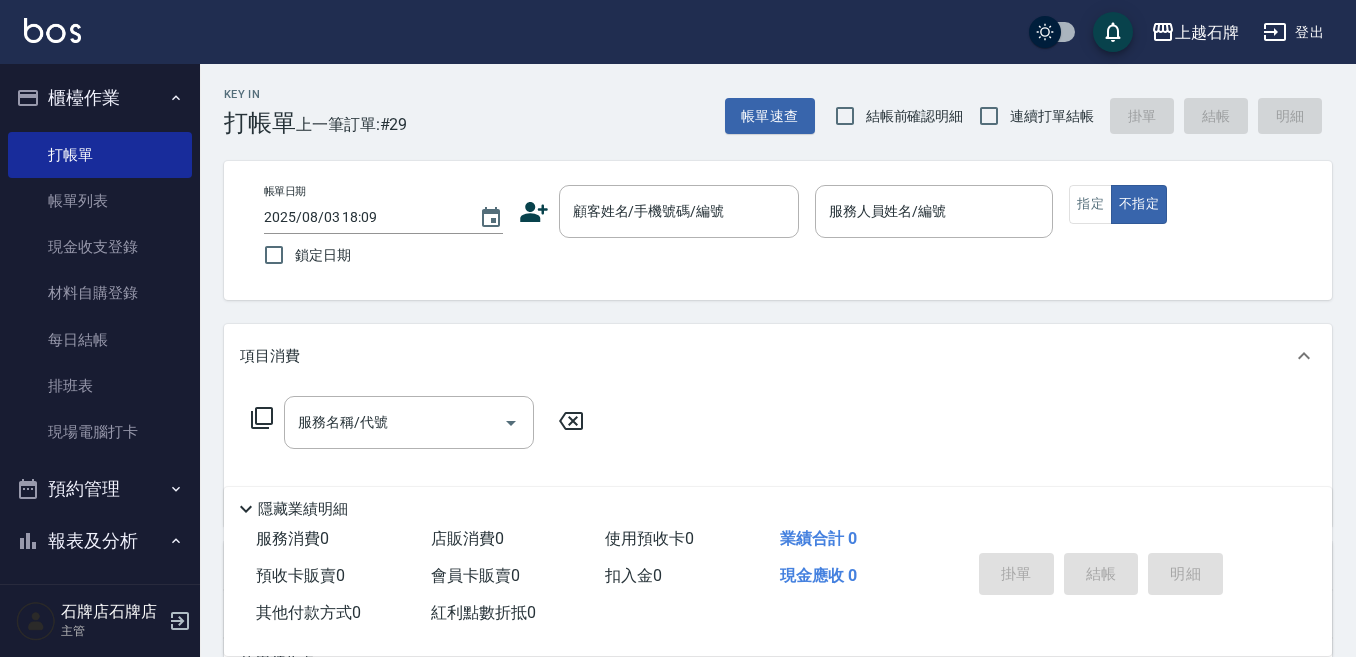 scroll, scrollTop: 0, scrollLeft: 0, axis: both 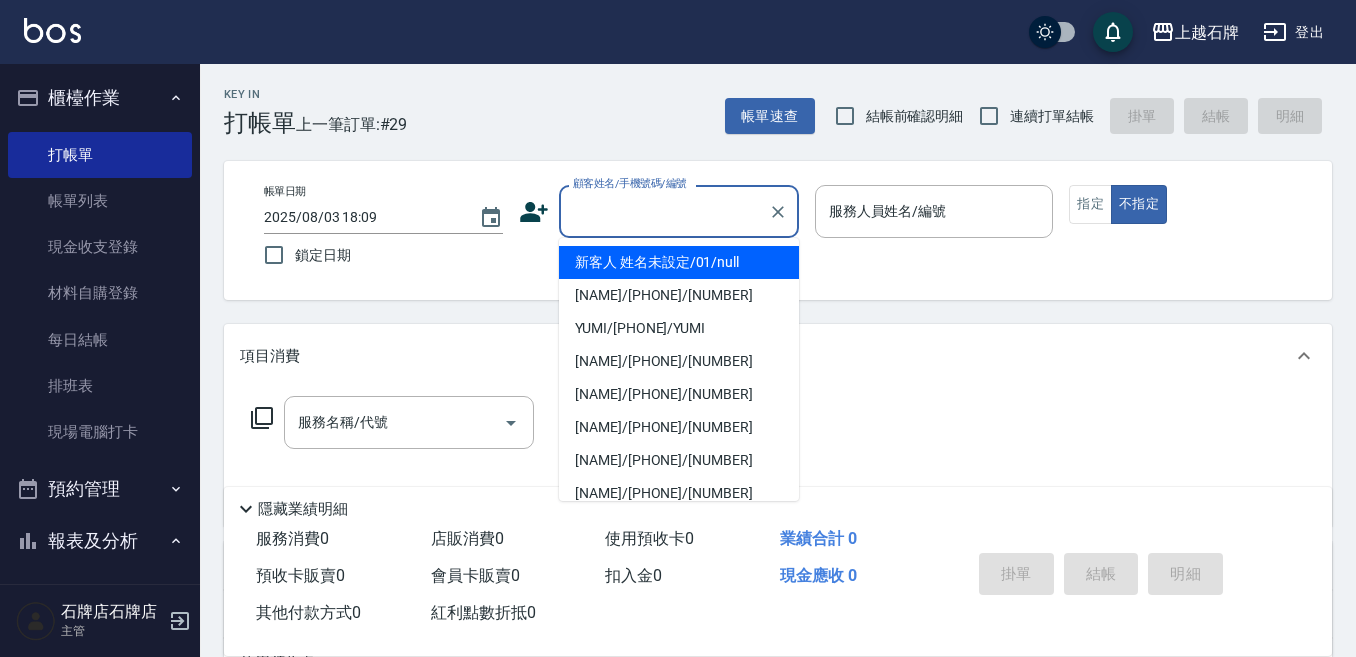 click on "顧客姓名/手機號碼/編號" at bounding box center [664, 211] 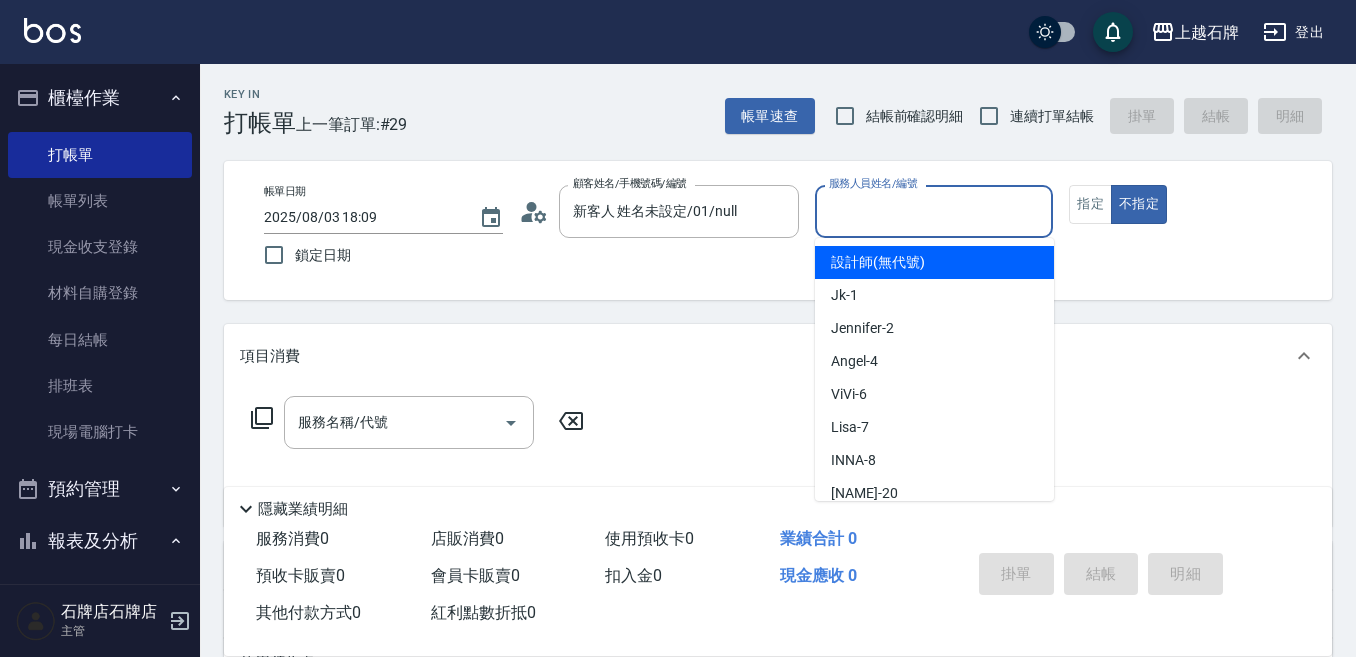 click on "服務人員姓名/編號" at bounding box center [934, 211] 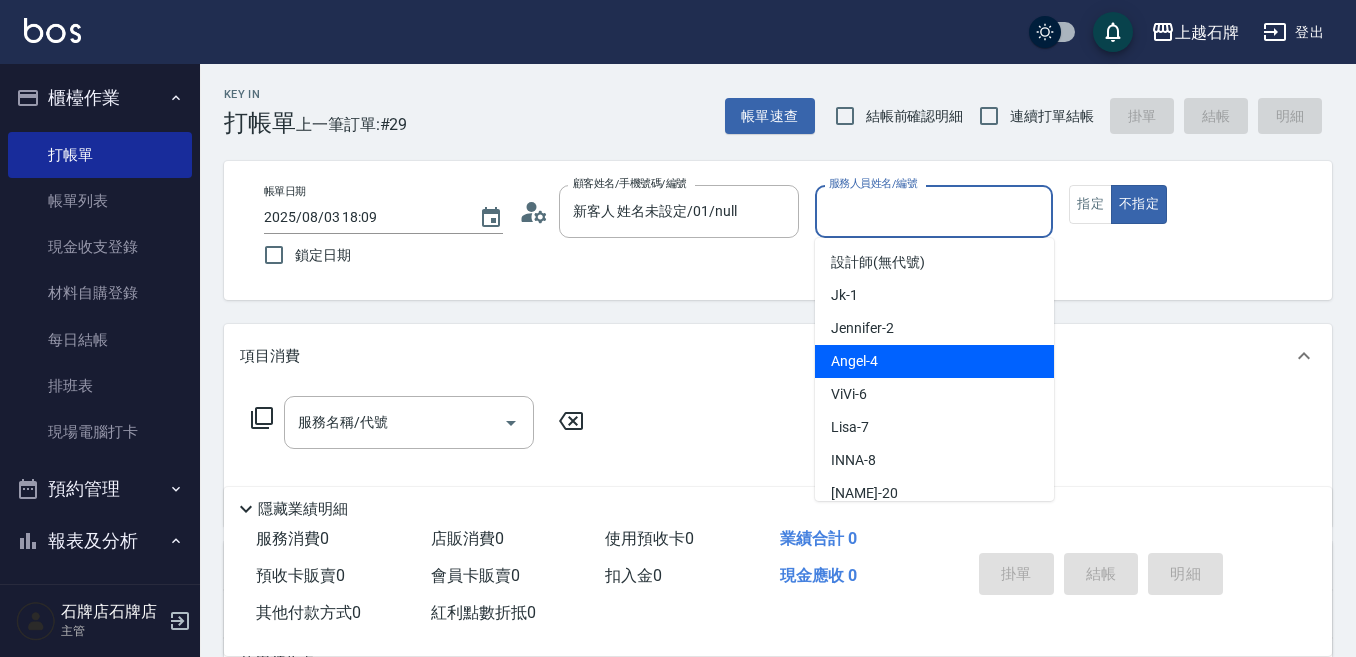 click on "Angel -4" at bounding box center [934, 361] 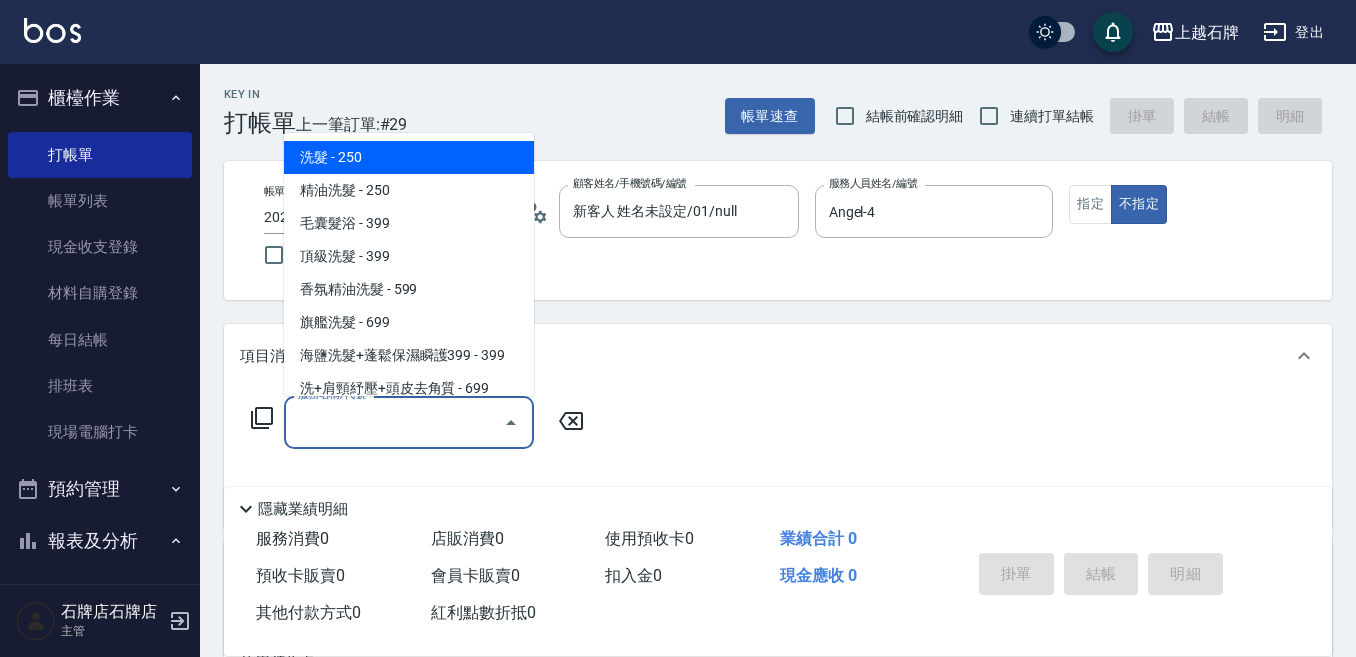 click on "服務名稱/代號" at bounding box center [394, 422] 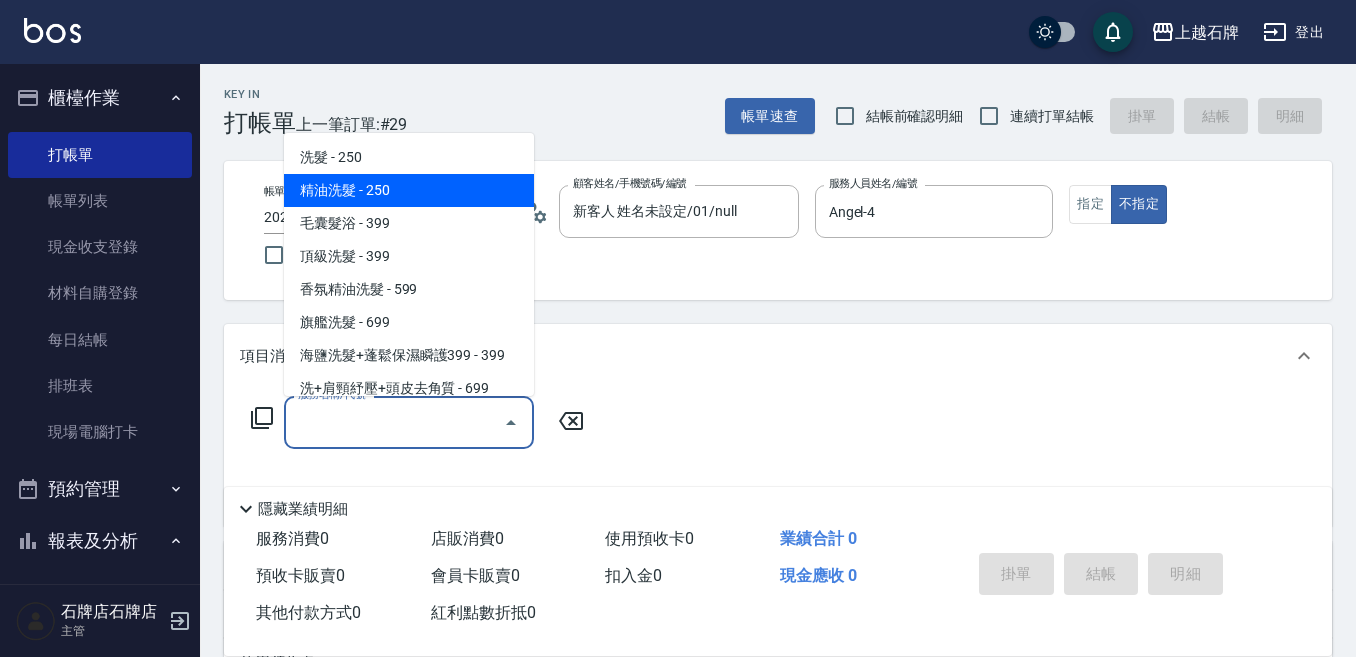 click on "精油洗髮 - 250" at bounding box center (409, 190) 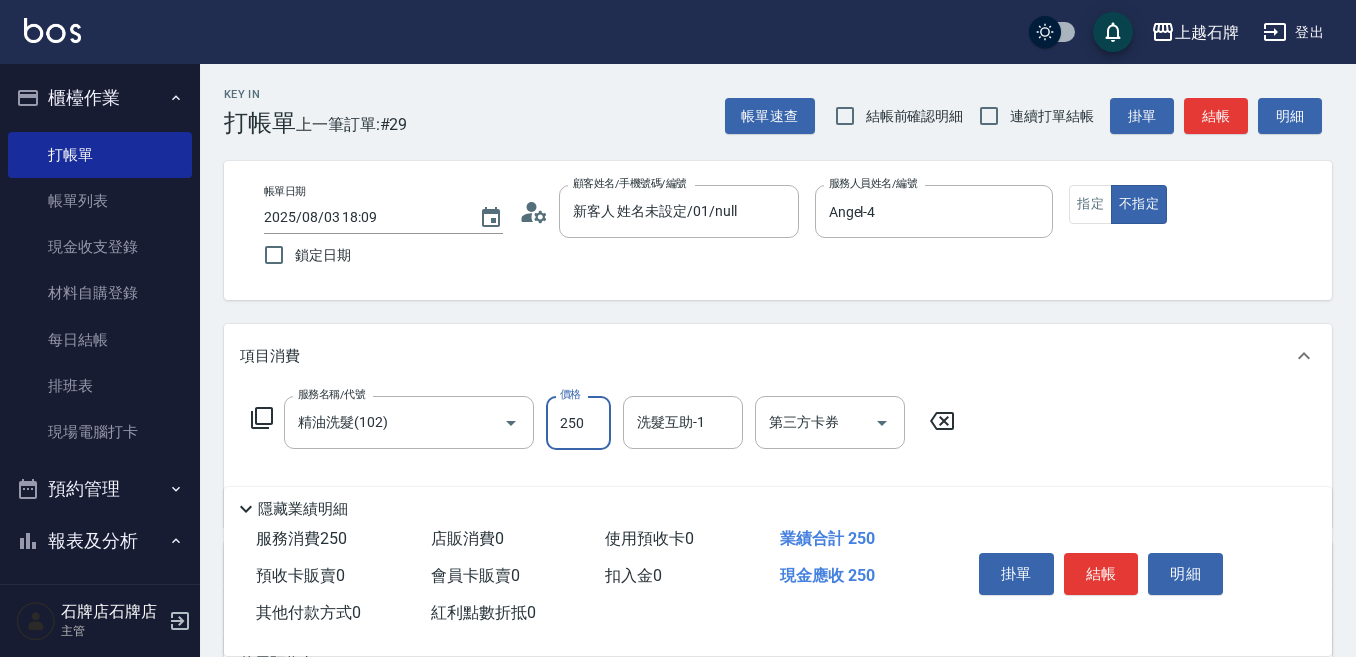 click on "250" at bounding box center (578, 423) 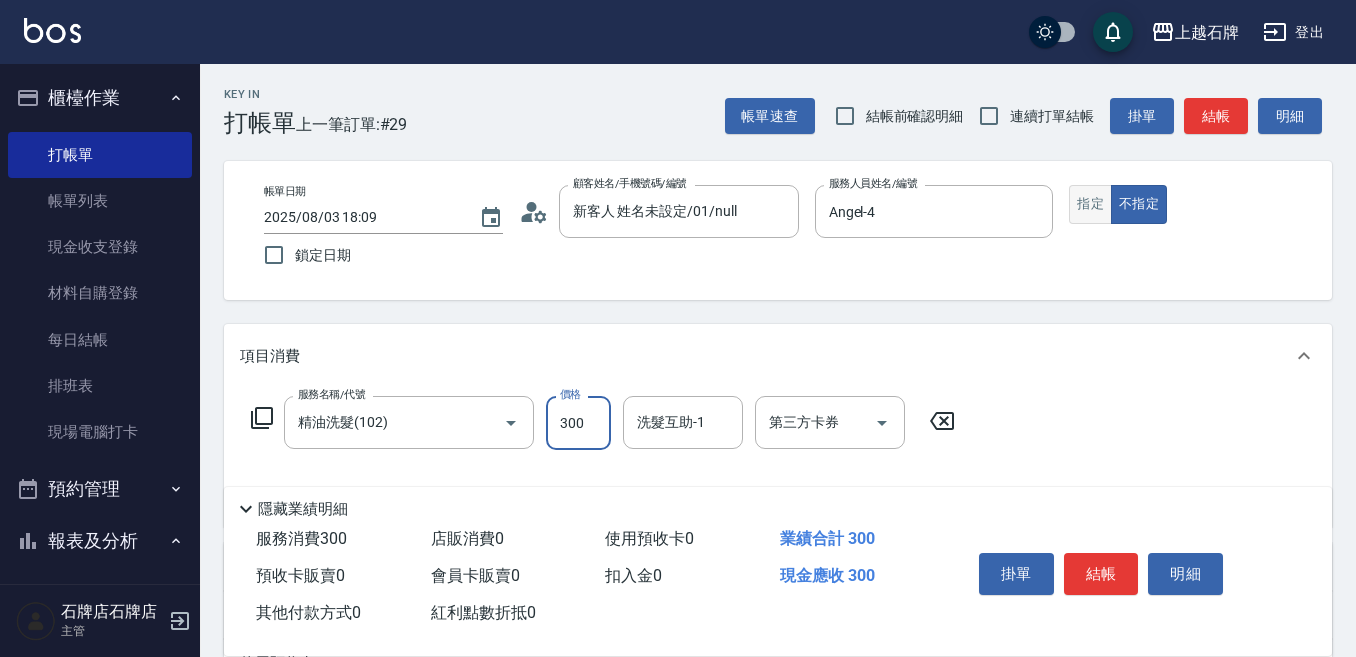 type on "300" 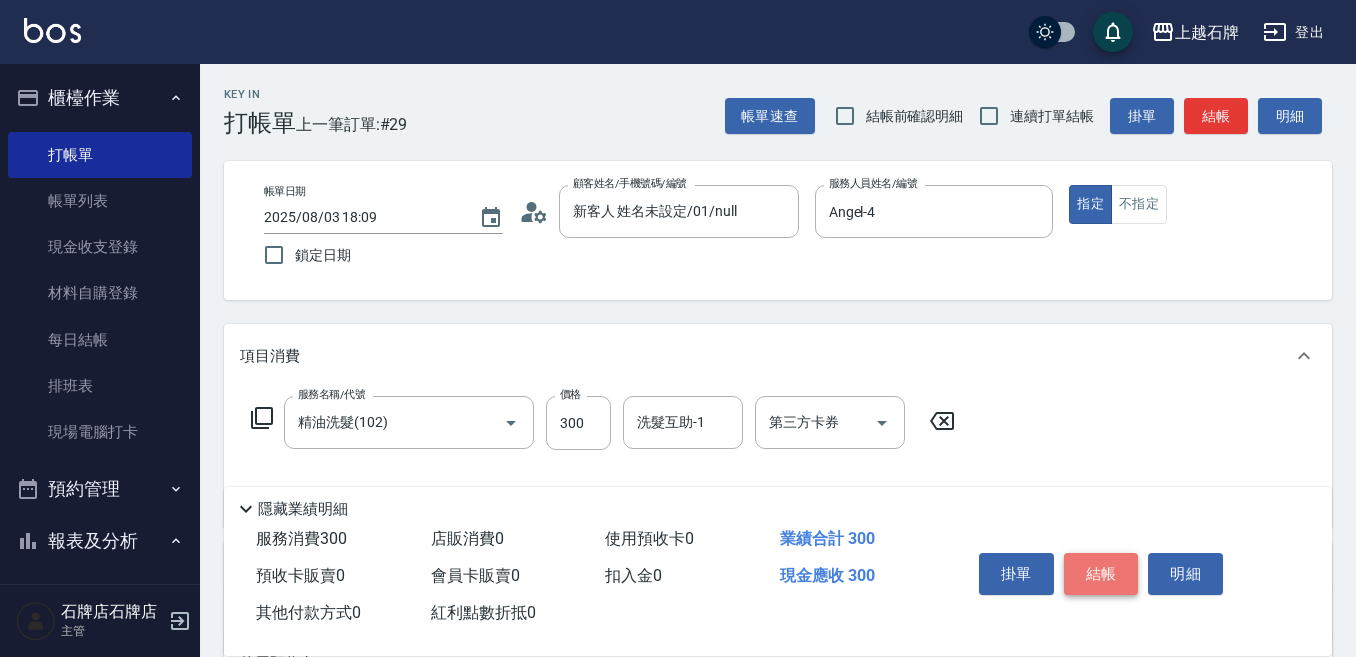click on "結帳" at bounding box center (1101, 574) 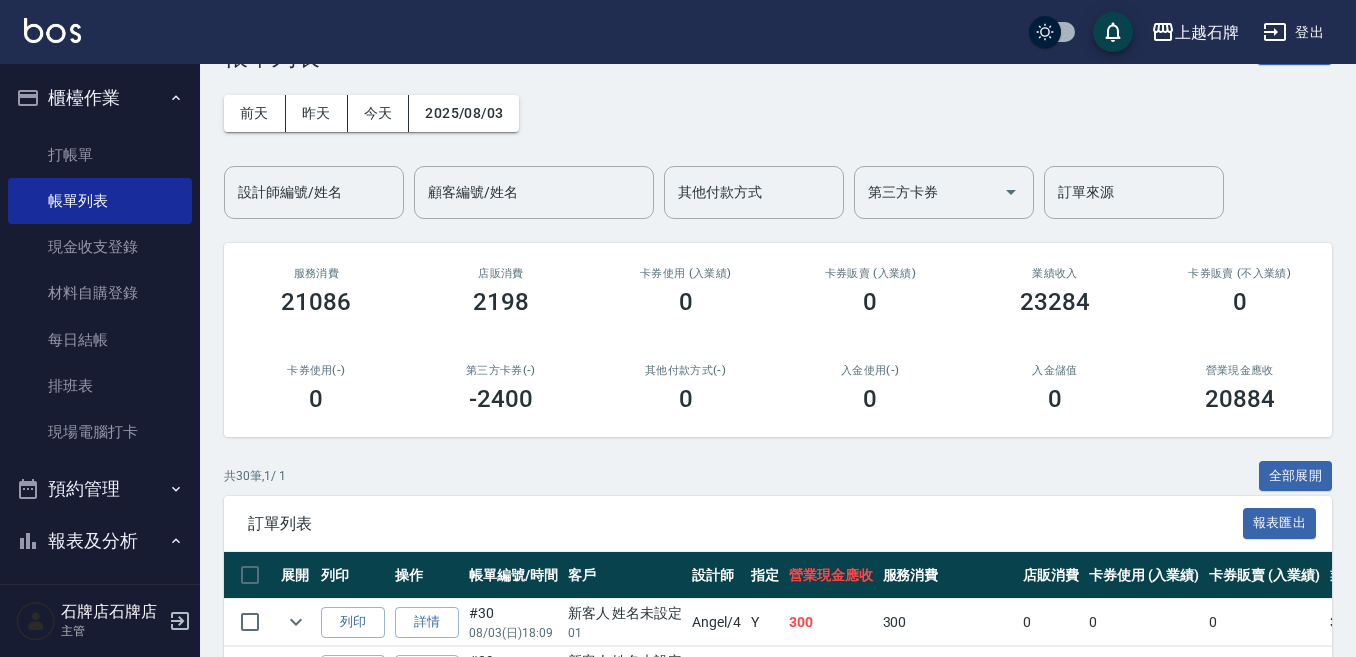 scroll, scrollTop: 100, scrollLeft: 0, axis: vertical 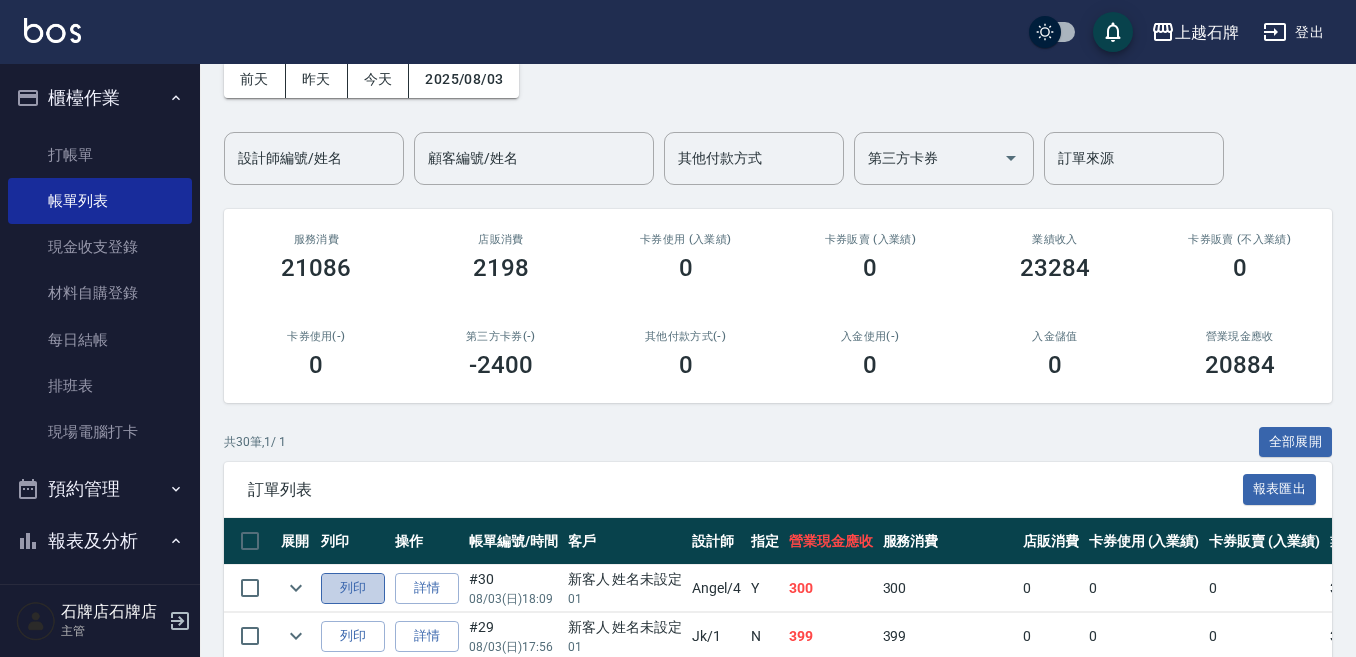 click on "列印" at bounding box center [353, 588] 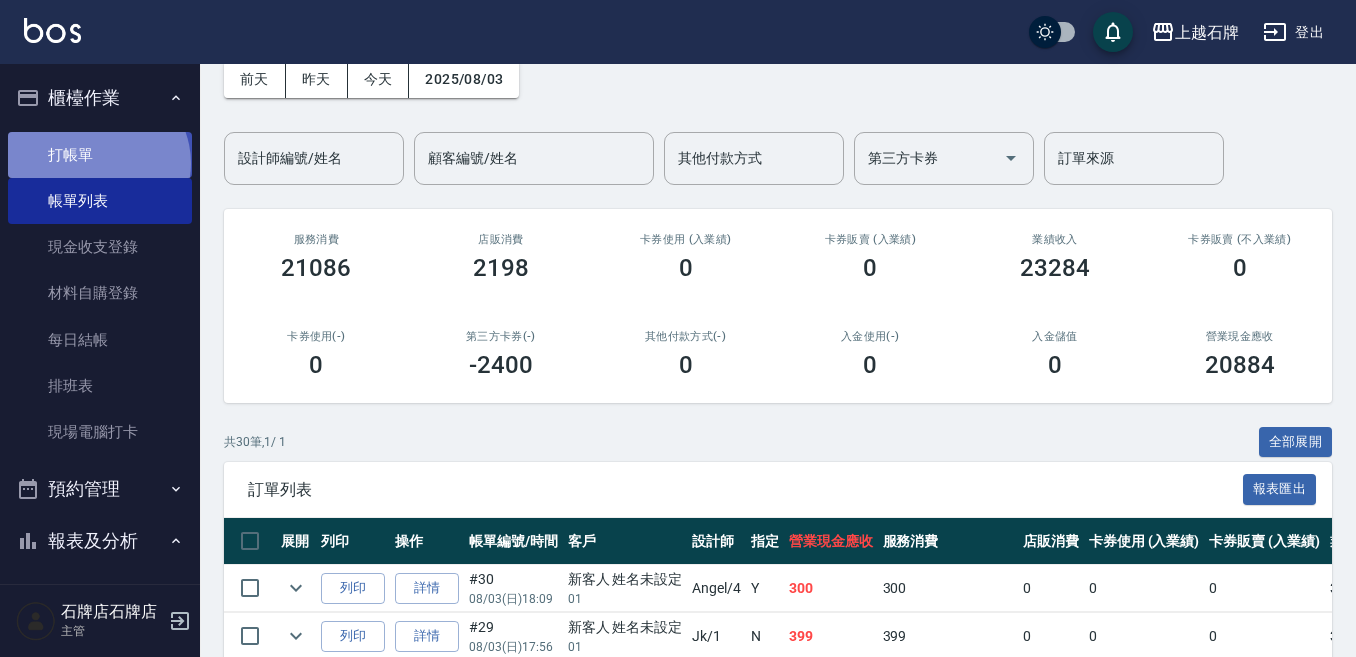 click on "打帳單" at bounding box center (100, 155) 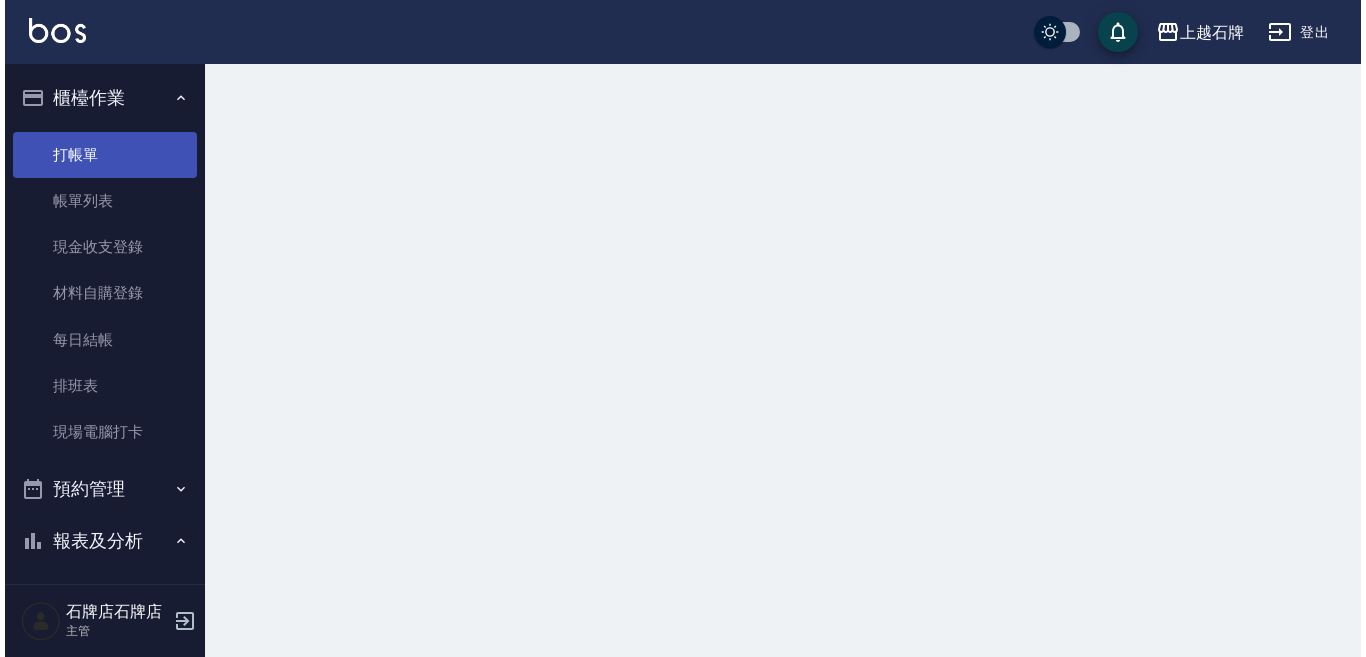 scroll, scrollTop: 0, scrollLeft: 0, axis: both 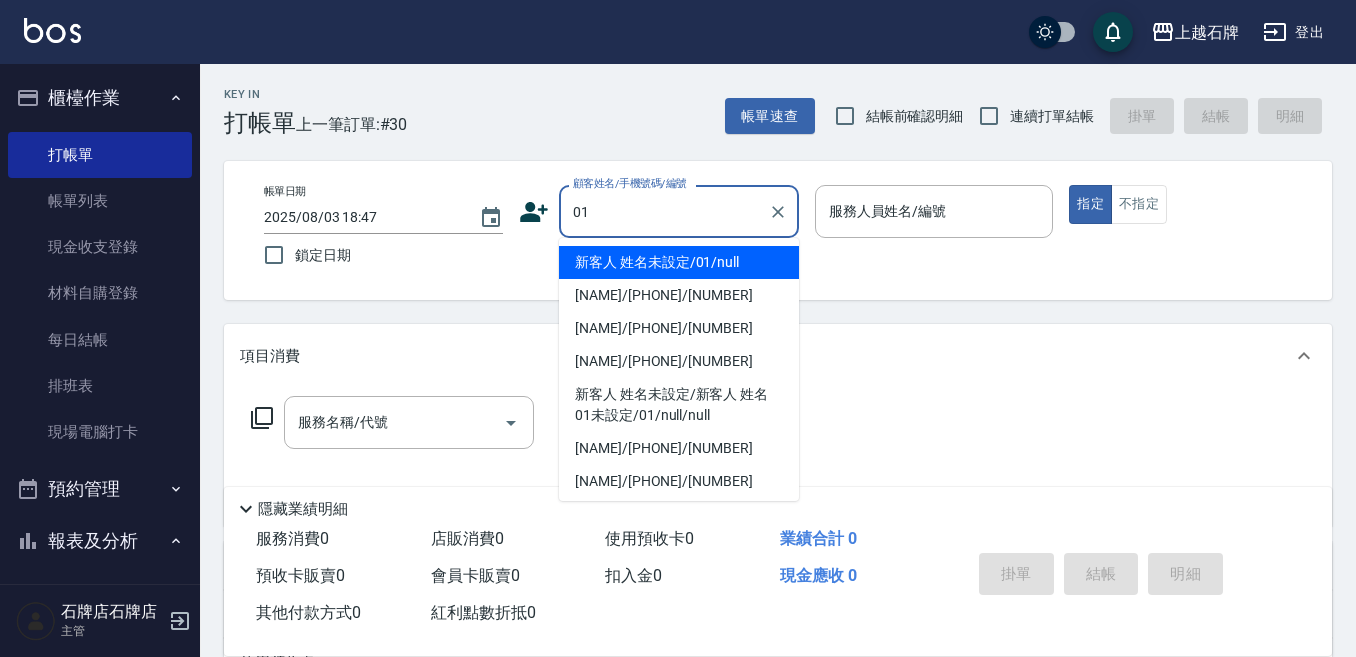 type on "新客人 姓名未設定/01/null" 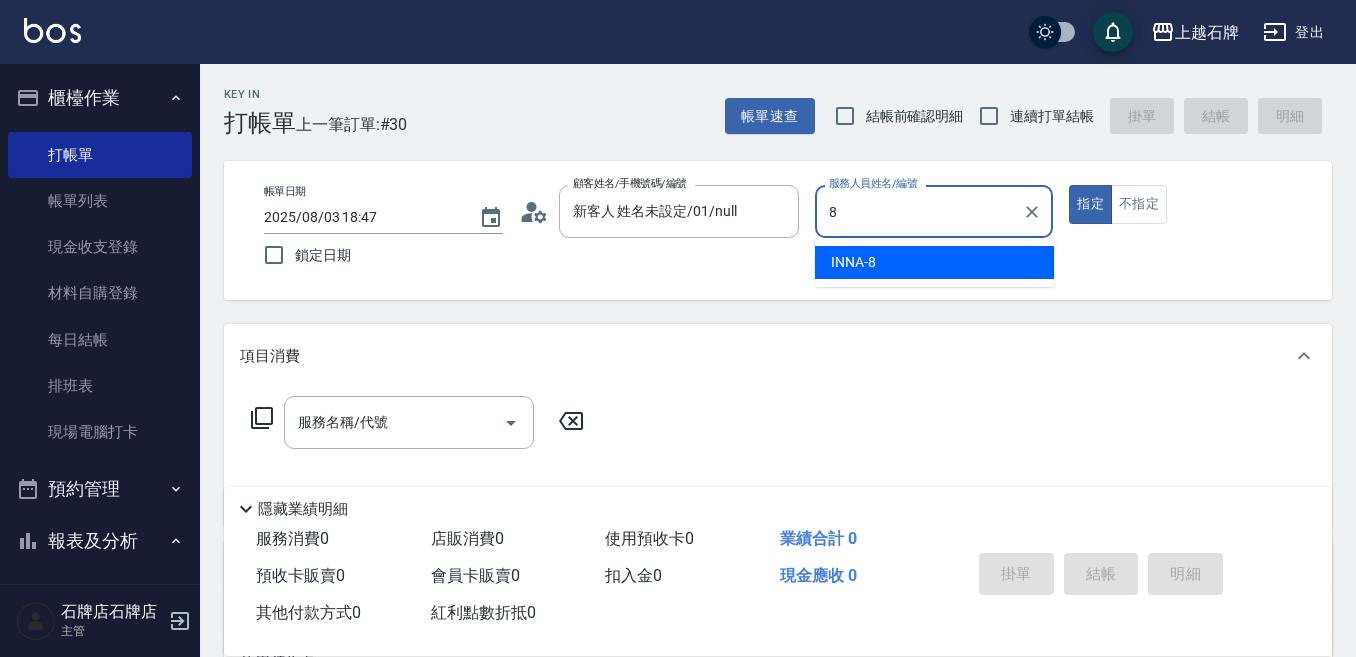 type on "INNA-8" 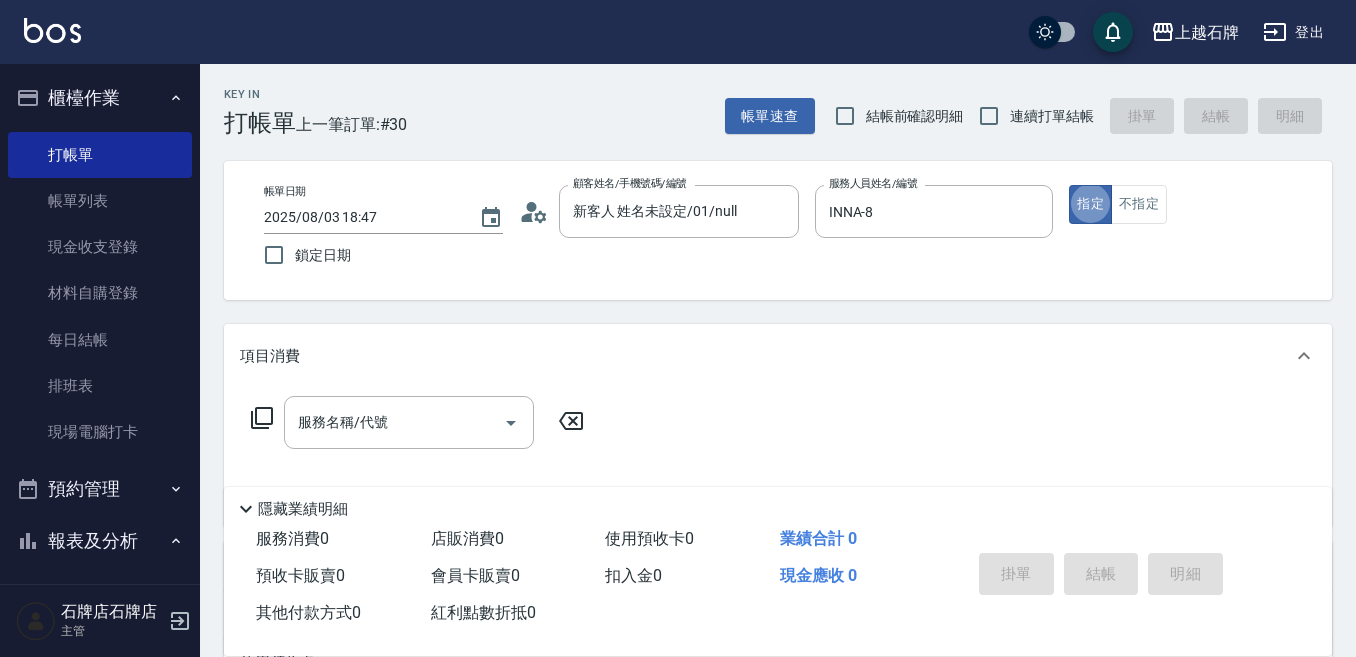 type on "true" 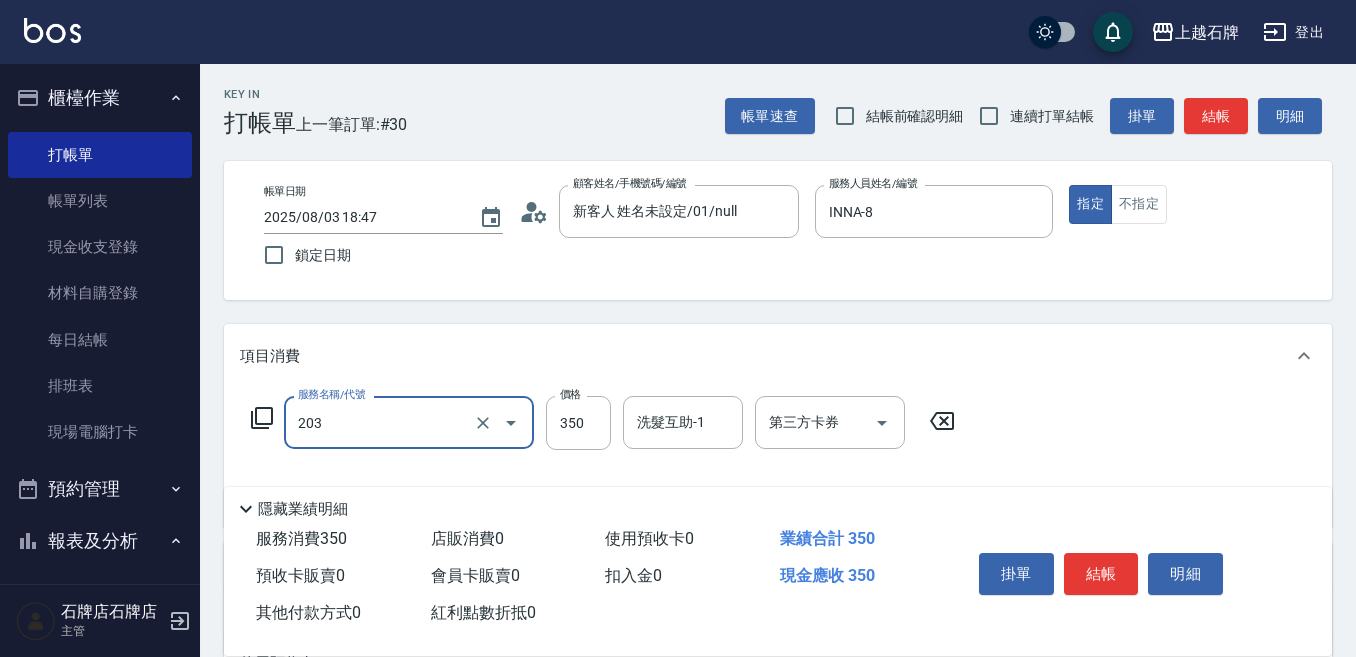 type on "B級洗+剪(203)" 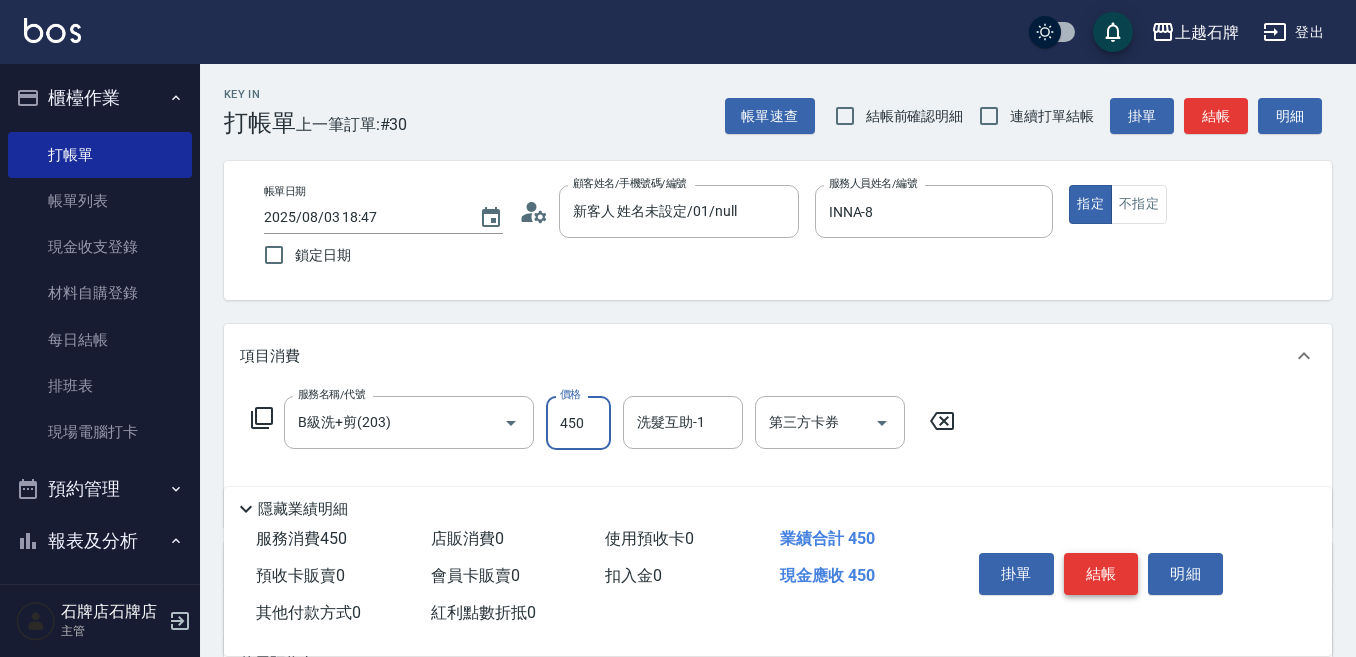 type on "450" 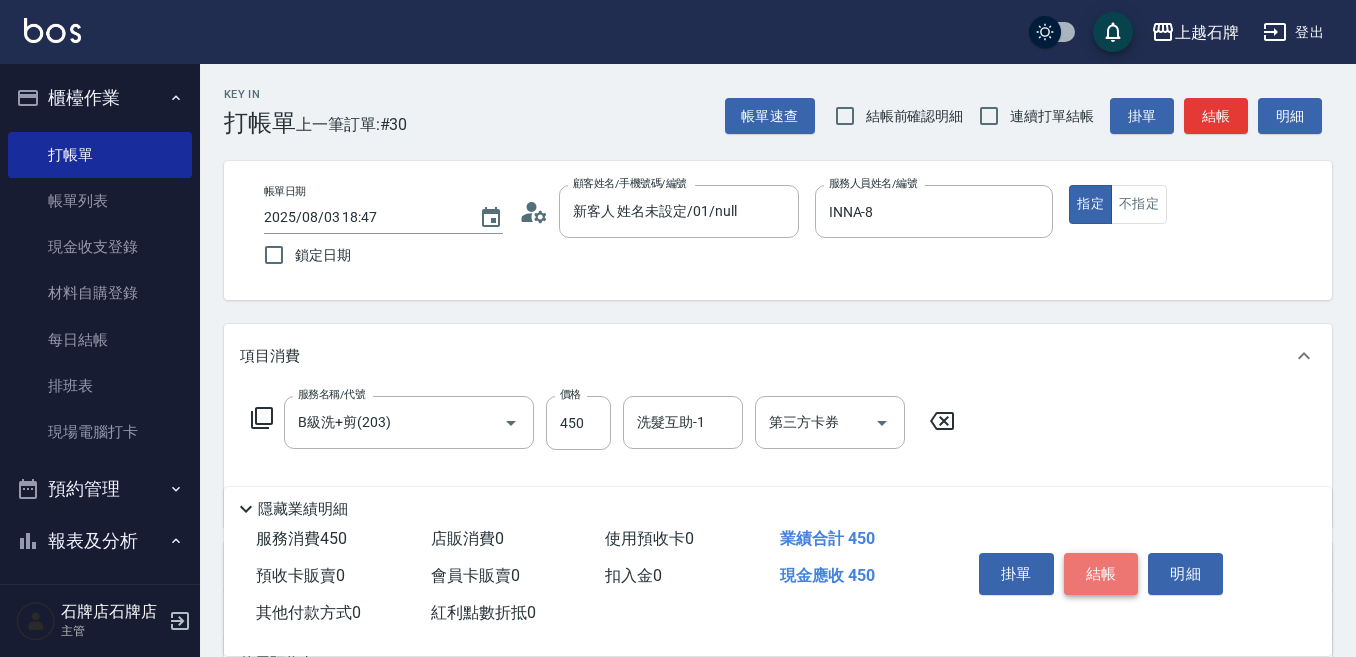 click on "結帳" at bounding box center (1101, 574) 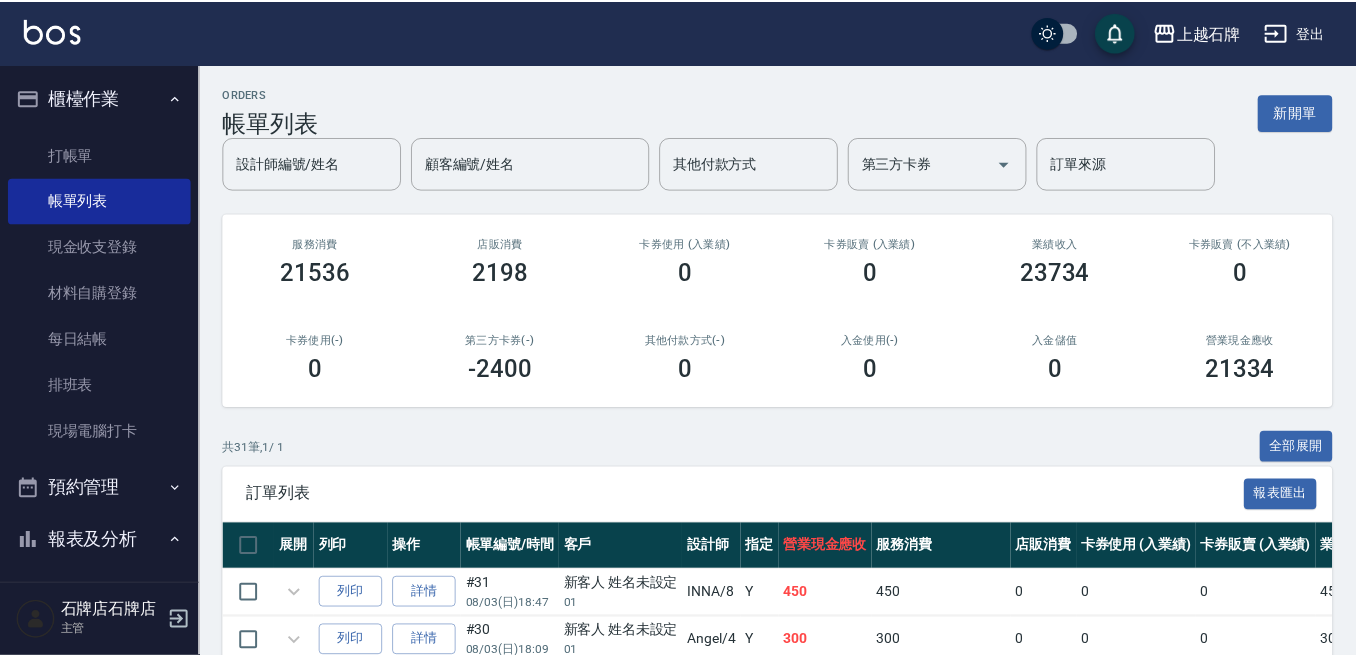 scroll, scrollTop: 100, scrollLeft: 0, axis: vertical 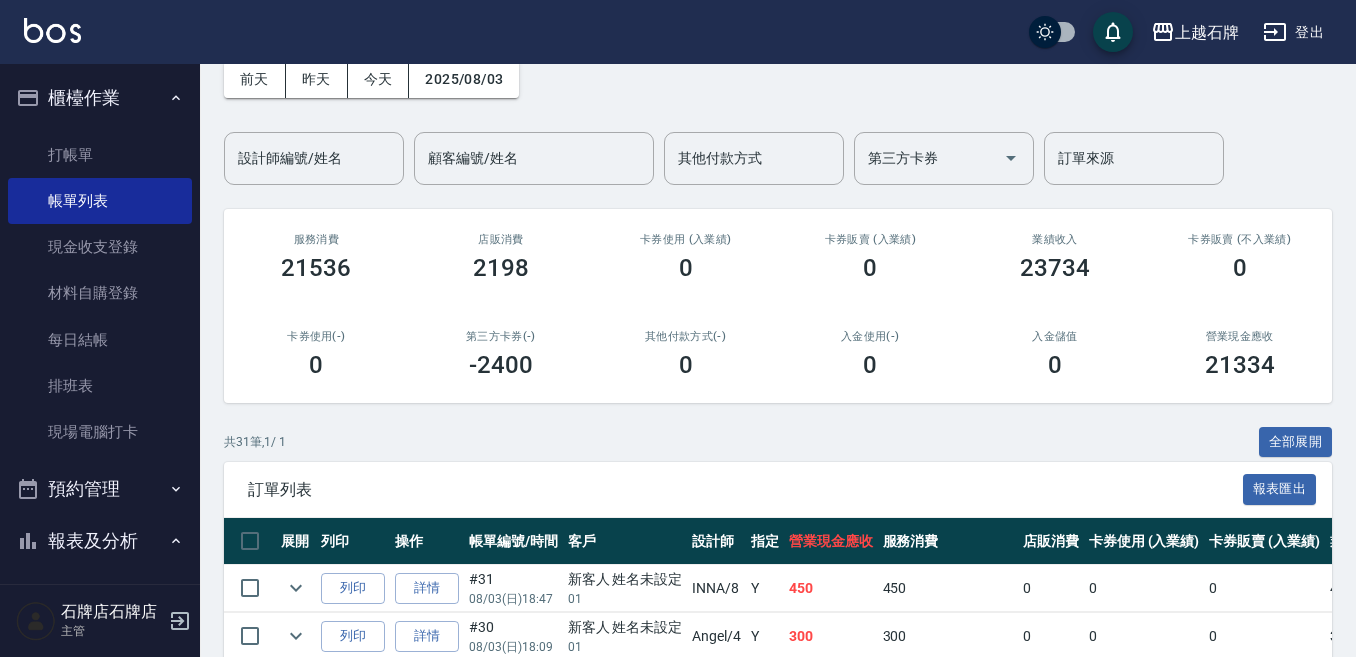 click on "訂單列表" at bounding box center [745, 490] 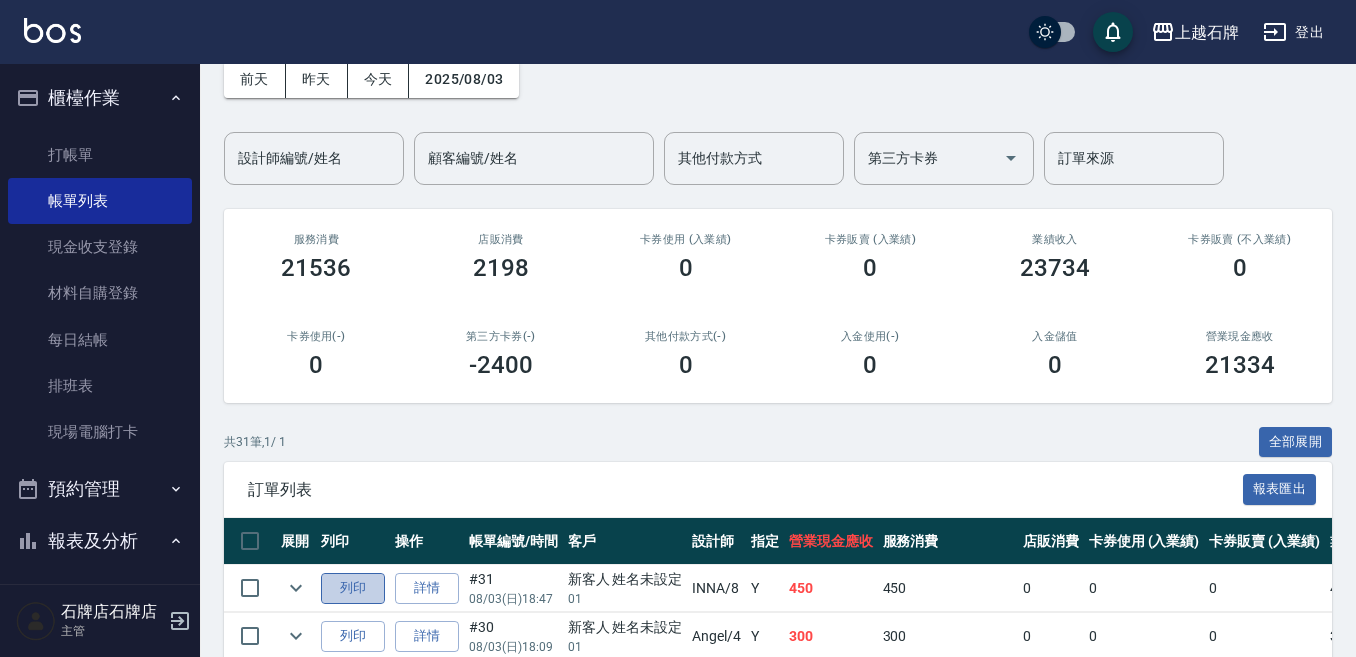 click on "列印" at bounding box center (353, 588) 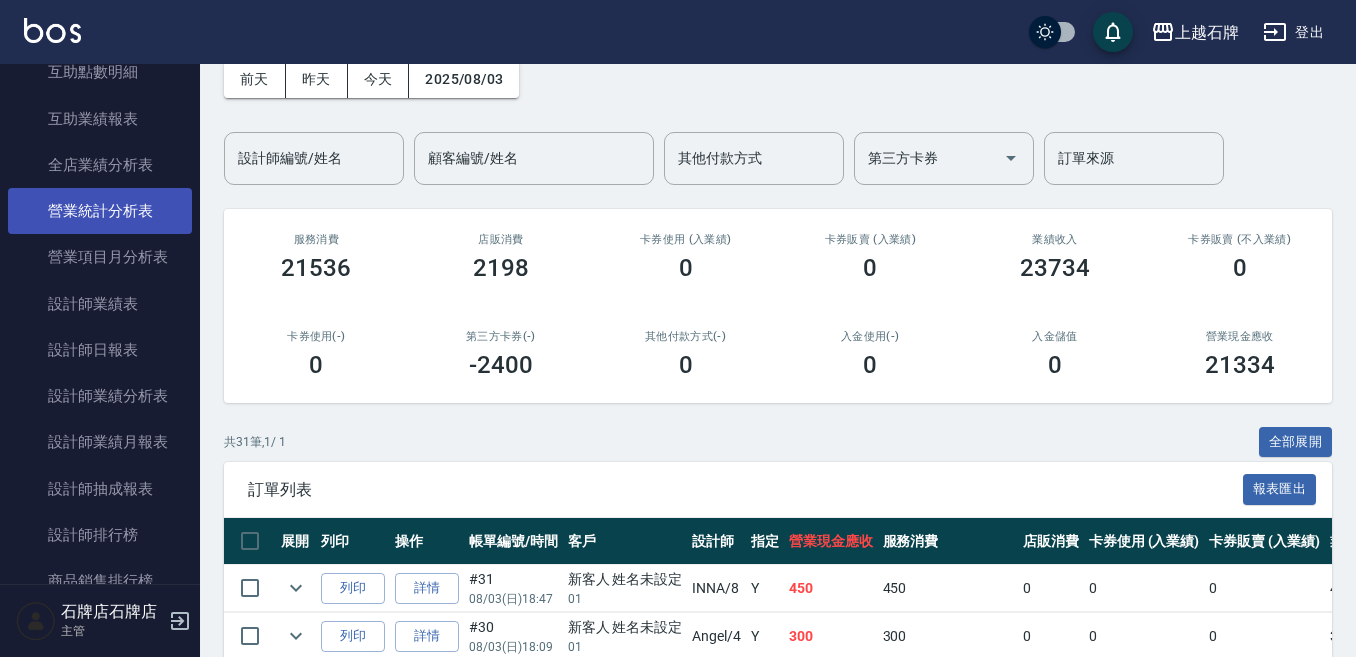 scroll, scrollTop: 1000, scrollLeft: 0, axis: vertical 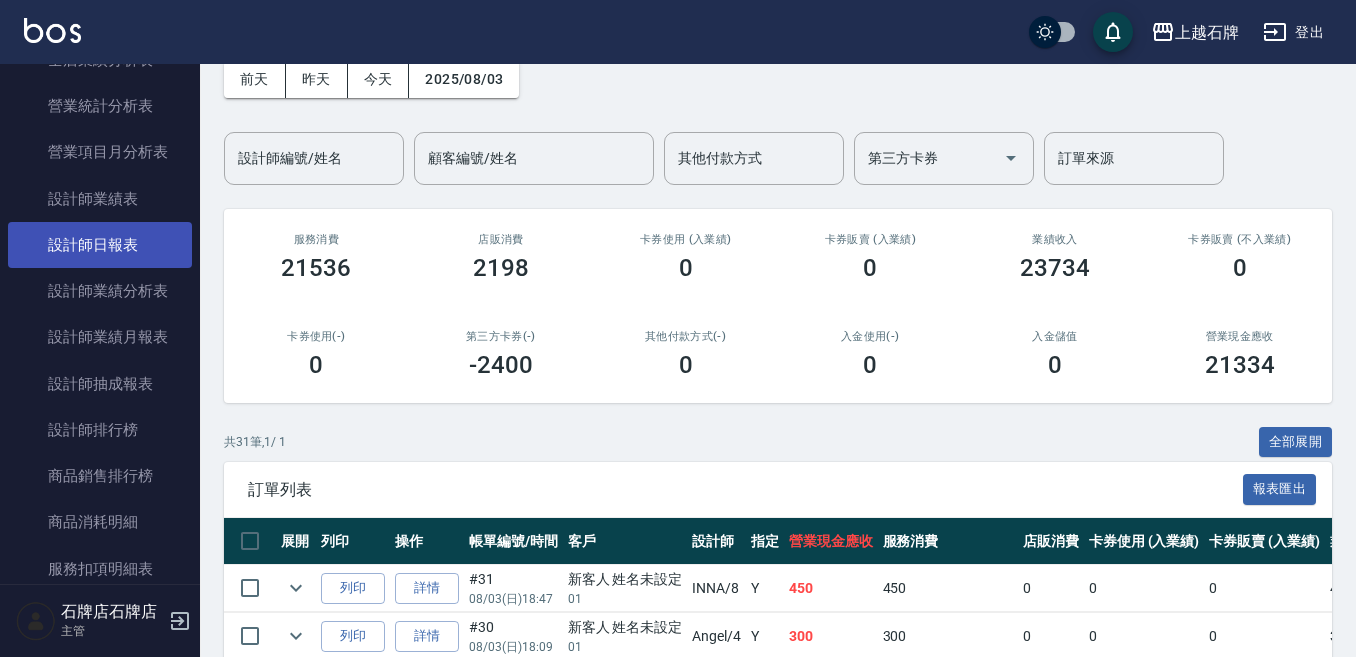 click on "設計師日報表" at bounding box center (100, 245) 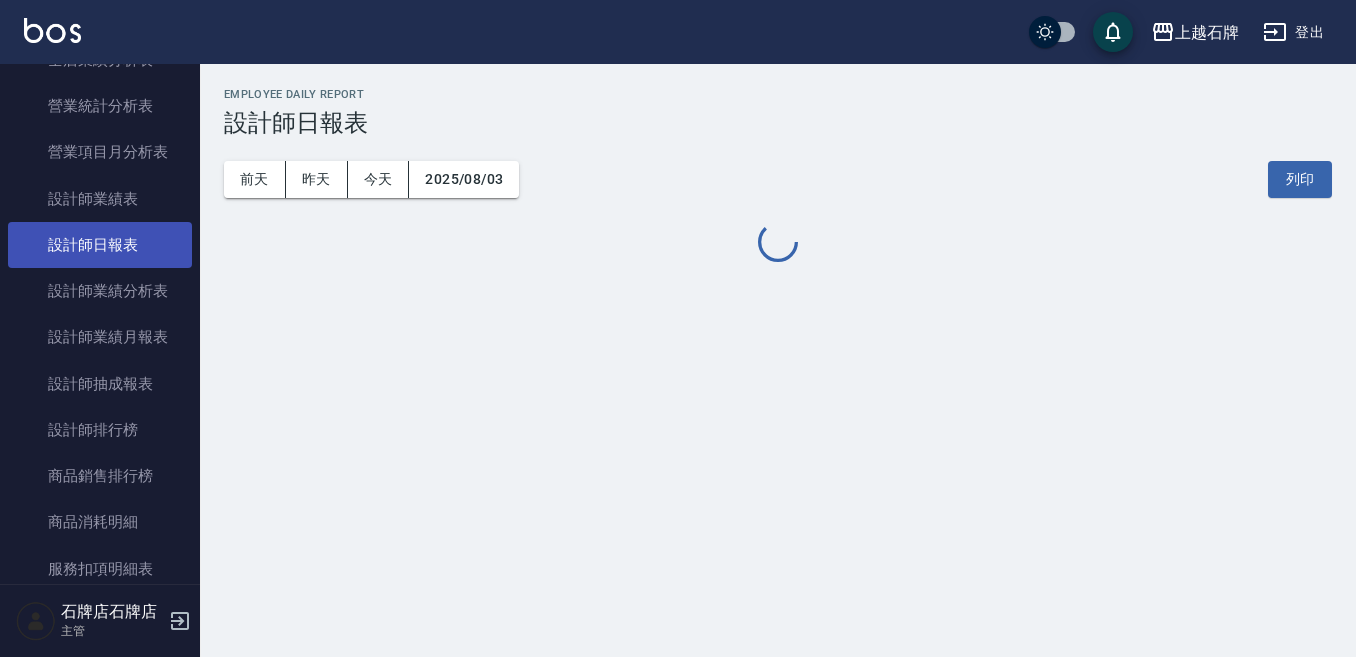 scroll, scrollTop: 0, scrollLeft: 0, axis: both 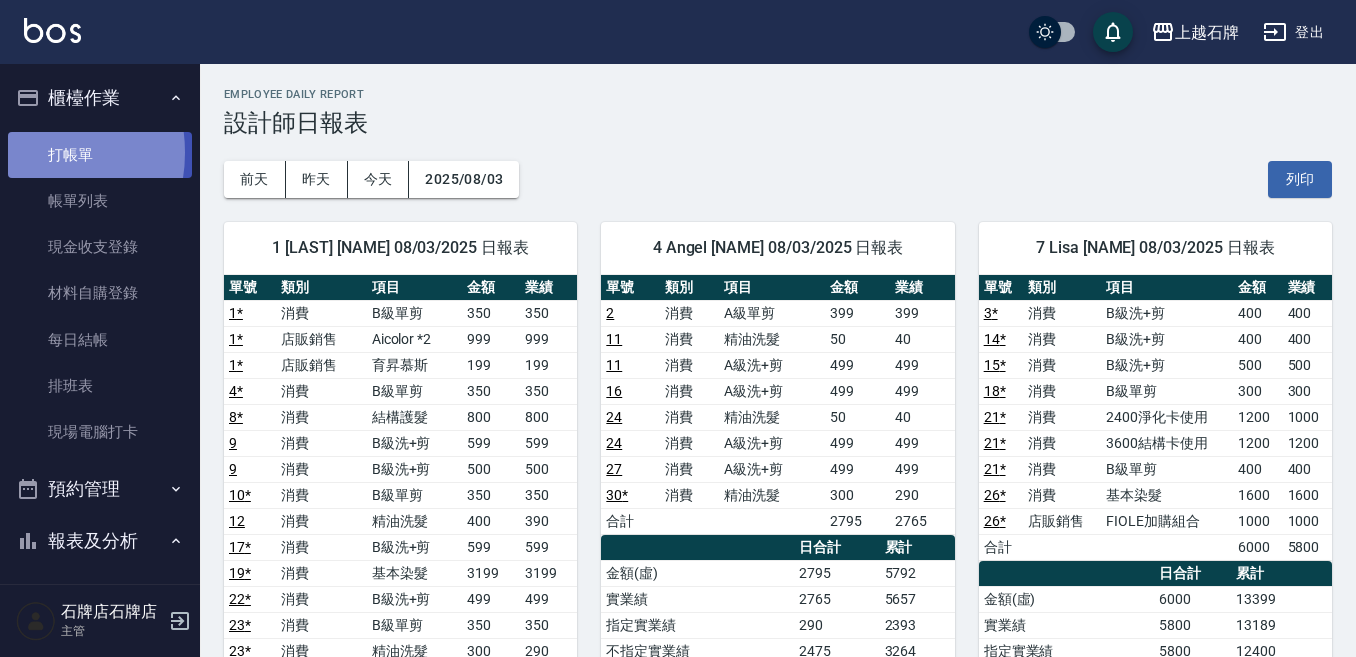 click on "打帳單" at bounding box center (100, 155) 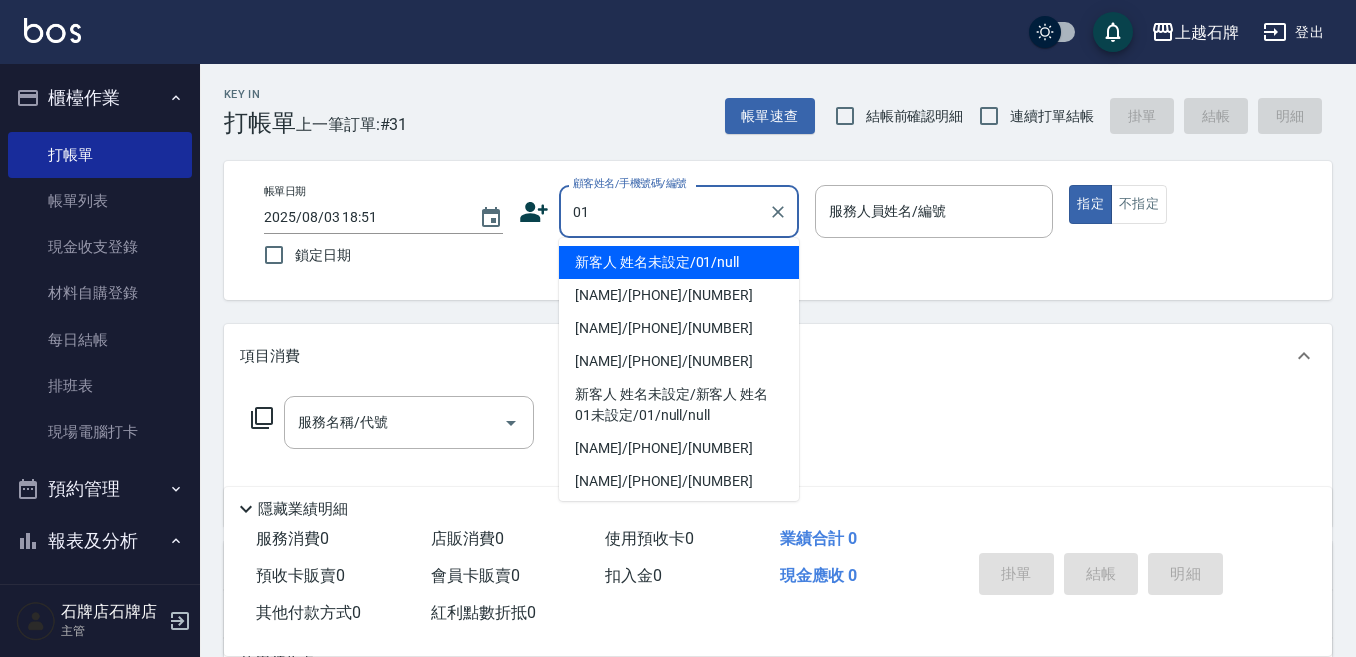 click on "新客人 姓名未設定/01/null" at bounding box center [679, 262] 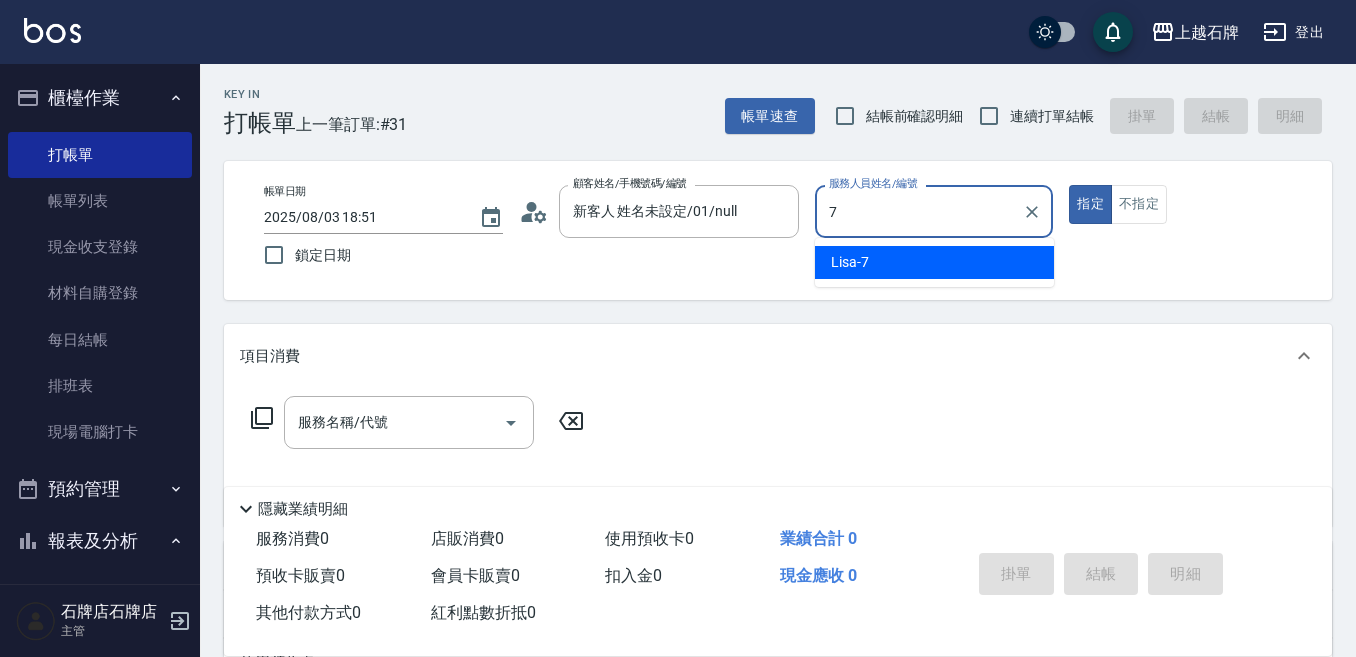 click on "Lisa -7" at bounding box center [934, 262] 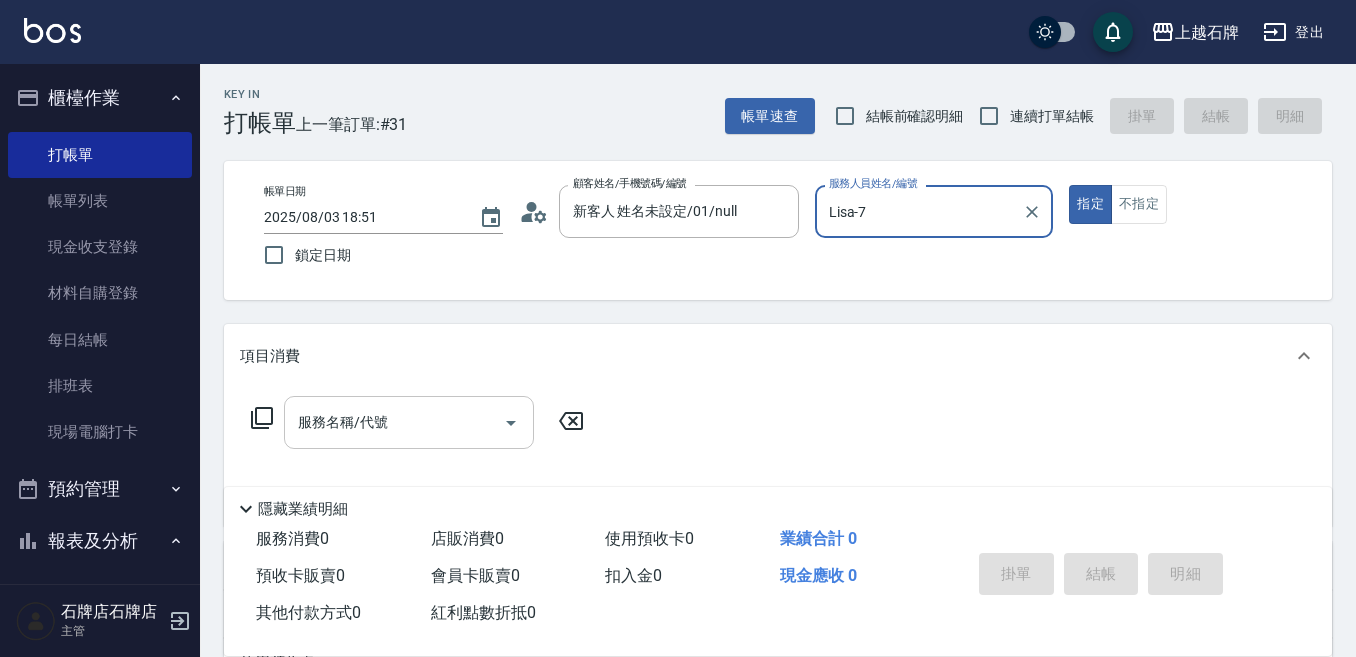 type on "Lisa-7" 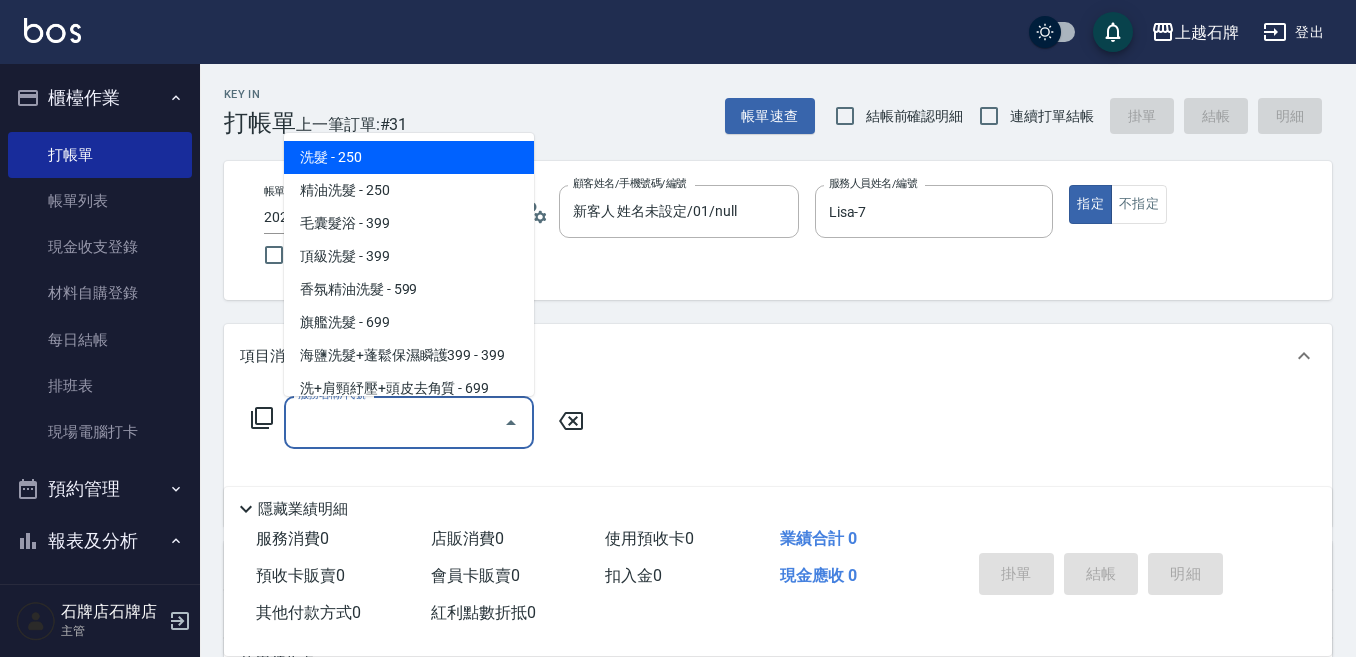 click on "服務名稱/代號" at bounding box center [394, 422] 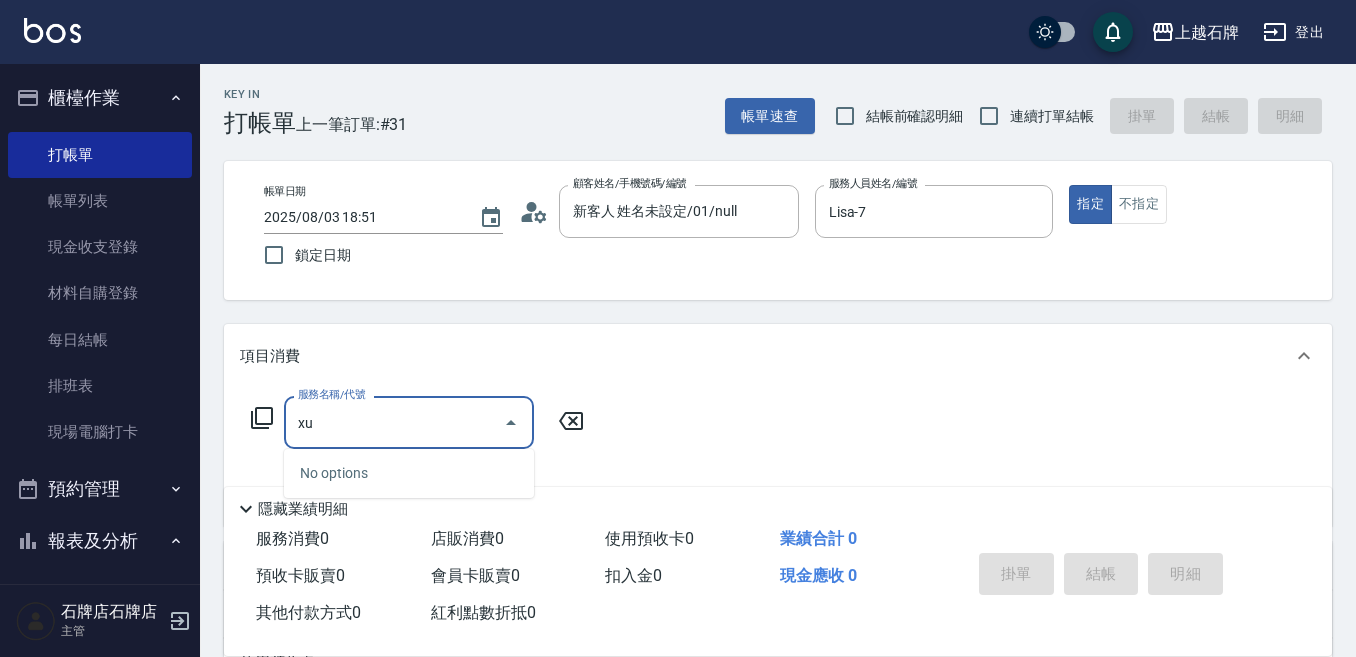 type on "x" 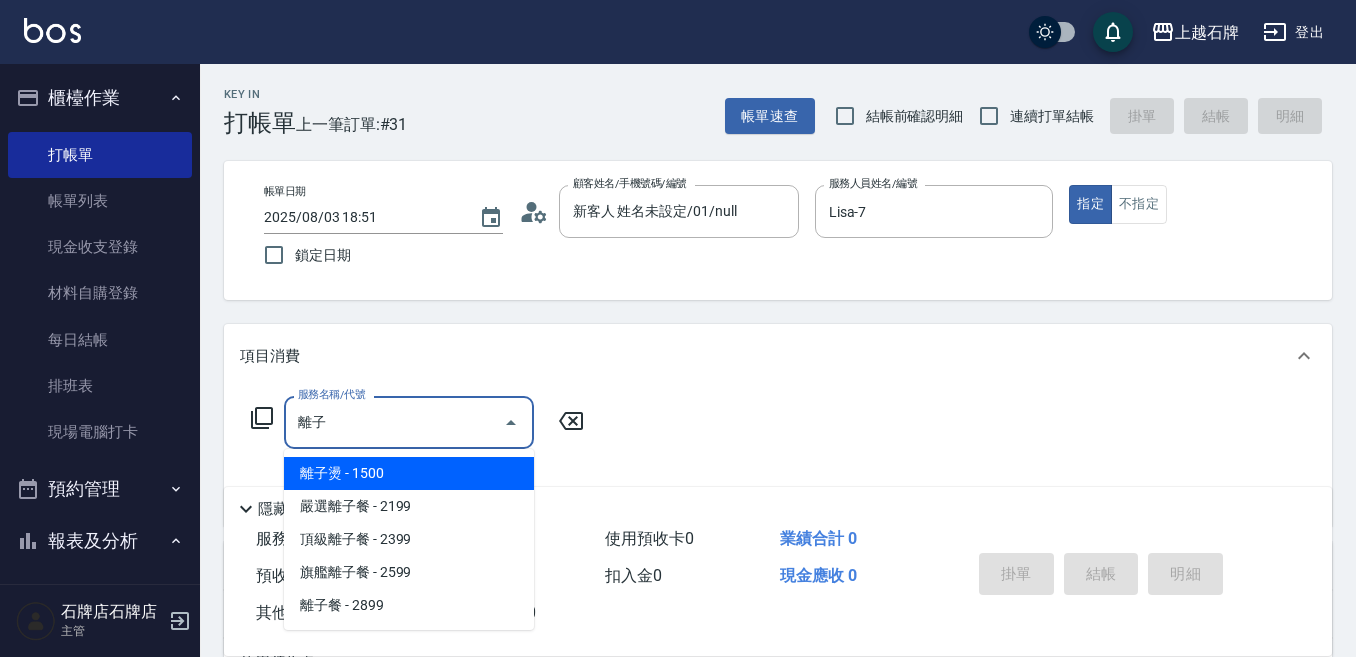 drag, startPoint x: 482, startPoint y: 470, endPoint x: 490, endPoint y: 448, distance: 23.409399 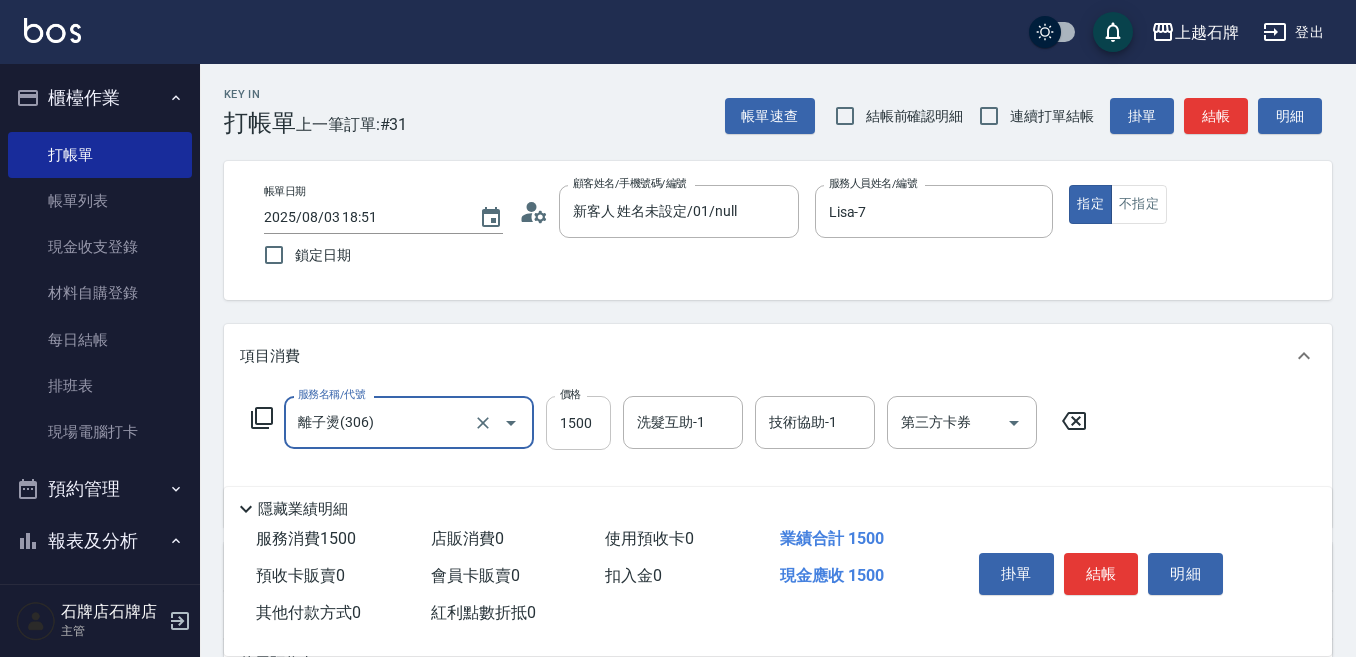 type on "離子燙(306)" 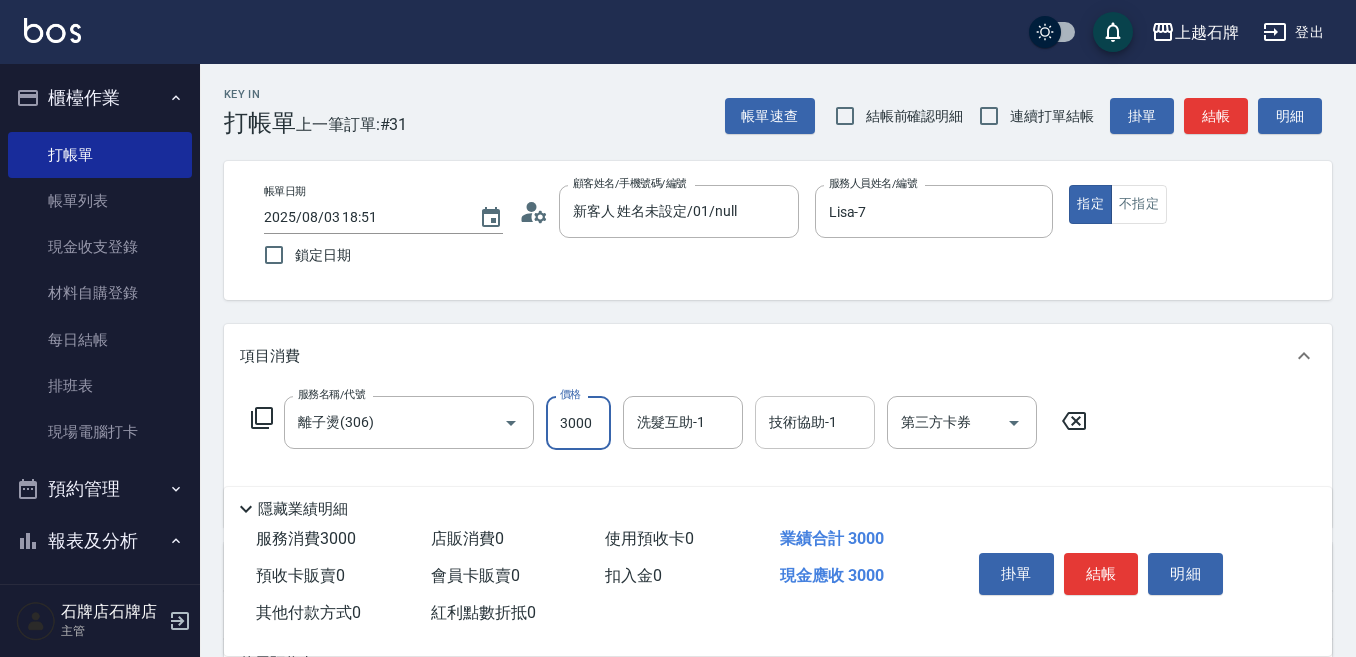 type on "3000" 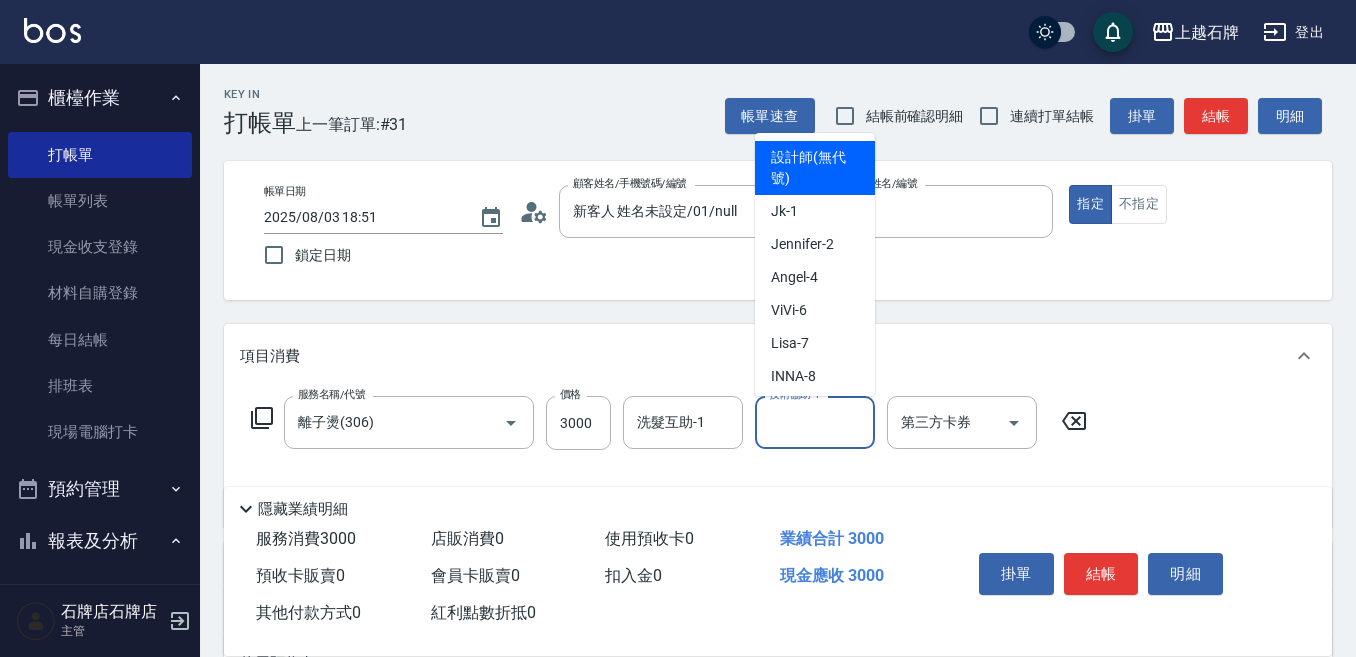 click on "技術協助-1" at bounding box center [815, 422] 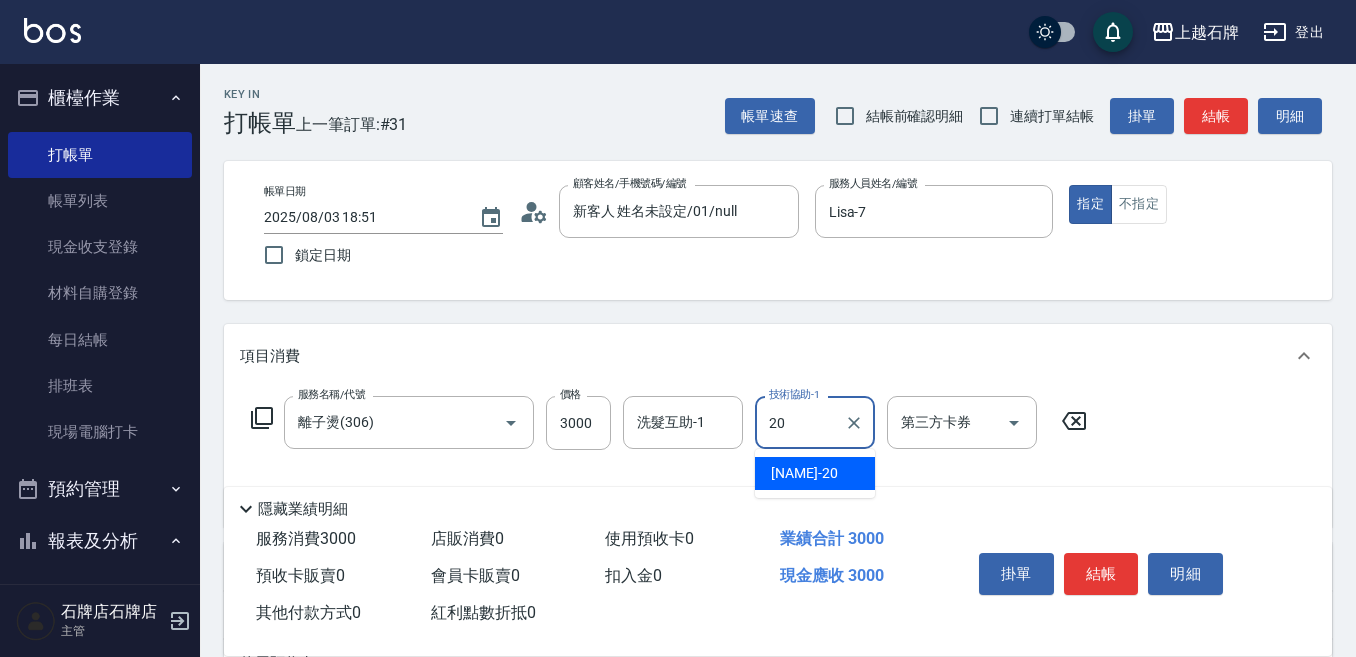 drag, startPoint x: 824, startPoint y: 475, endPoint x: 914, endPoint y: 525, distance: 102.9563 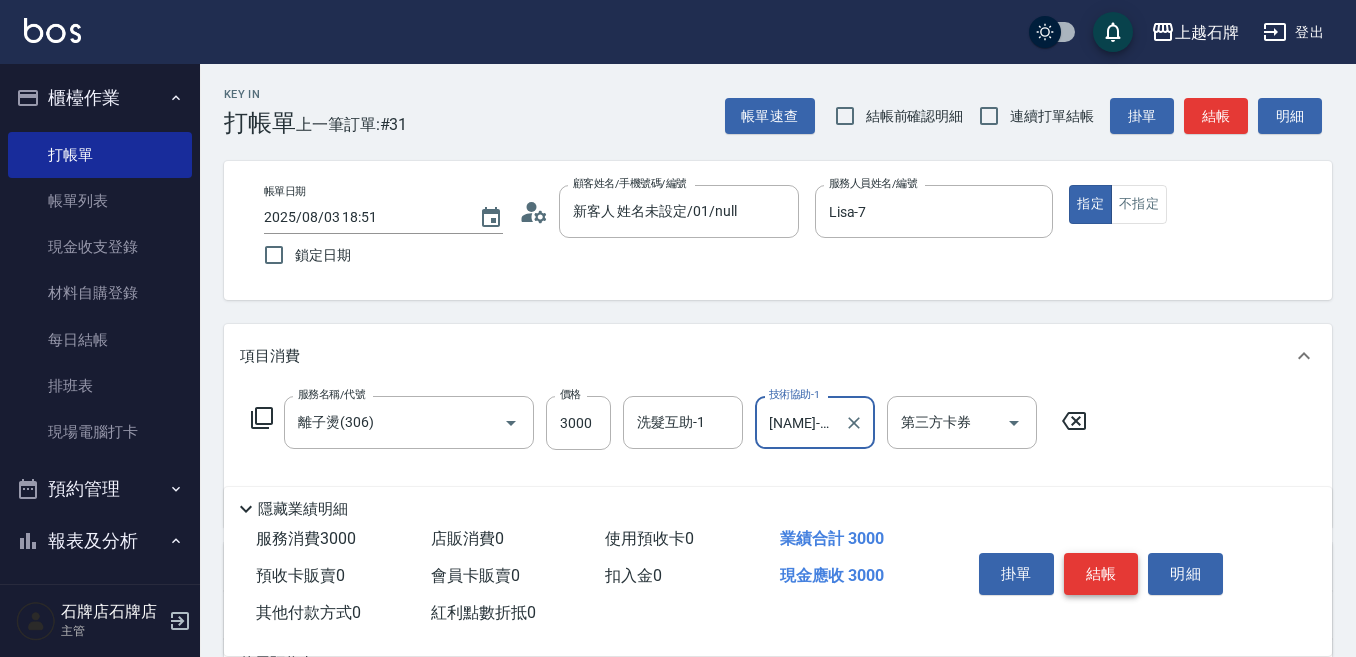 type on "[NAME]-20" 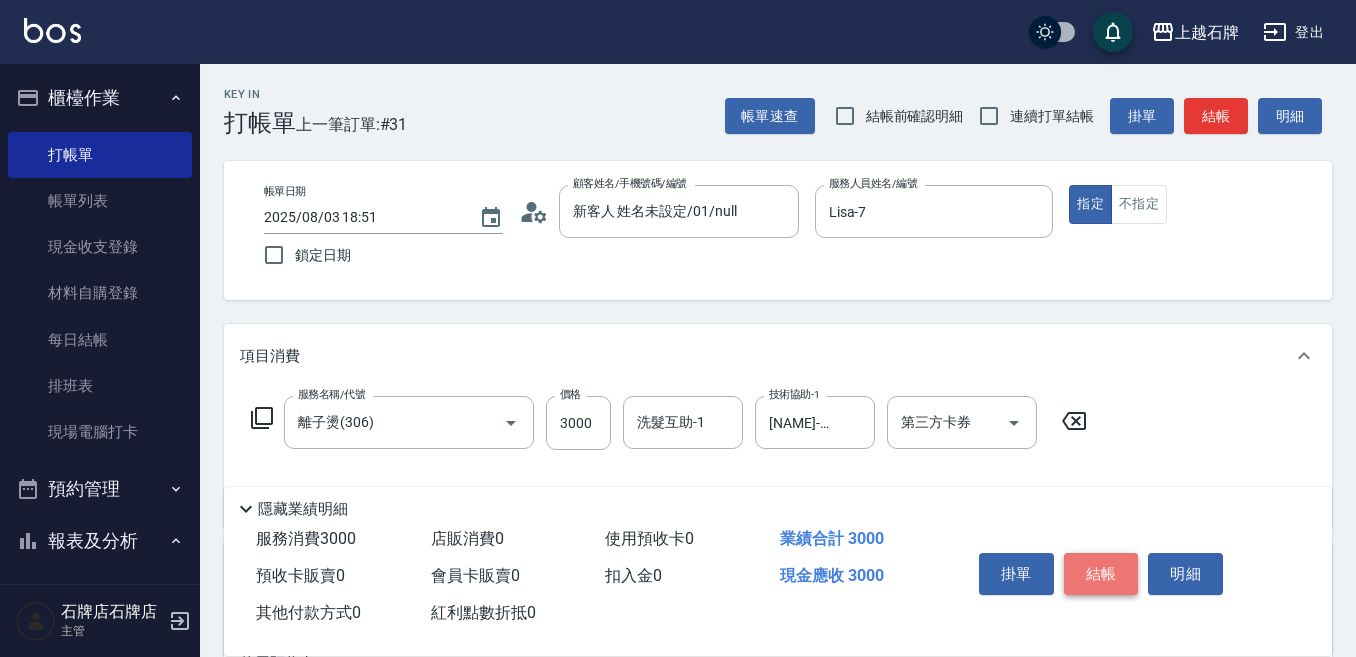 click on "結帳" at bounding box center (1101, 574) 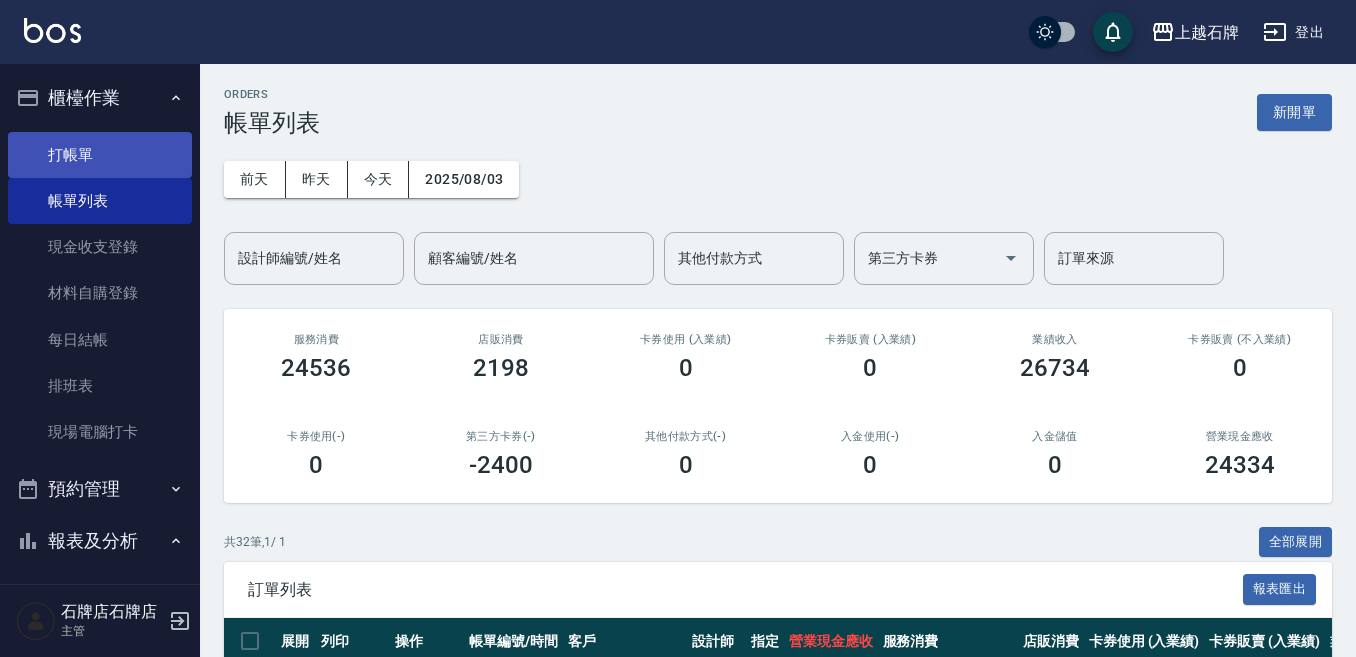 click on "打帳單" at bounding box center (100, 155) 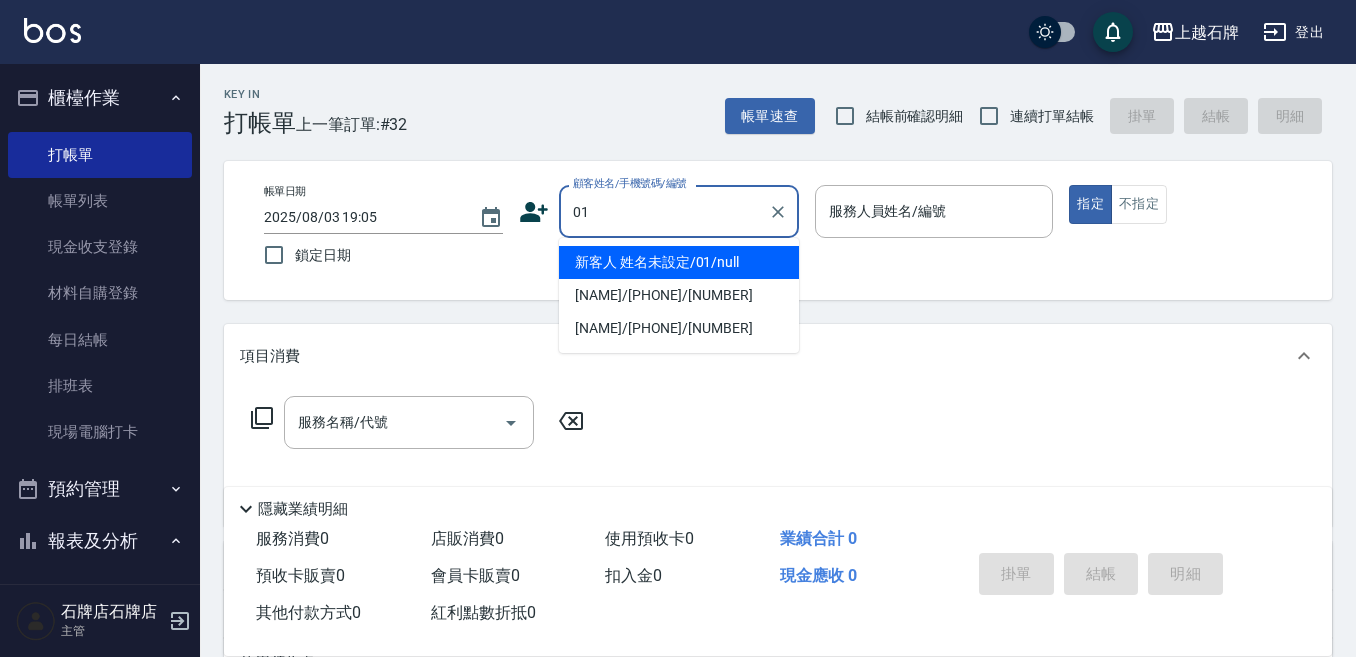 click on "新客人 姓名未設定/01/null" at bounding box center (679, 262) 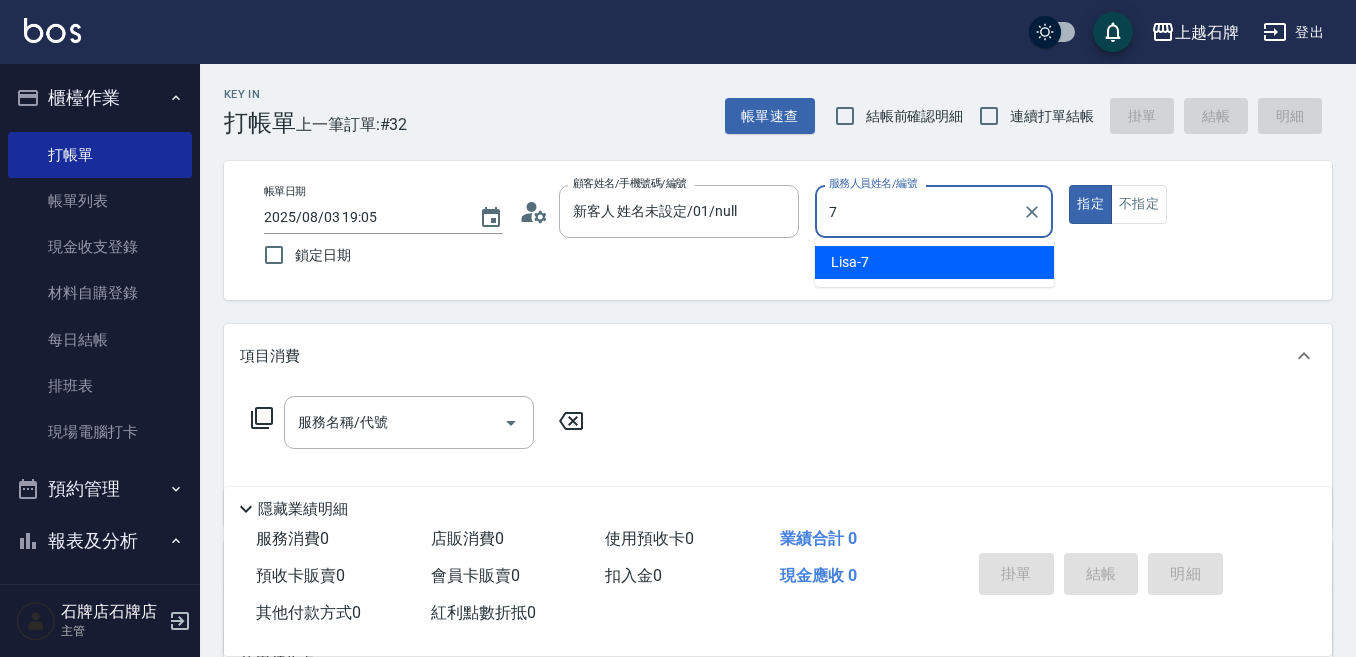click on "Lisa -7" at bounding box center (934, 262) 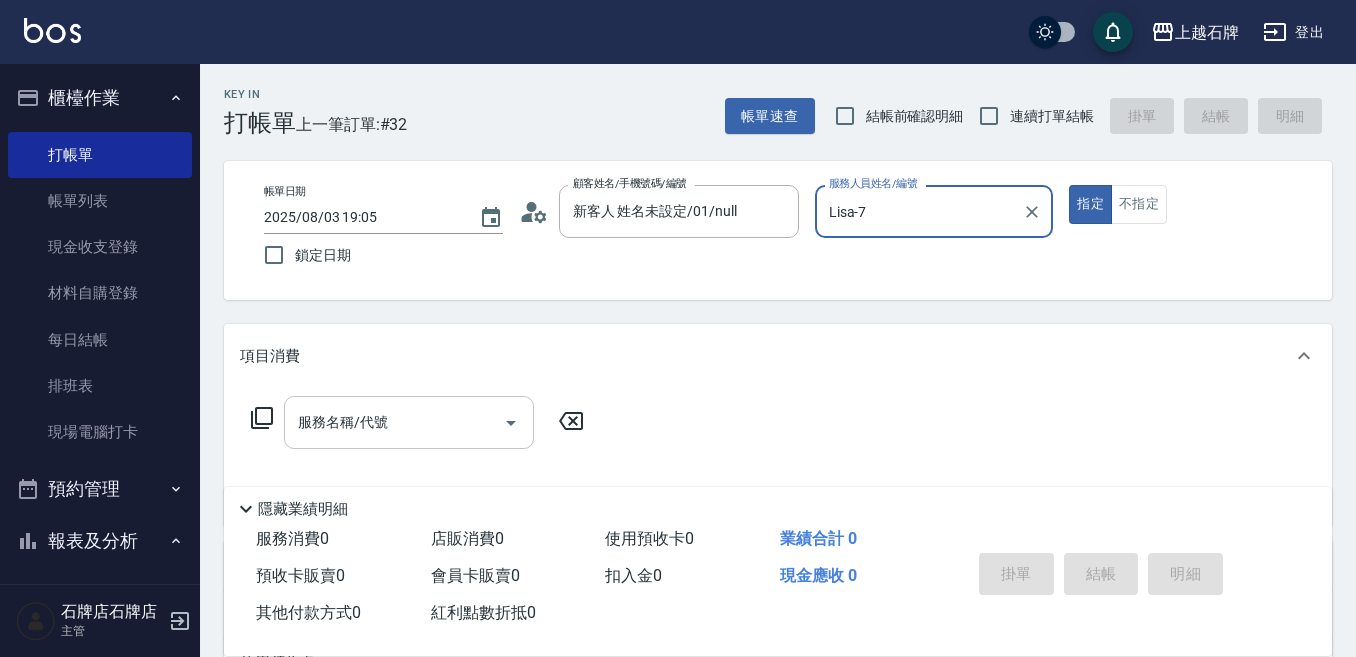 type on "Lisa-7" 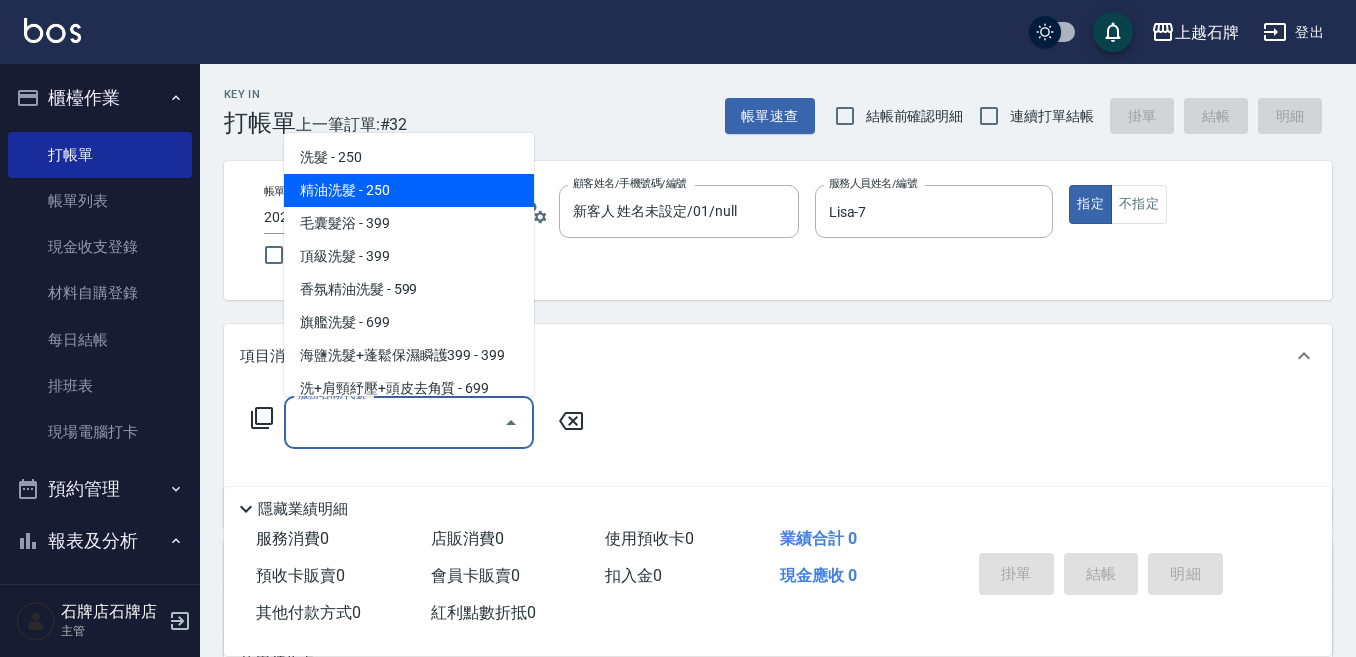 click on "精油洗髮 - 250" at bounding box center (409, 190) 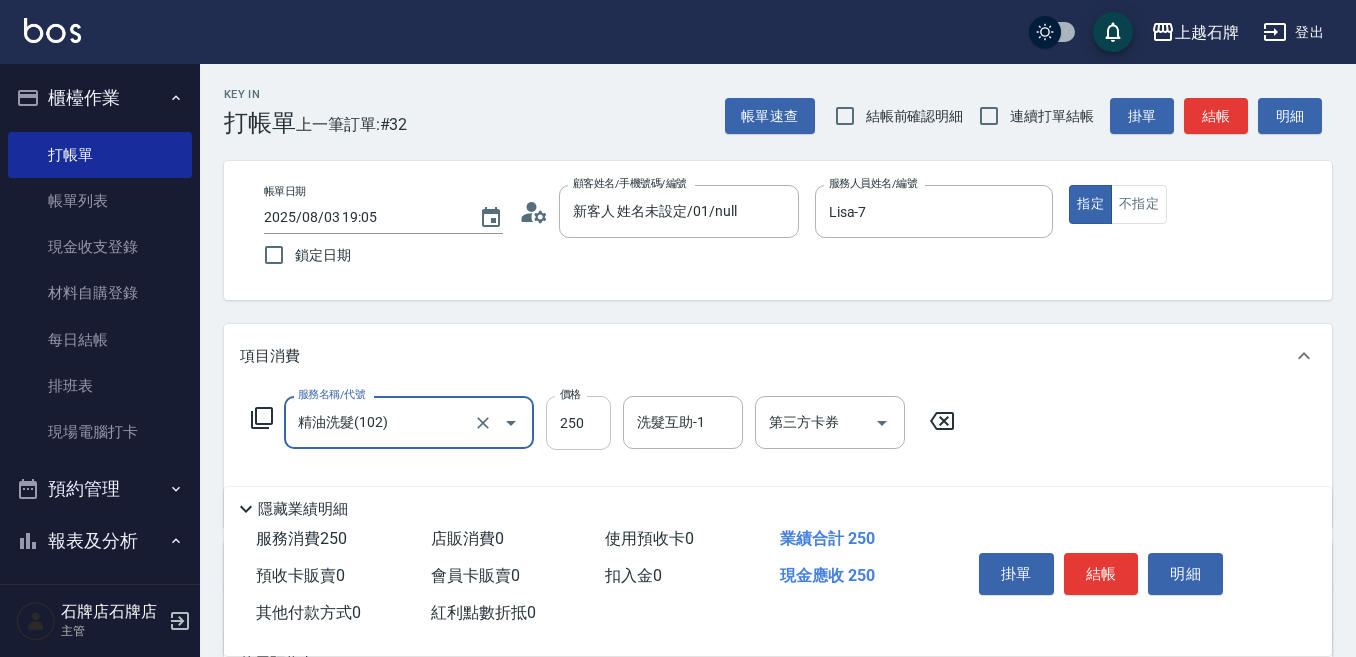 click on "250" at bounding box center (578, 423) 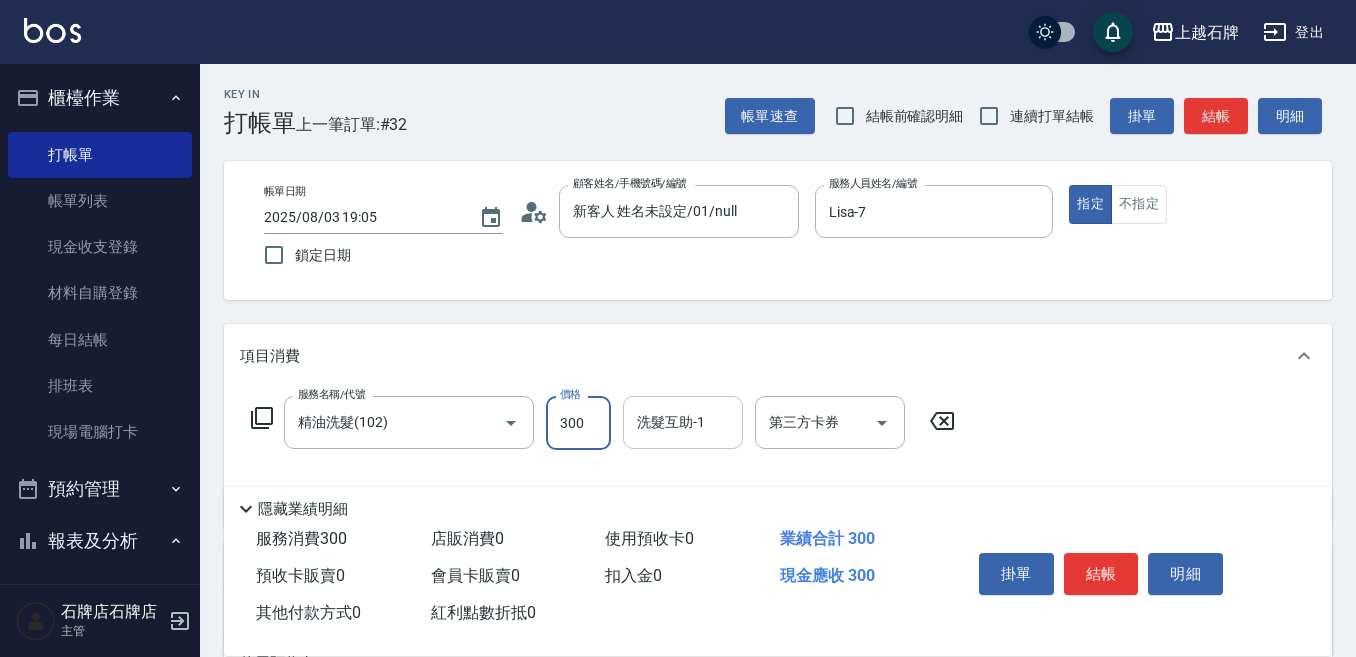 type on "300" 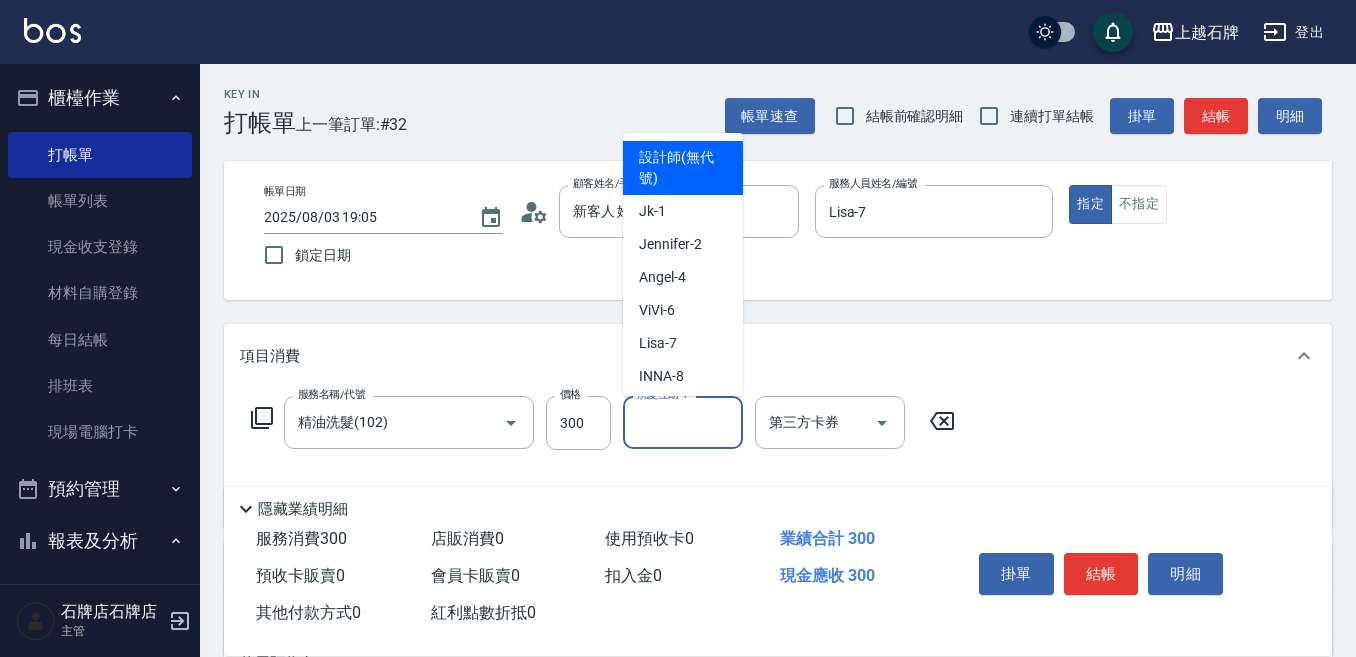 click on "洗髮互助-1" at bounding box center [683, 422] 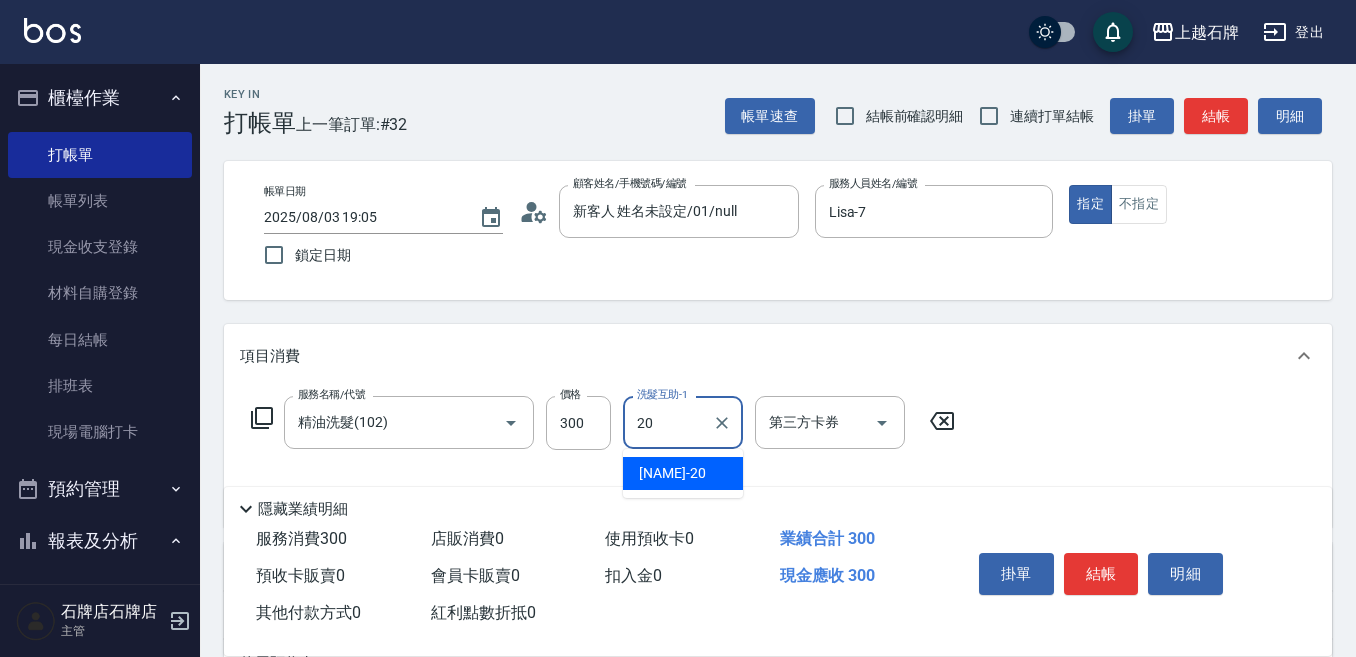 click on "[NAME] -20" at bounding box center (683, 473) 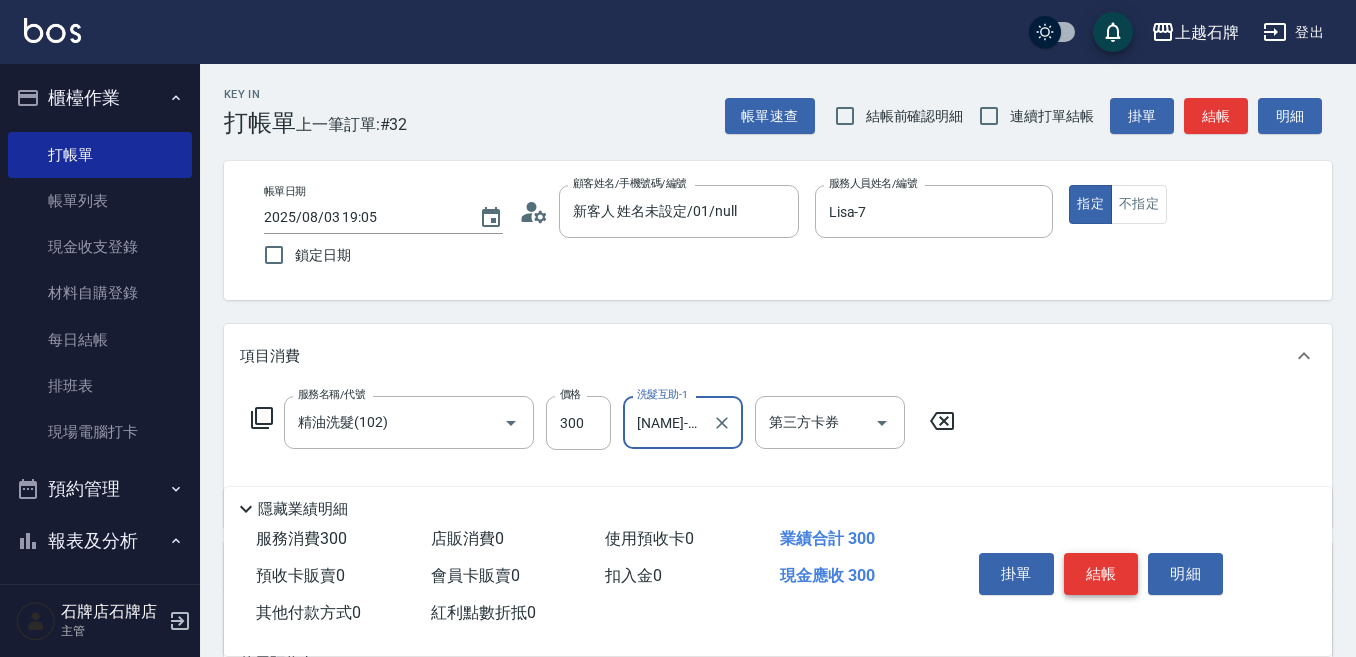 type on "[NAME]-20" 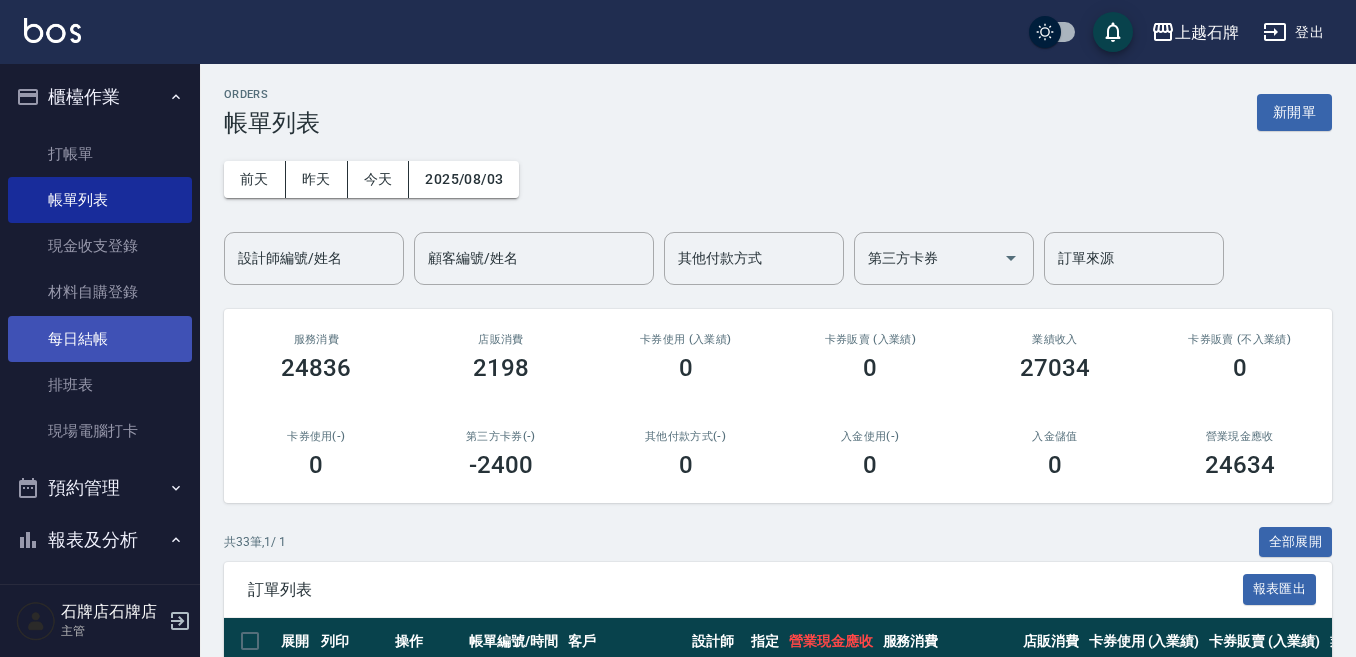 scroll, scrollTop: 0, scrollLeft: 0, axis: both 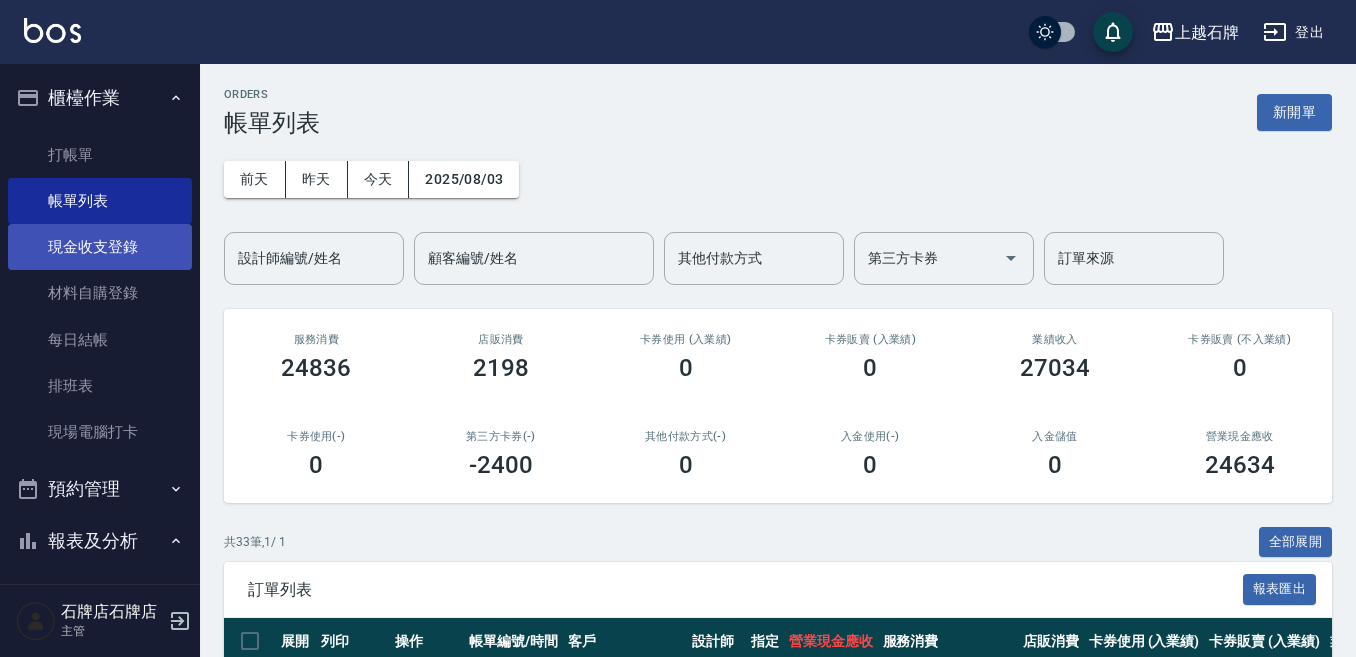 click on "現金收支登錄" at bounding box center [100, 247] 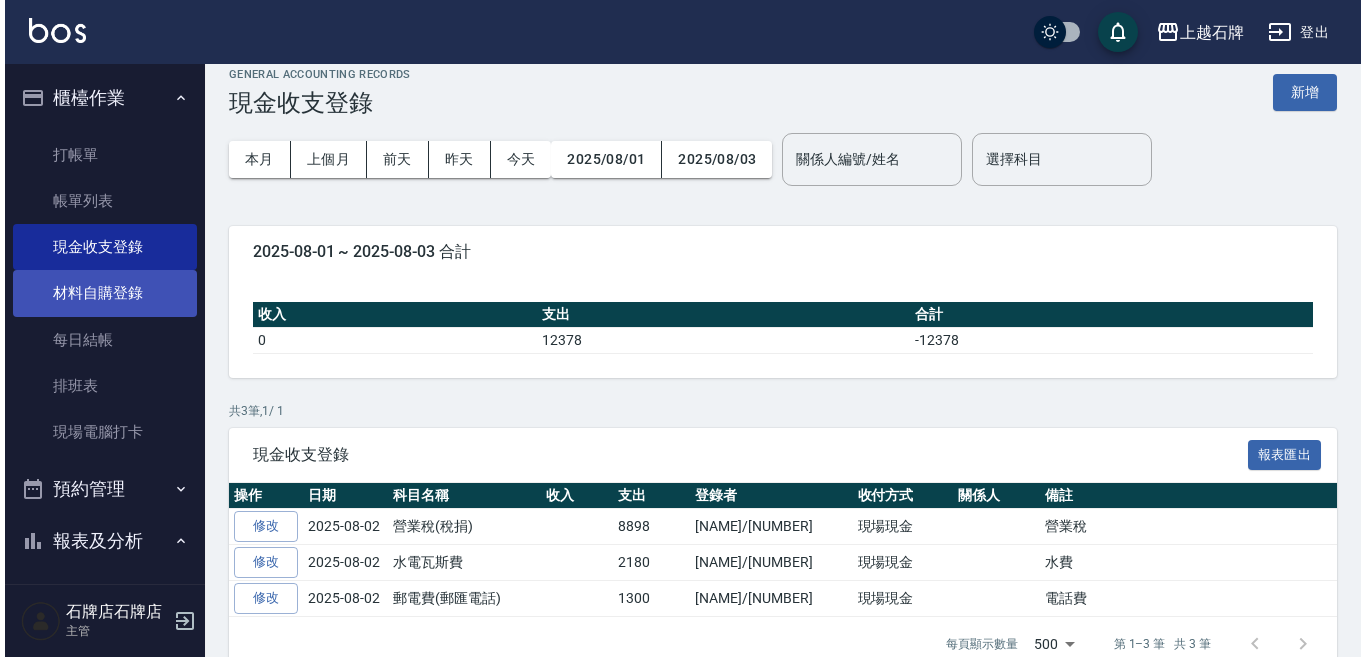 scroll, scrollTop: 0, scrollLeft: 0, axis: both 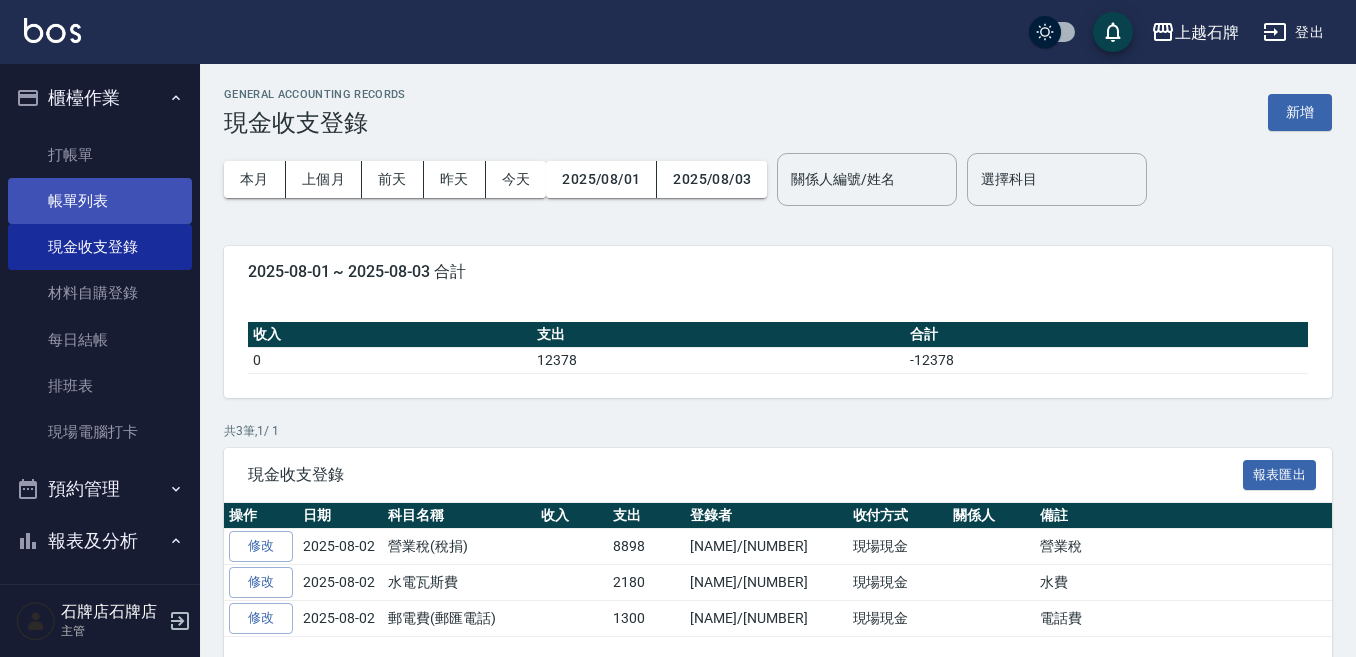 click on "帳單列表" at bounding box center [100, 201] 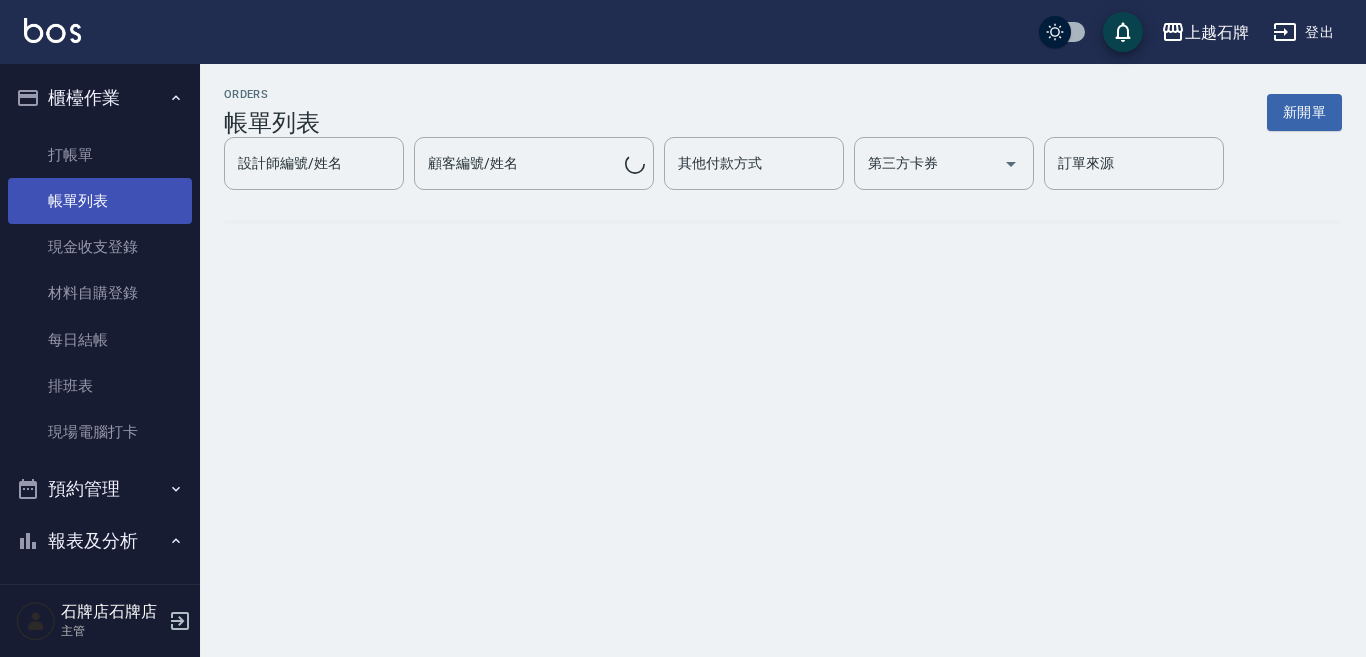 click on "帳單列表" at bounding box center [100, 201] 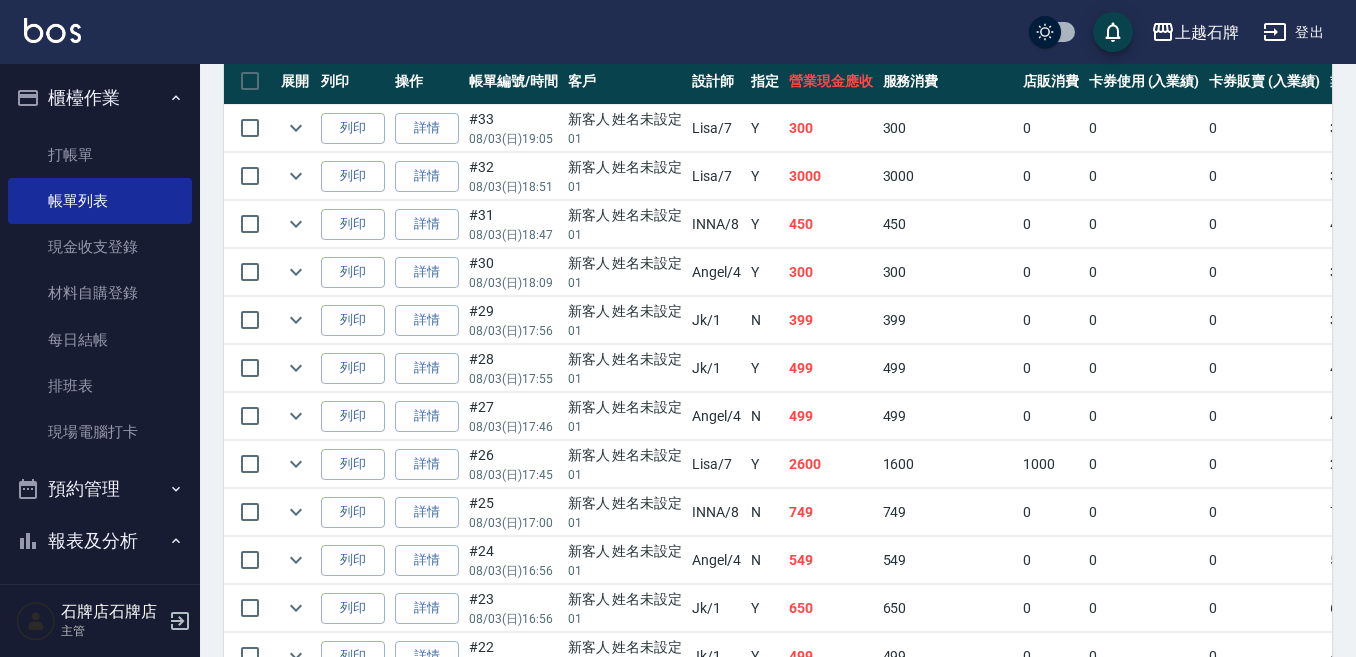 scroll, scrollTop: 595, scrollLeft: 0, axis: vertical 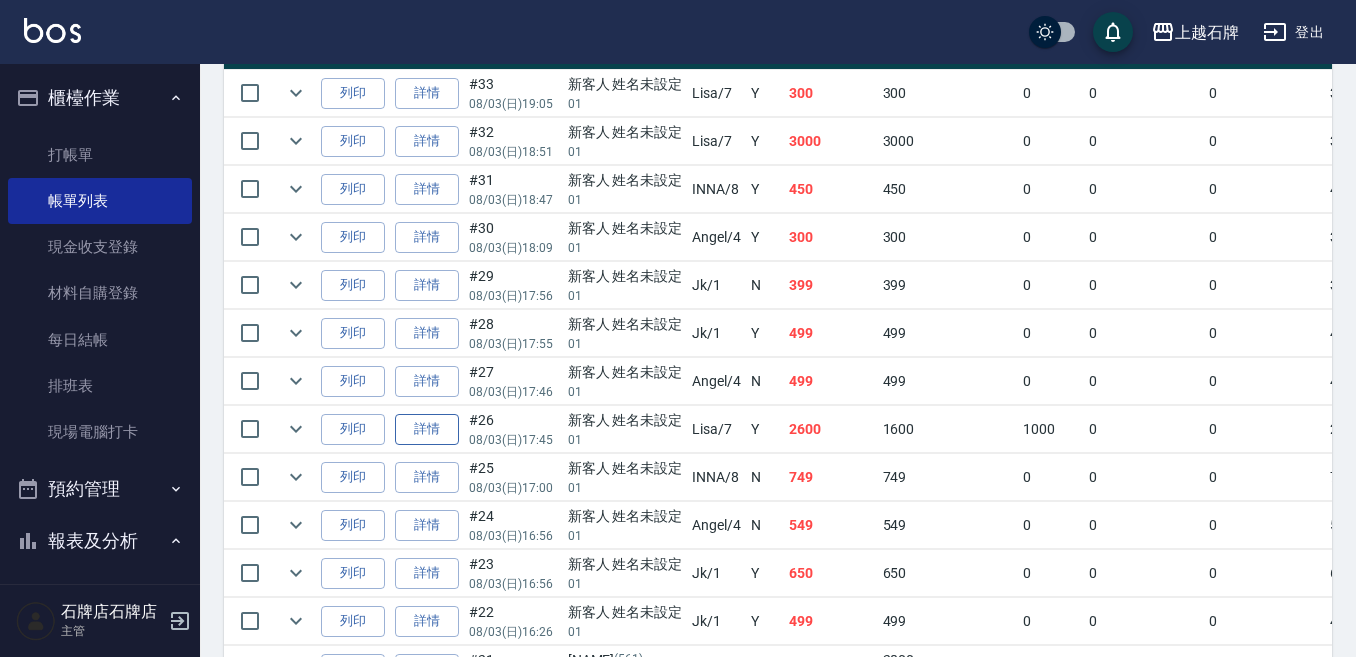 click on "詳情" at bounding box center [427, 429] 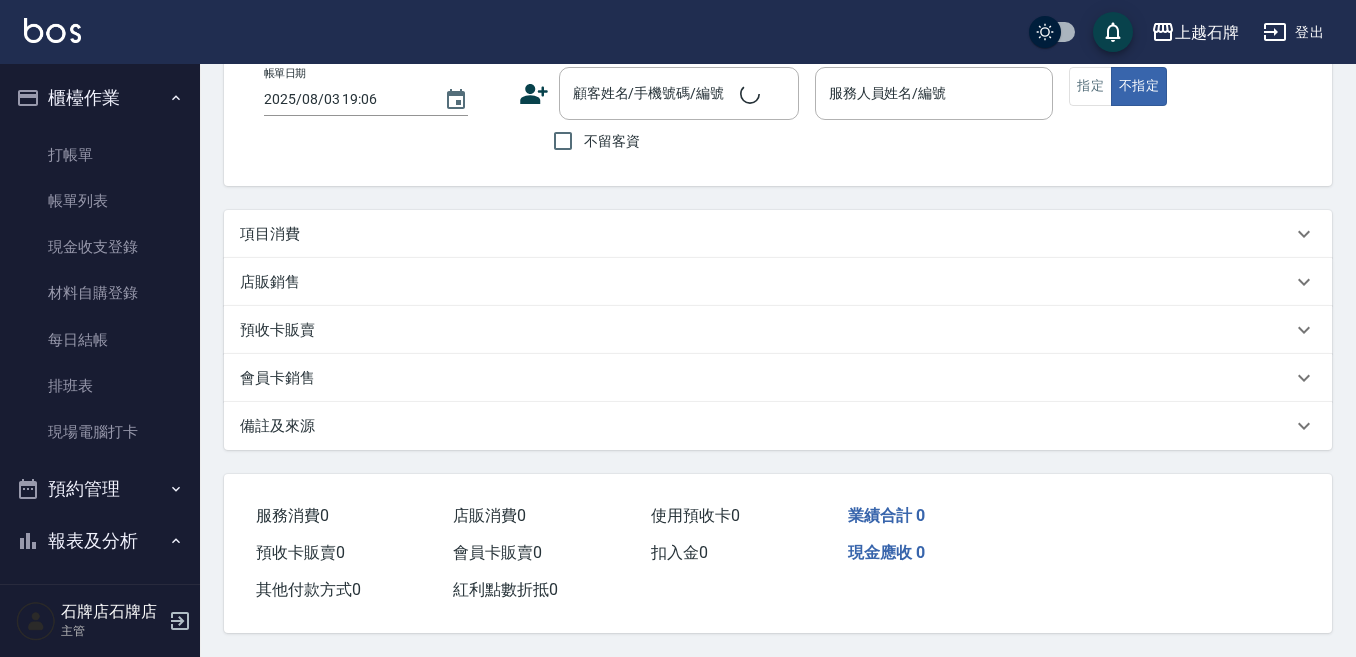 scroll, scrollTop: 0, scrollLeft: 0, axis: both 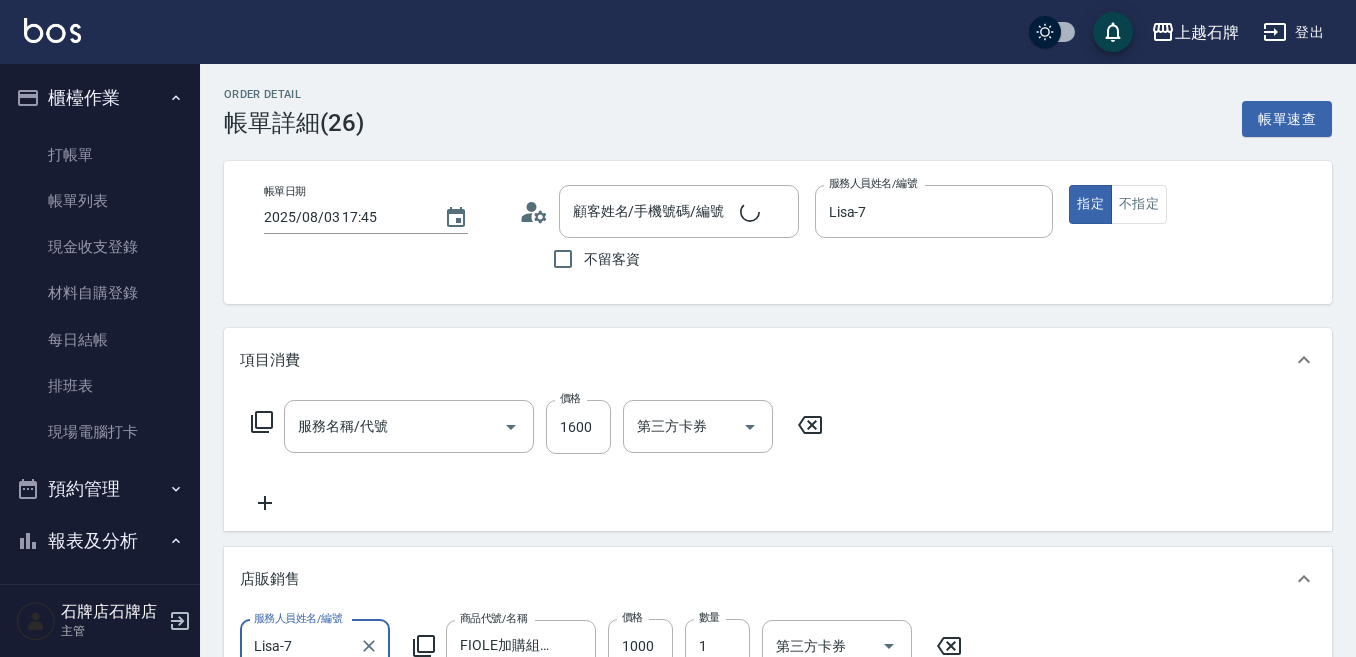 type on "2025/08/03 17:45" 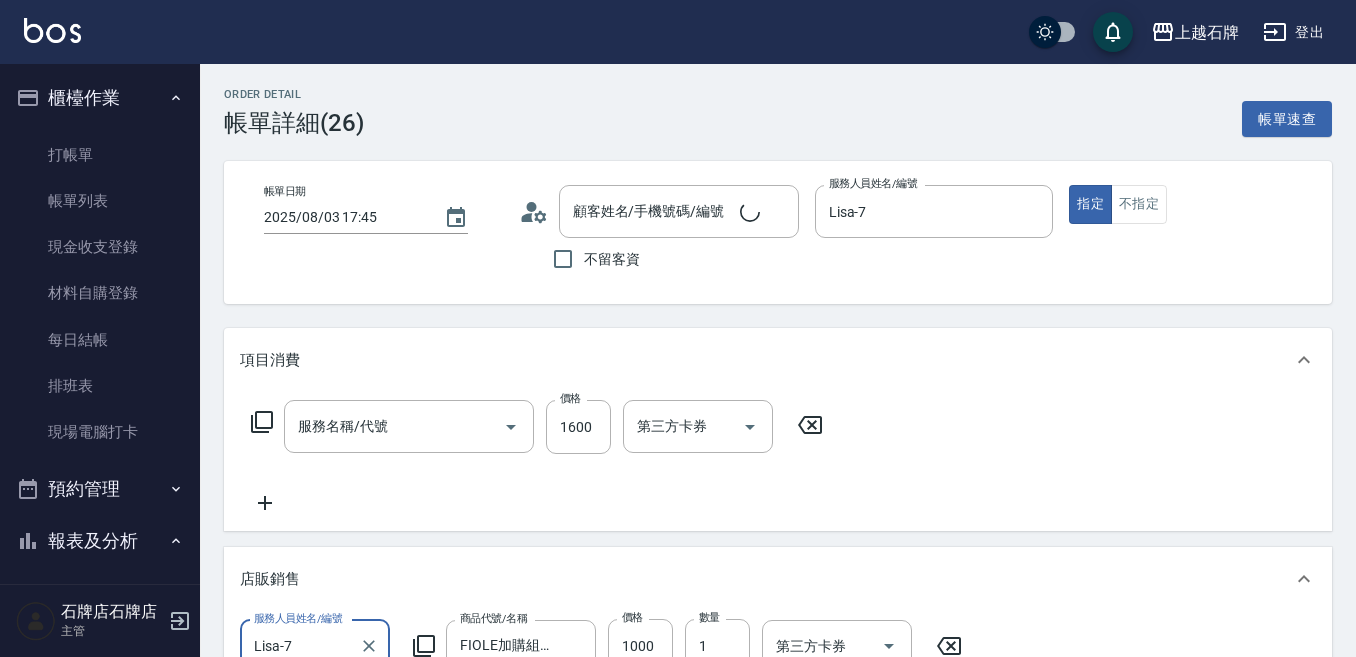 type on "Lisa-7" 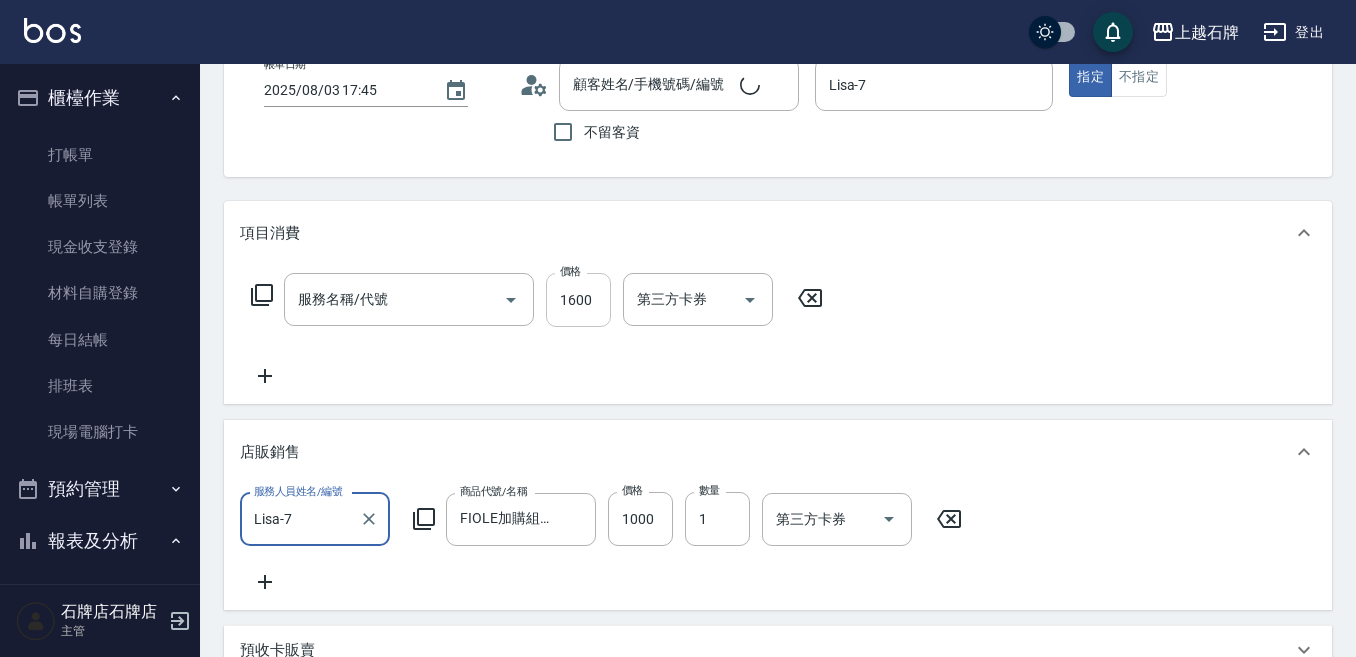 type on "基本染髮(401)" 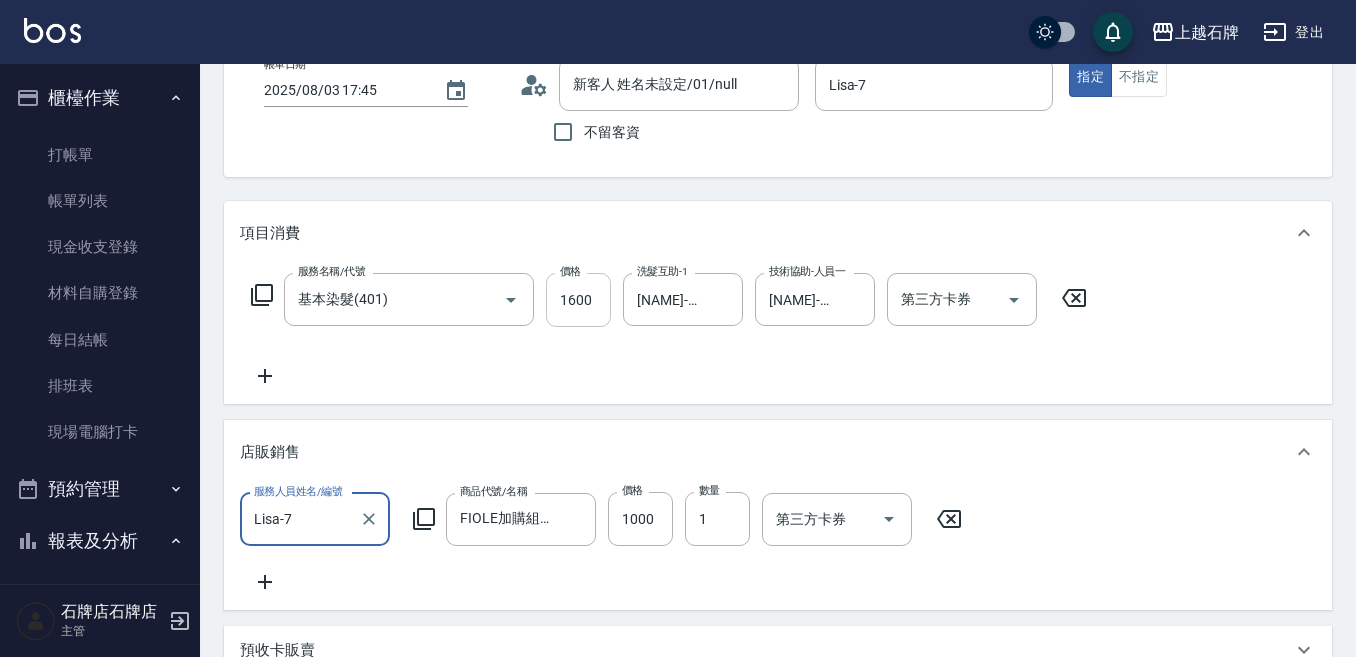 type on "新客人 姓名未設定/01/null" 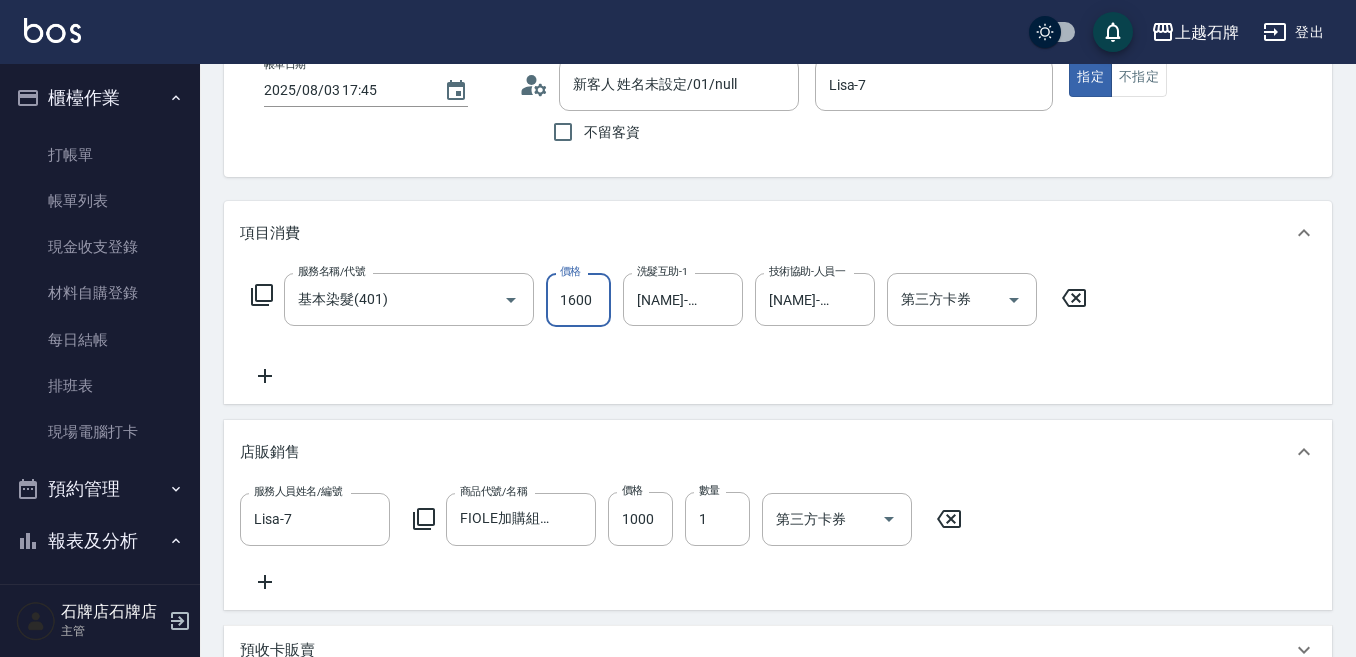 click on "1600" at bounding box center (578, 300) 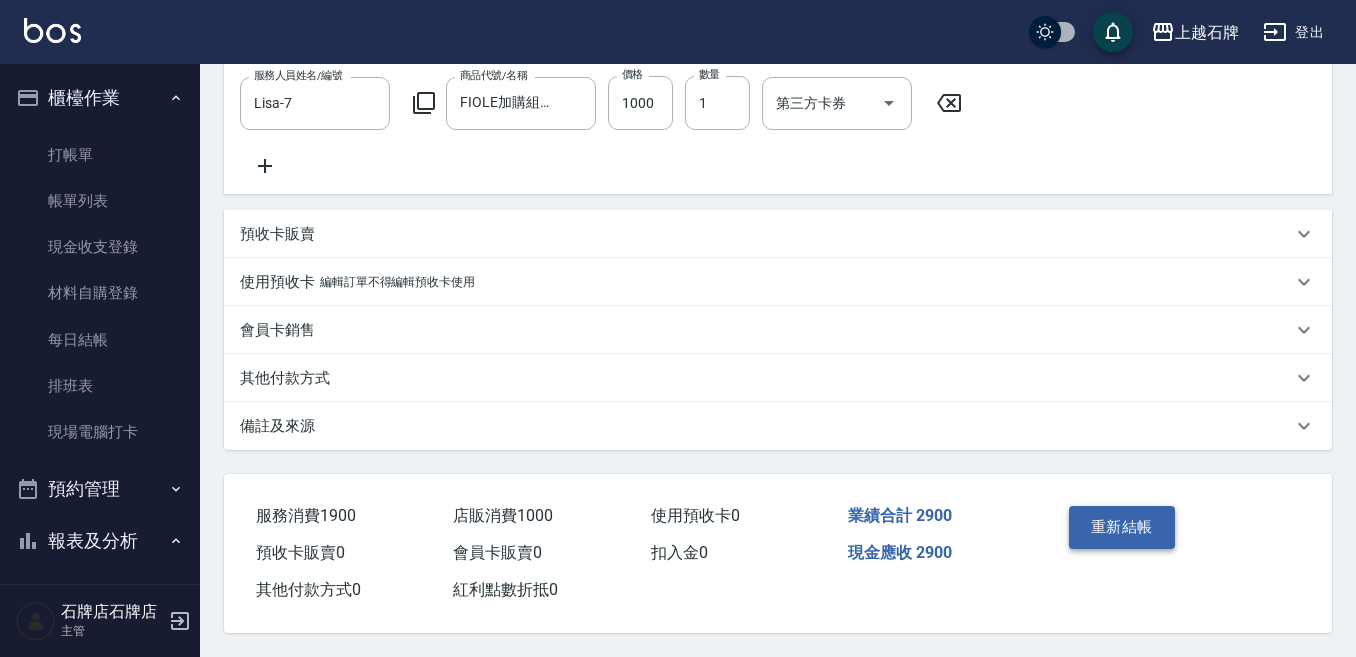scroll, scrollTop: 569, scrollLeft: 0, axis: vertical 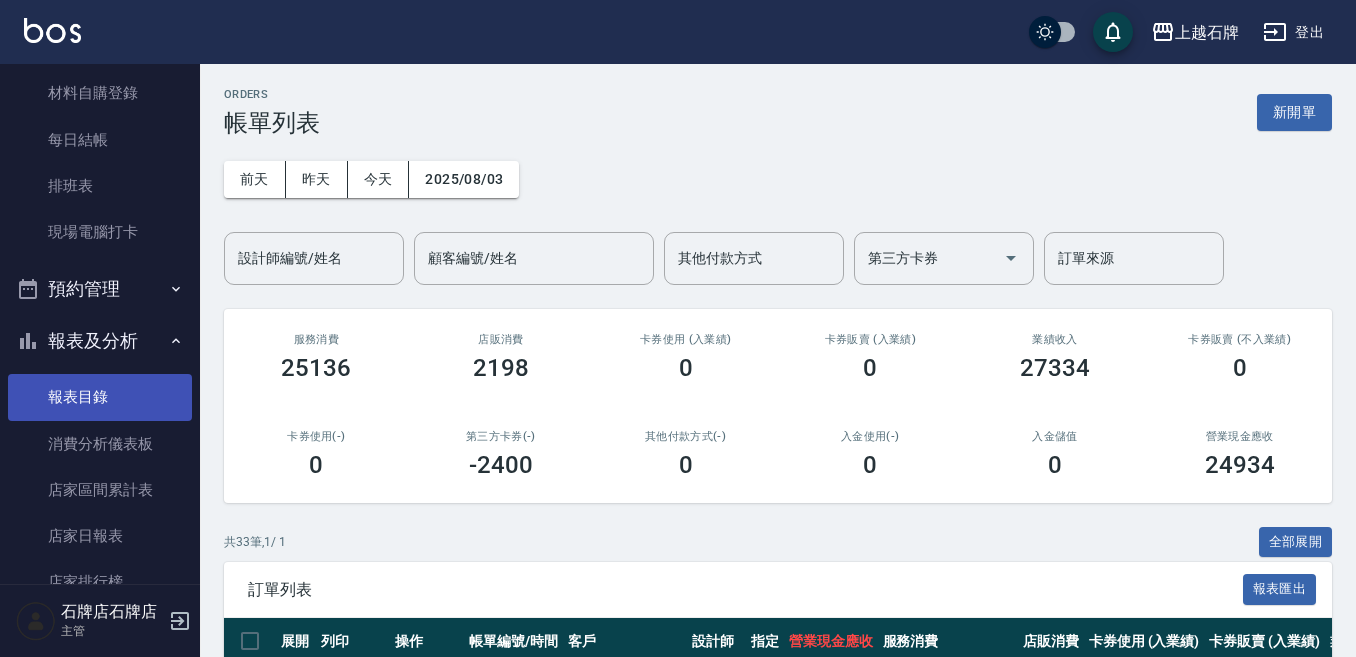 click on "報表目錄" at bounding box center [100, 397] 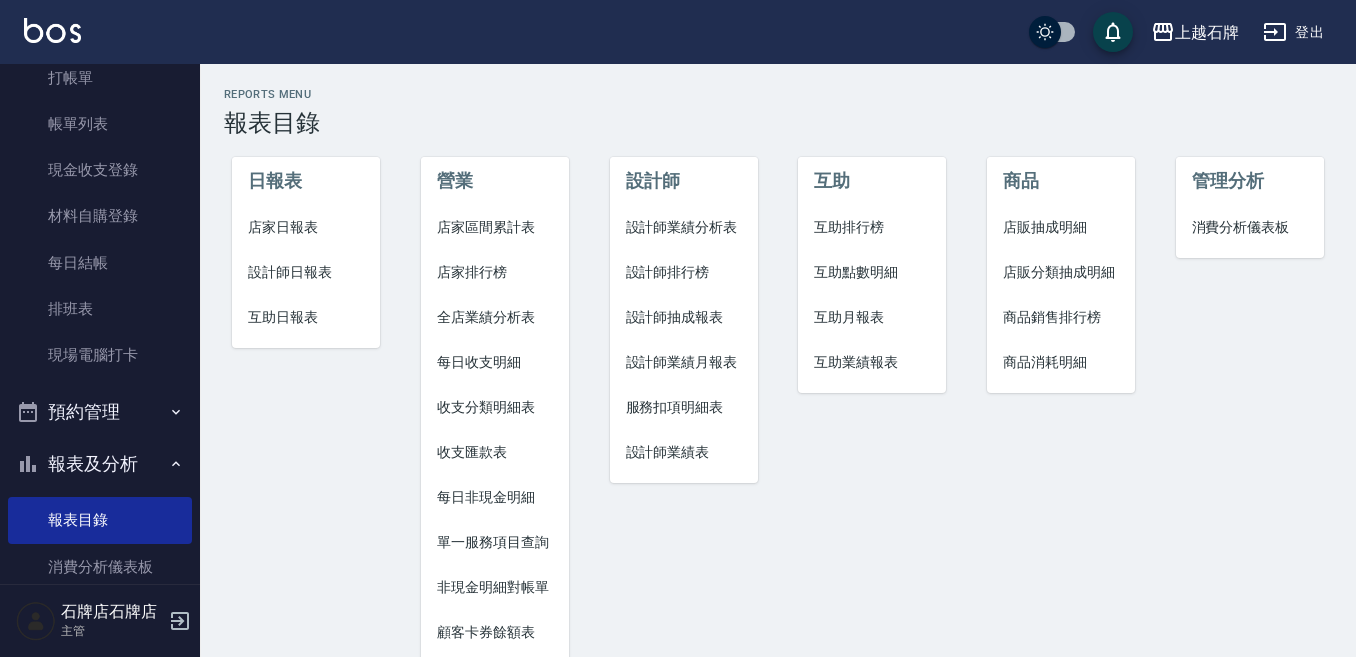 scroll, scrollTop: 0, scrollLeft: 0, axis: both 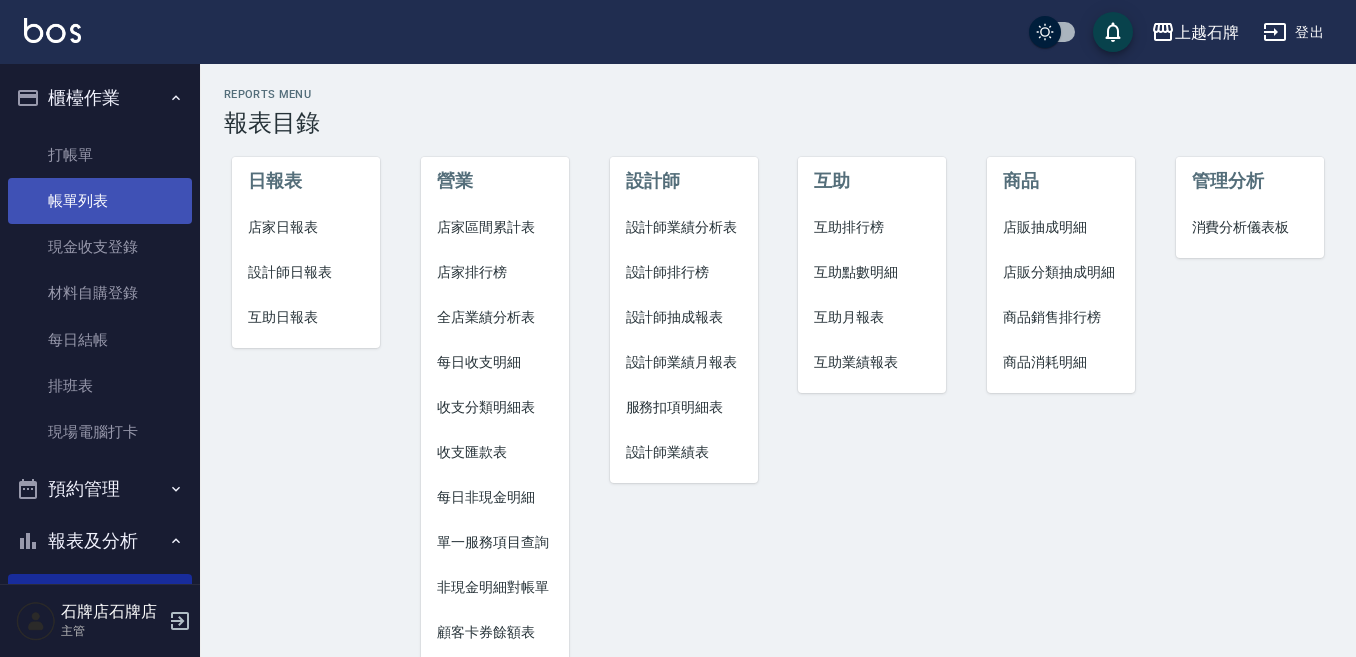 click on "帳單列表" at bounding box center (100, 201) 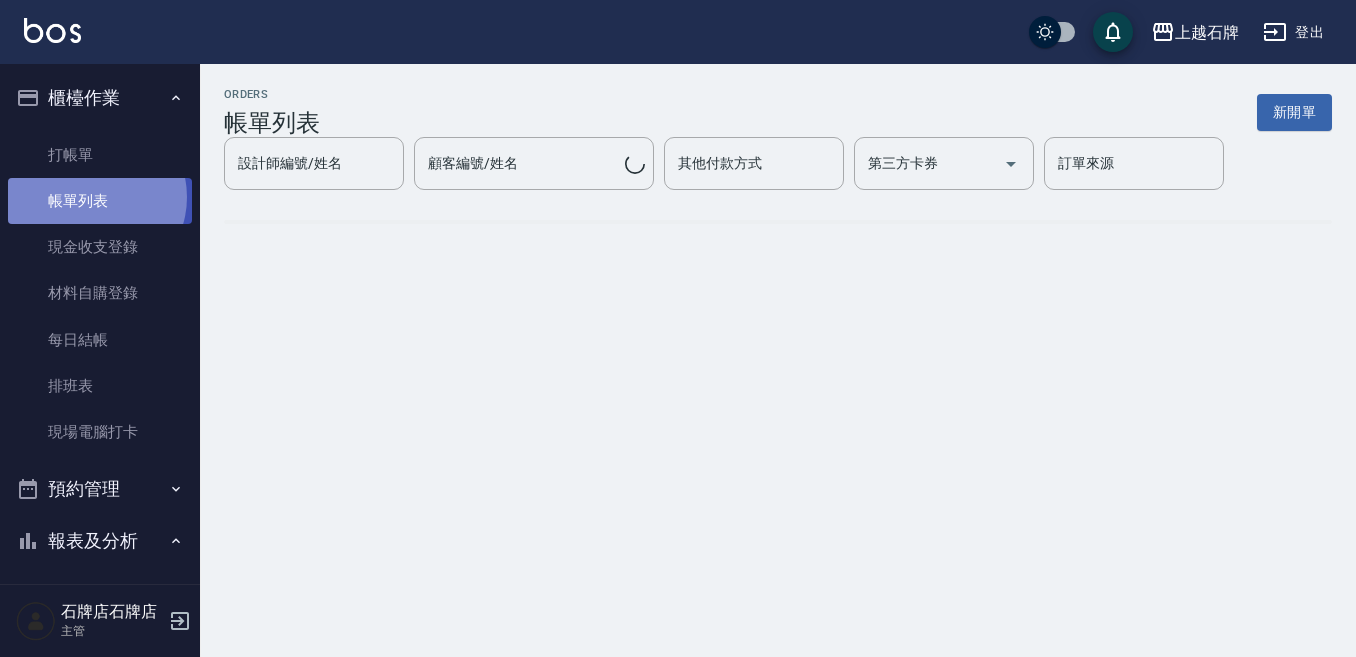 click on "帳單列表" at bounding box center (100, 201) 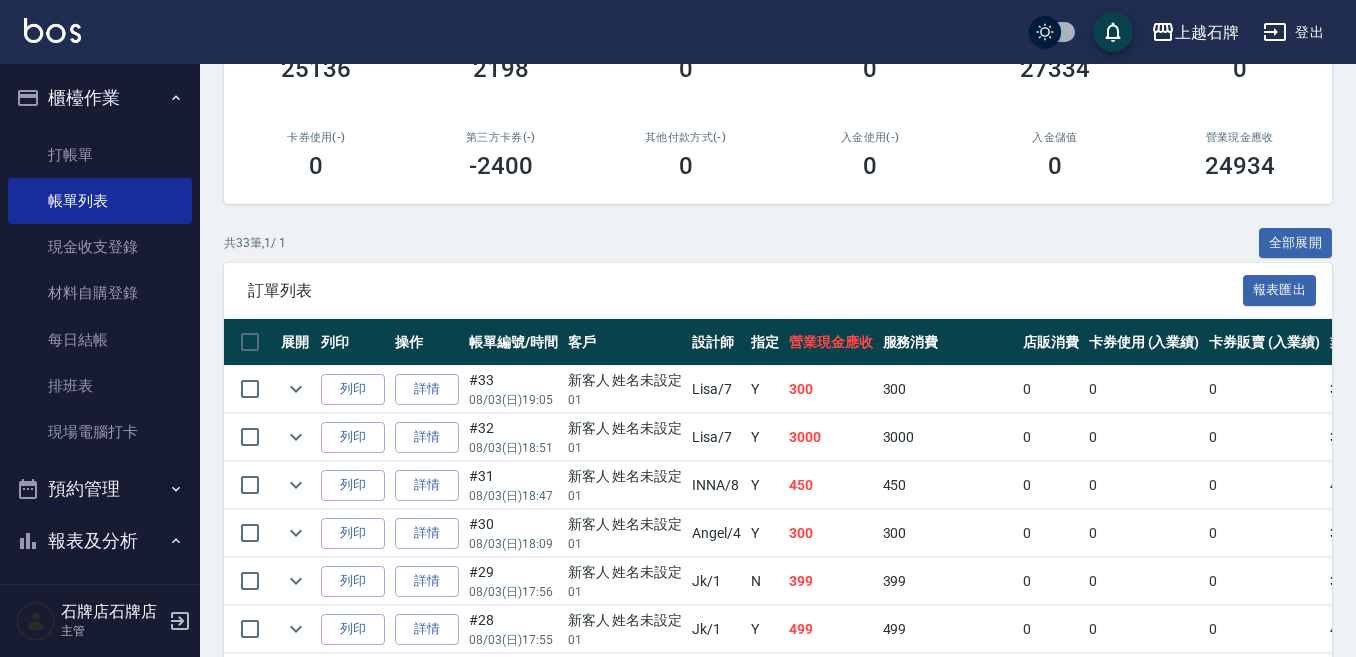 scroll, scrollTop: 300, scrollLeft: 0, axis: vertical 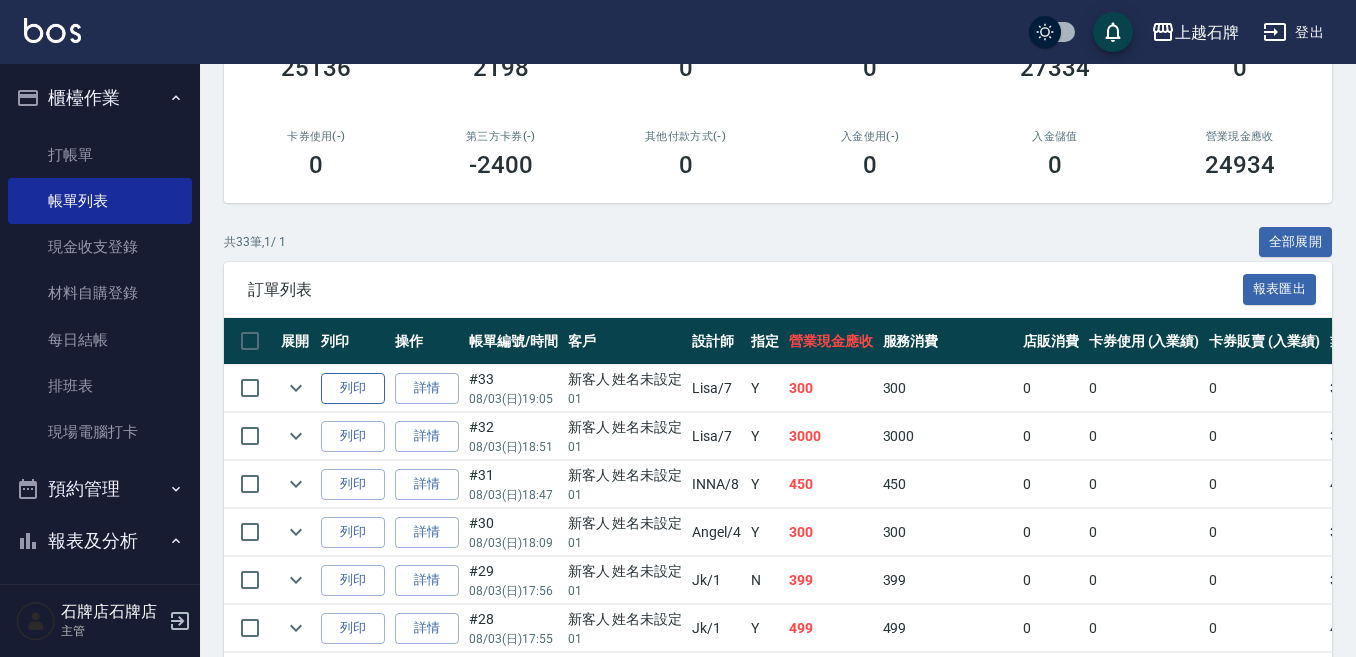 click on "列印" at bounding box center [353, 388] 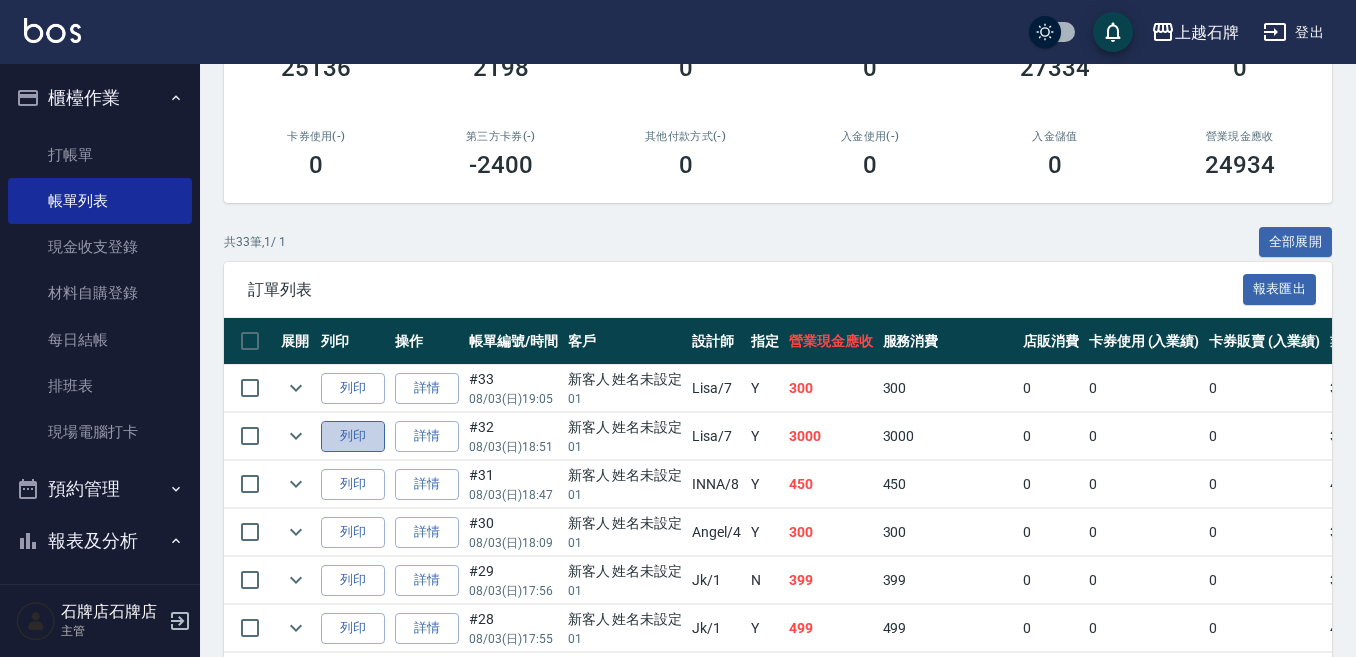 click on "列印" at bounding box center [353, 436] 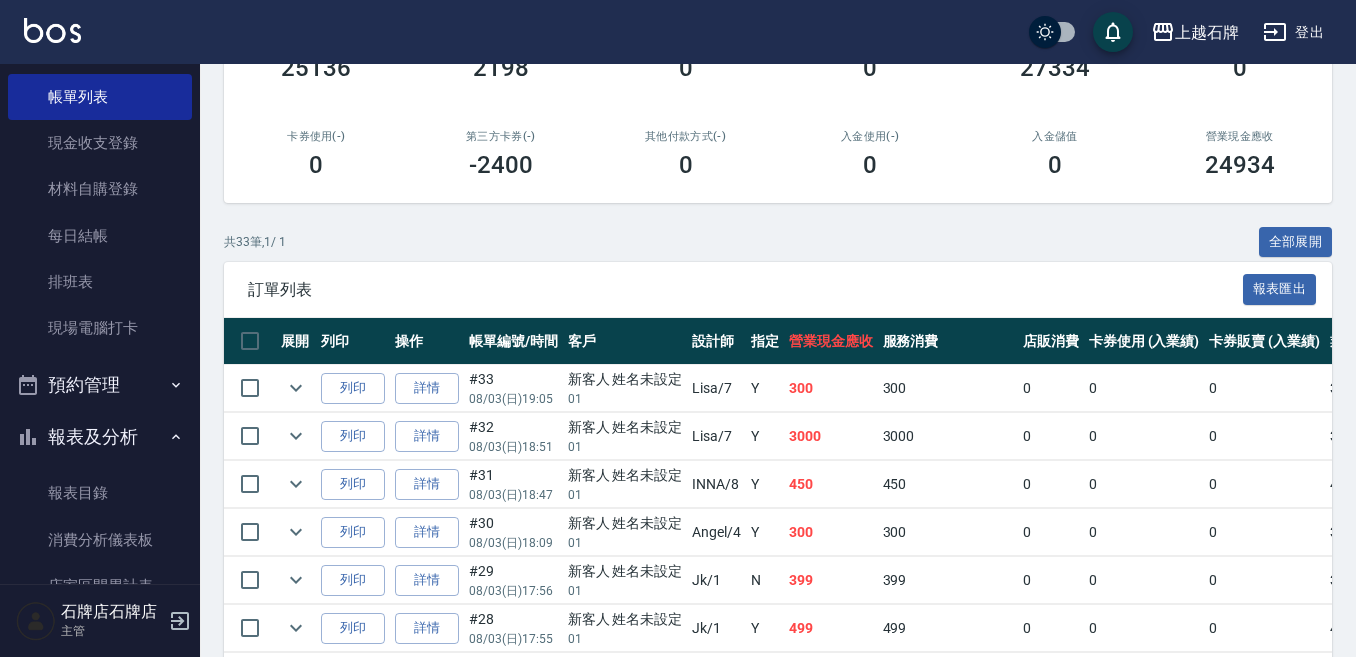 scroll, scrollTop: 200, scrollLeft: 0, axis: vertical 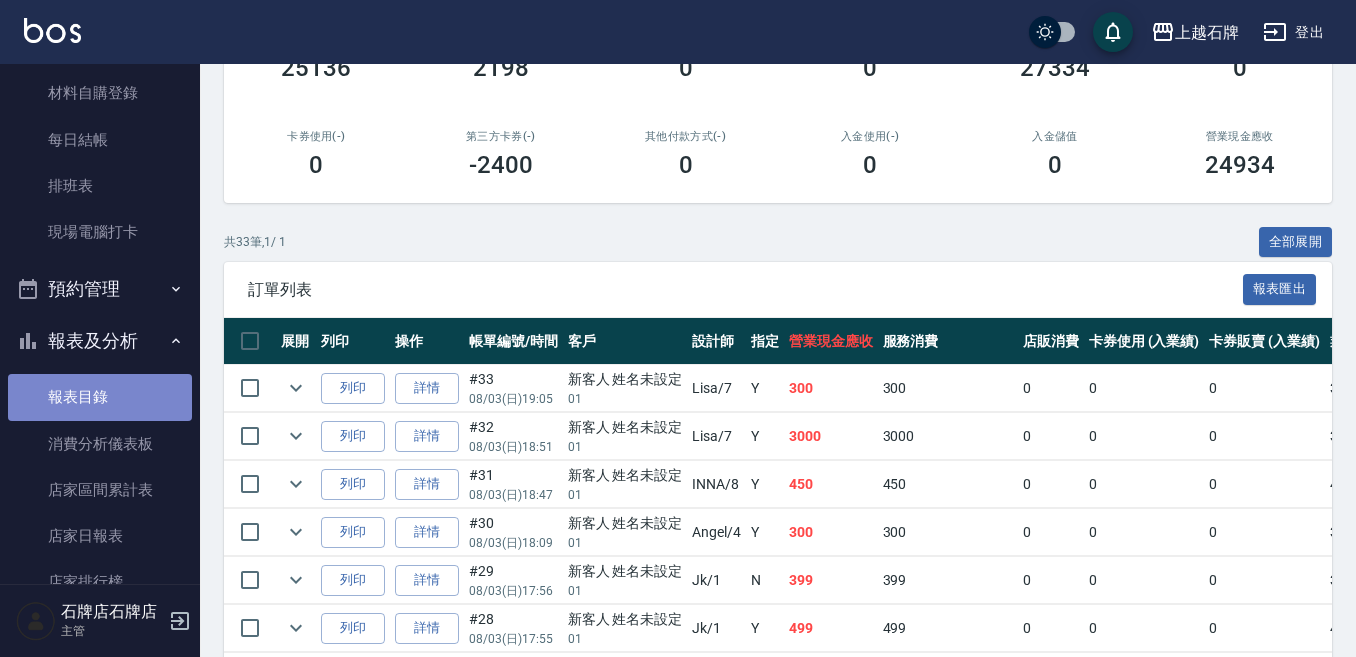 click on "報表目錄" at bounding box center (100, 397) 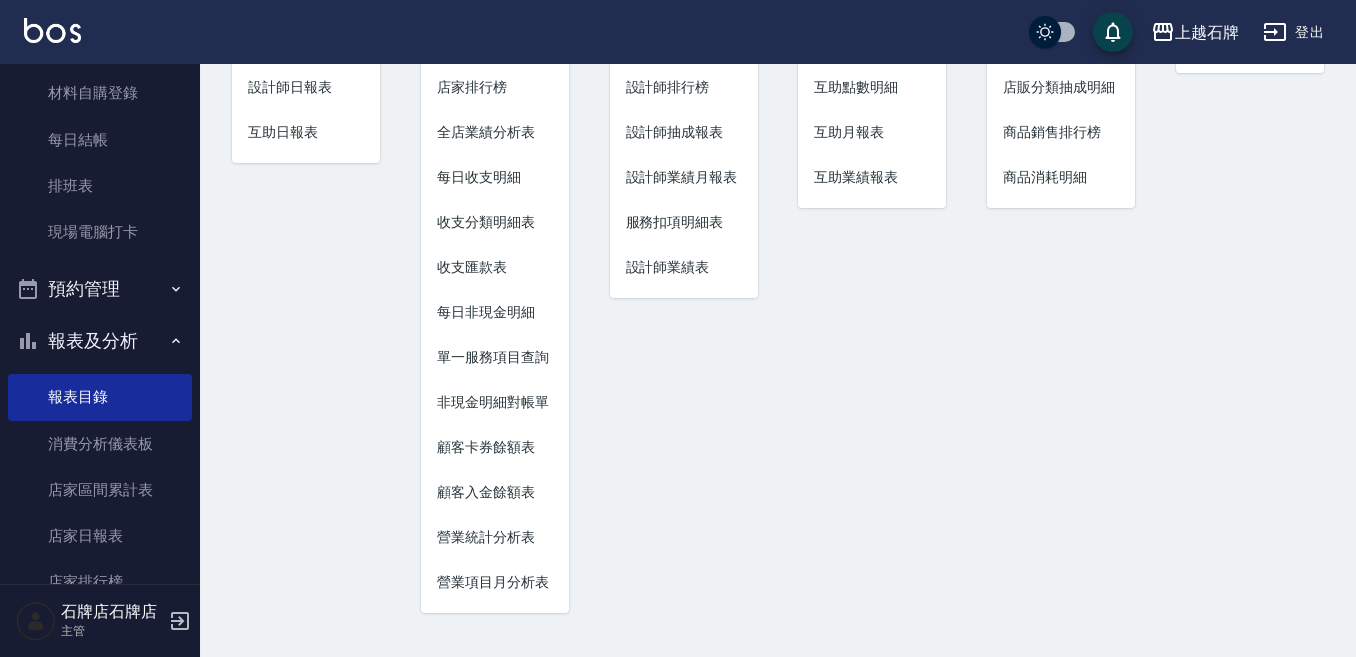 scroll, scrollTop: 0, scrollLeft: 0, axis: both 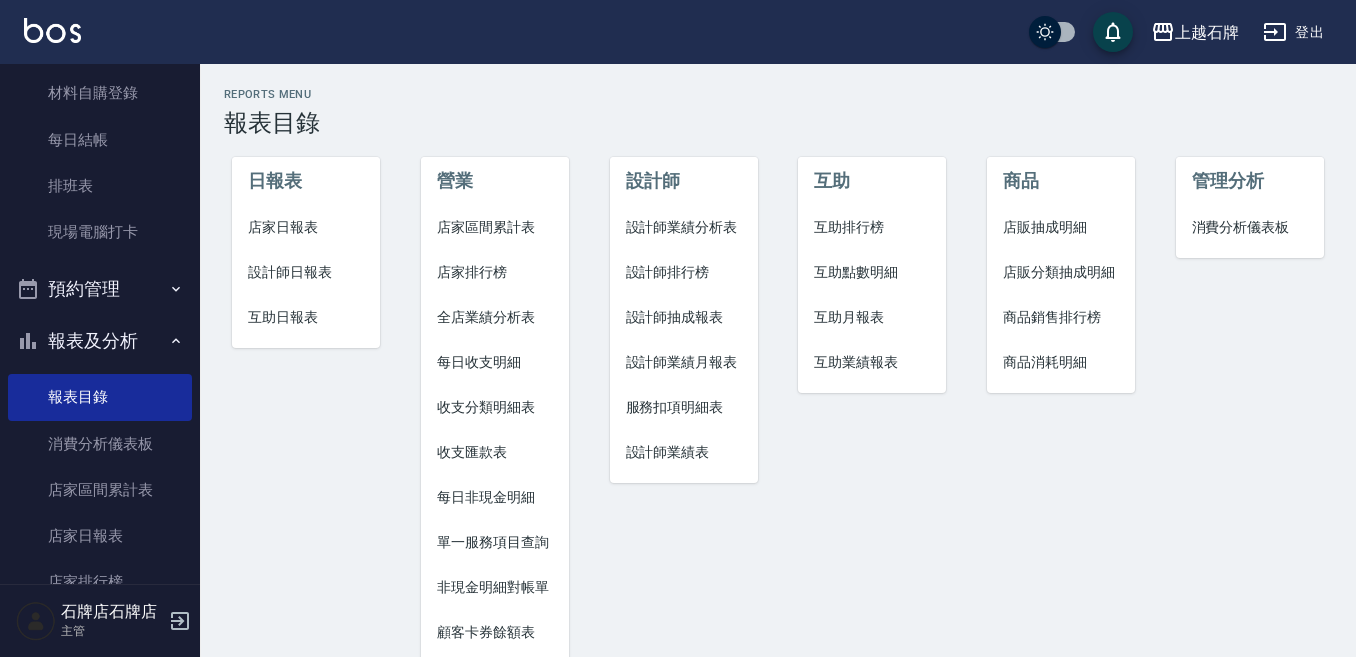 click on "設計師日報表" at bounding box center (306, 272) 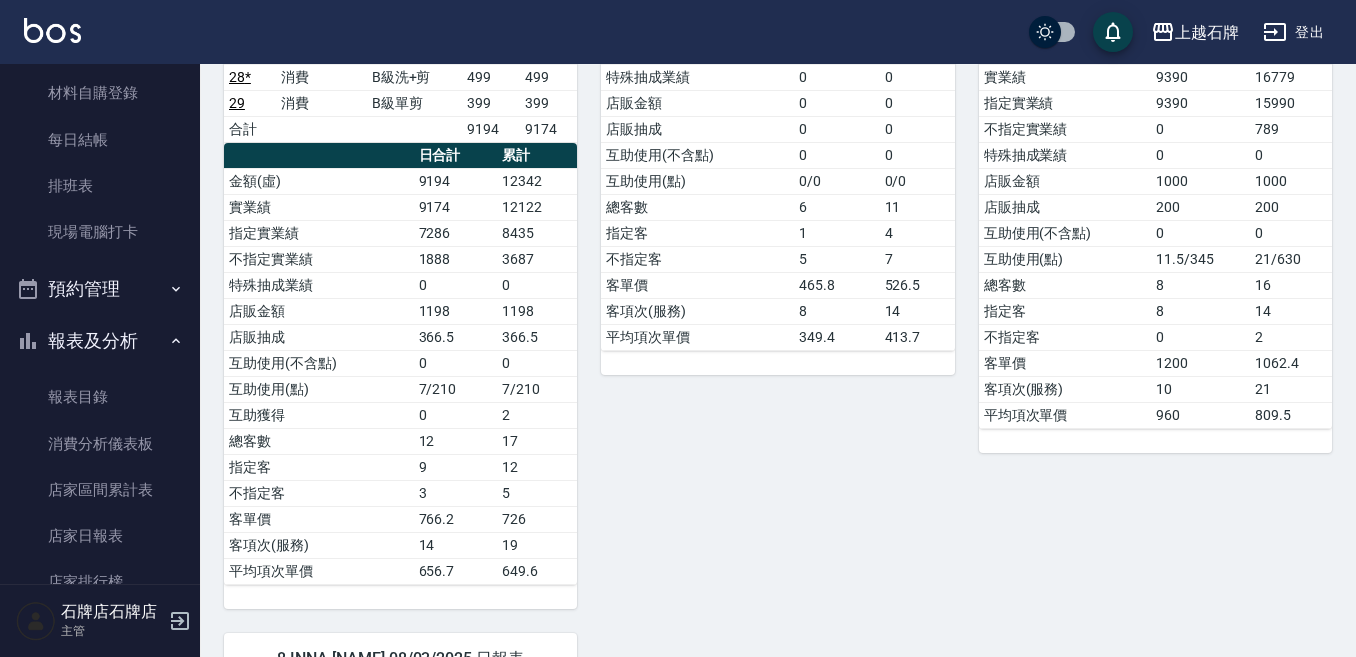 scroll, scrollTop: 300, scrollLeft: 0, axis: vertical 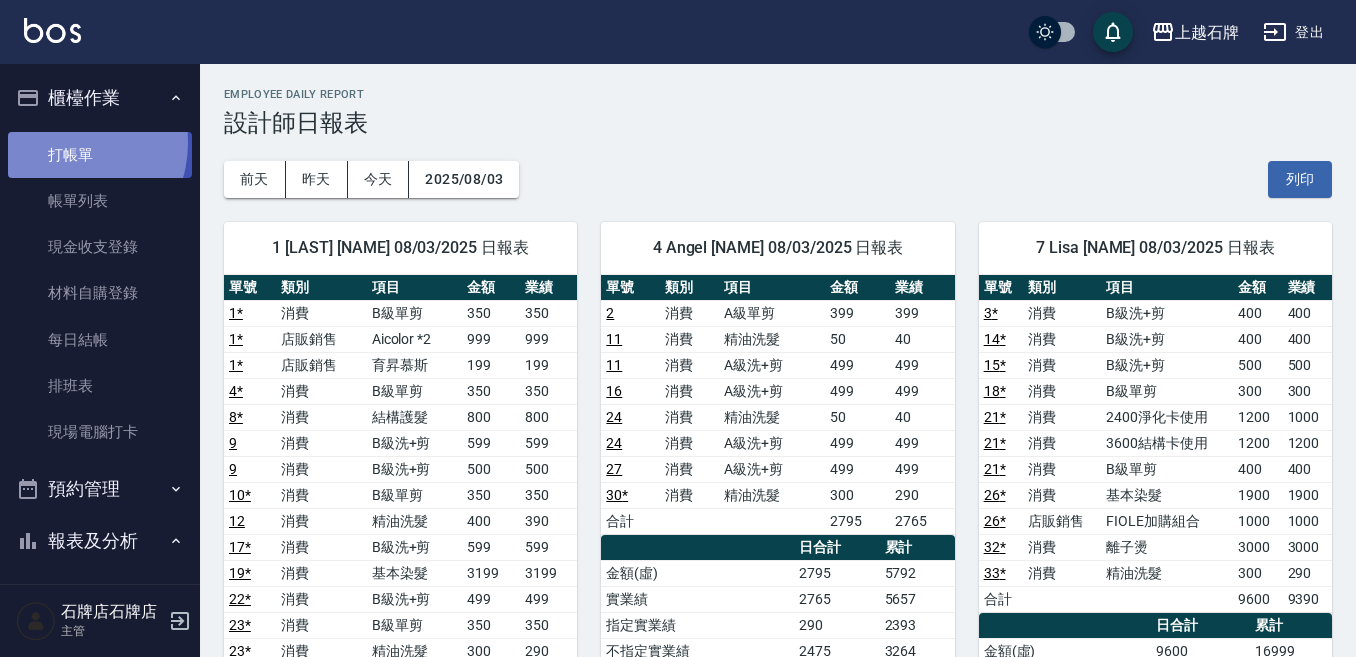 click on "打帳單" at bounding box center [100, 155] 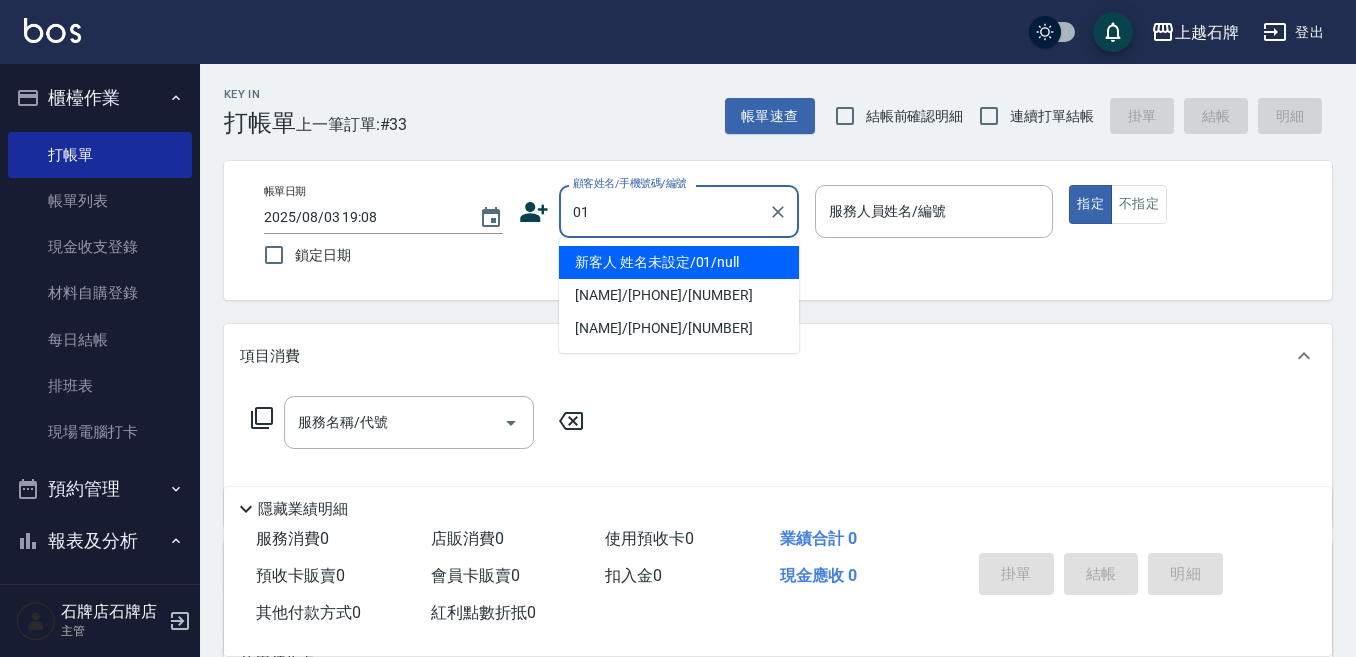 type on "新客人 姓名未設定/01/null" 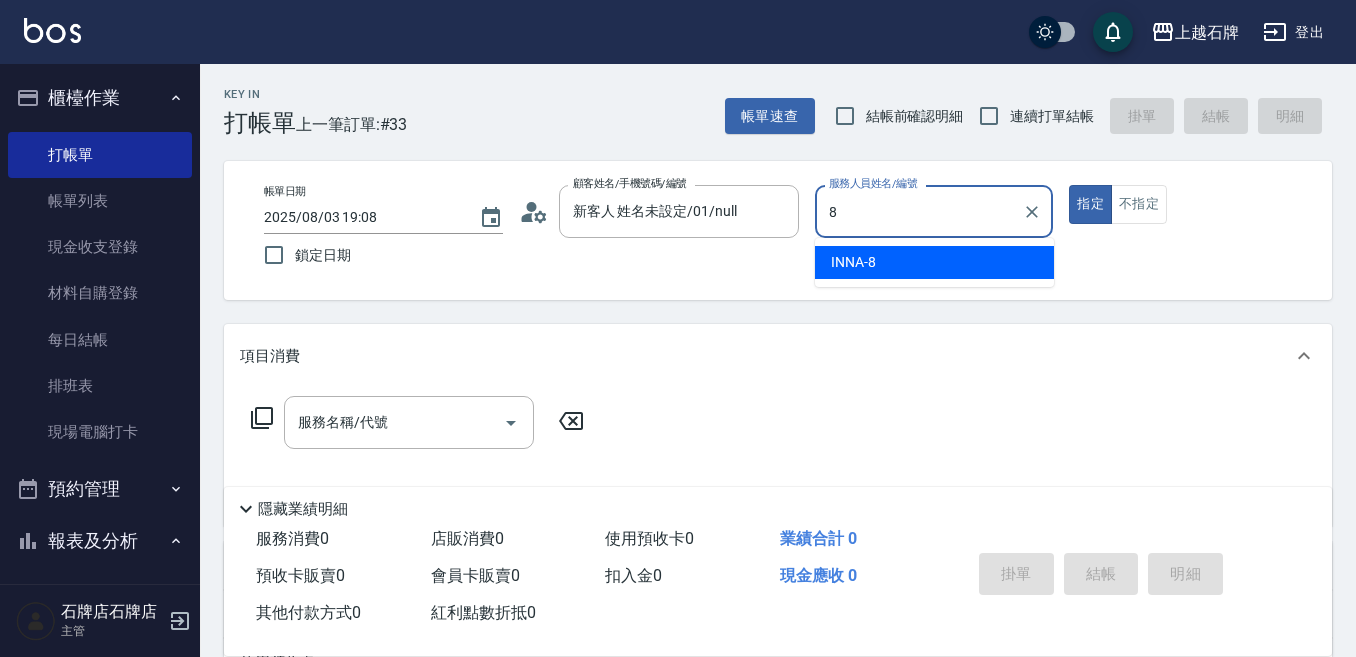 type on "8" 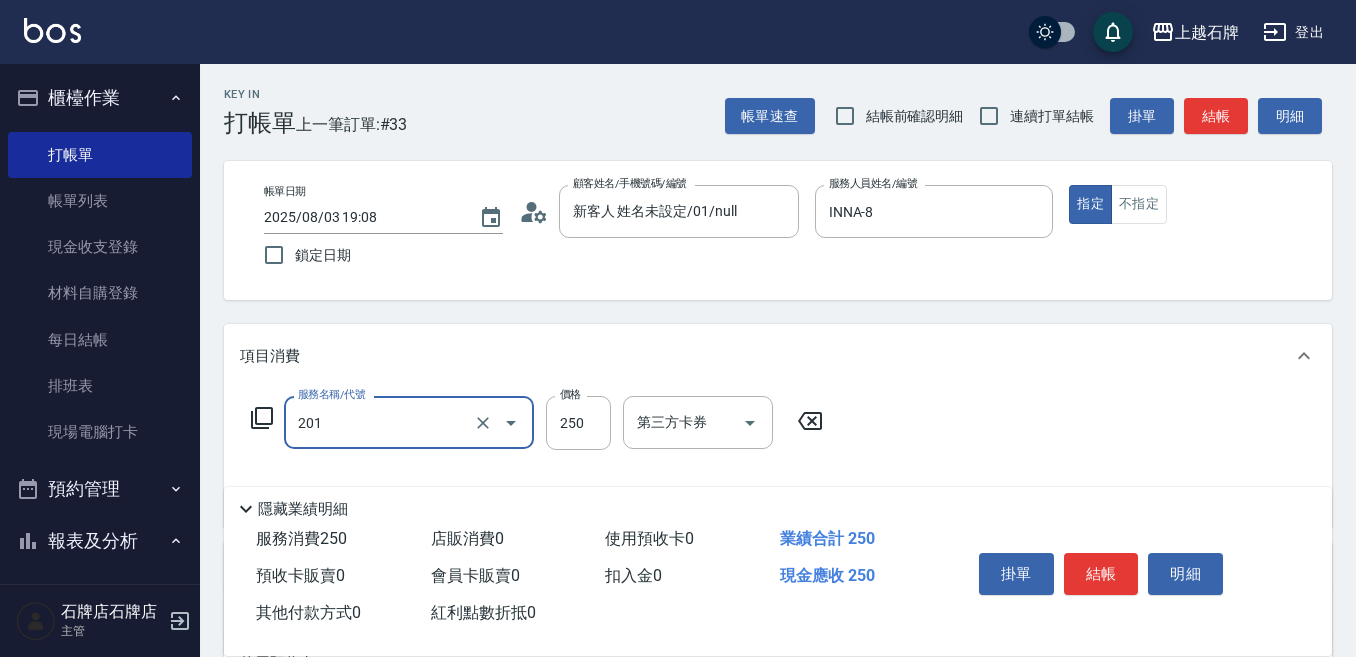 type on "B級單剪(201)" 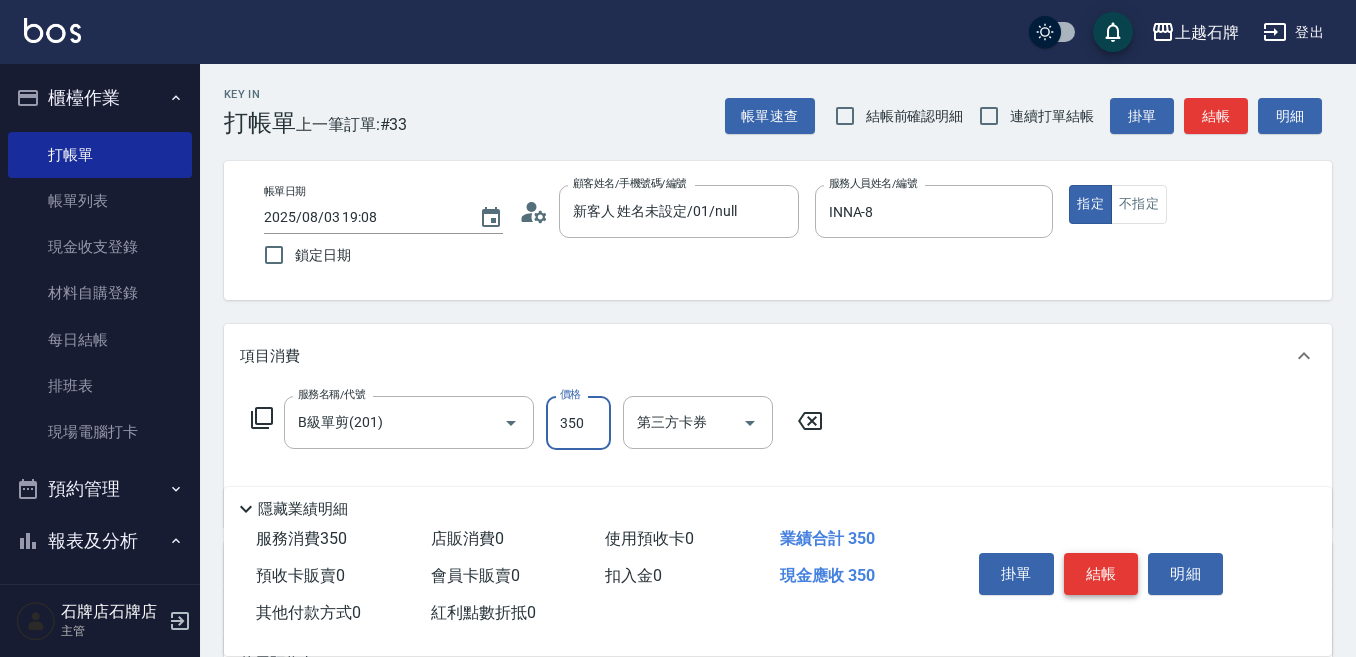 type on "350" 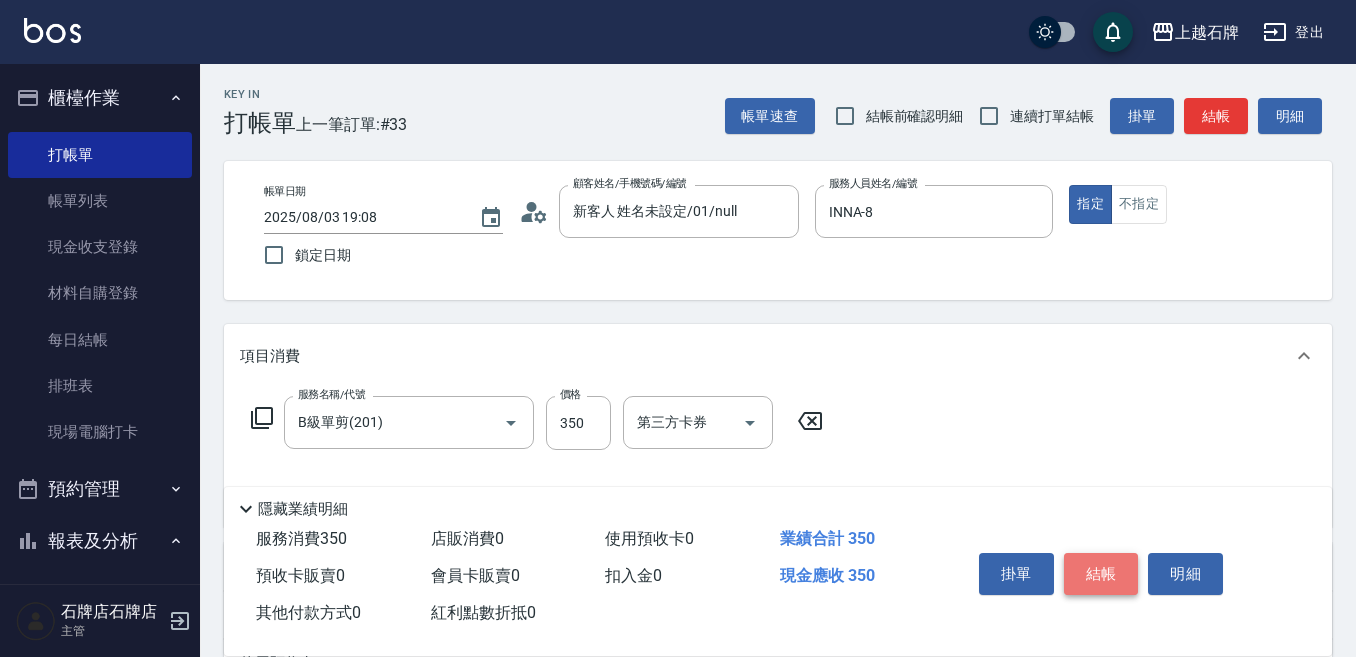 click on "結帳" at bounding box center [1101, 574] 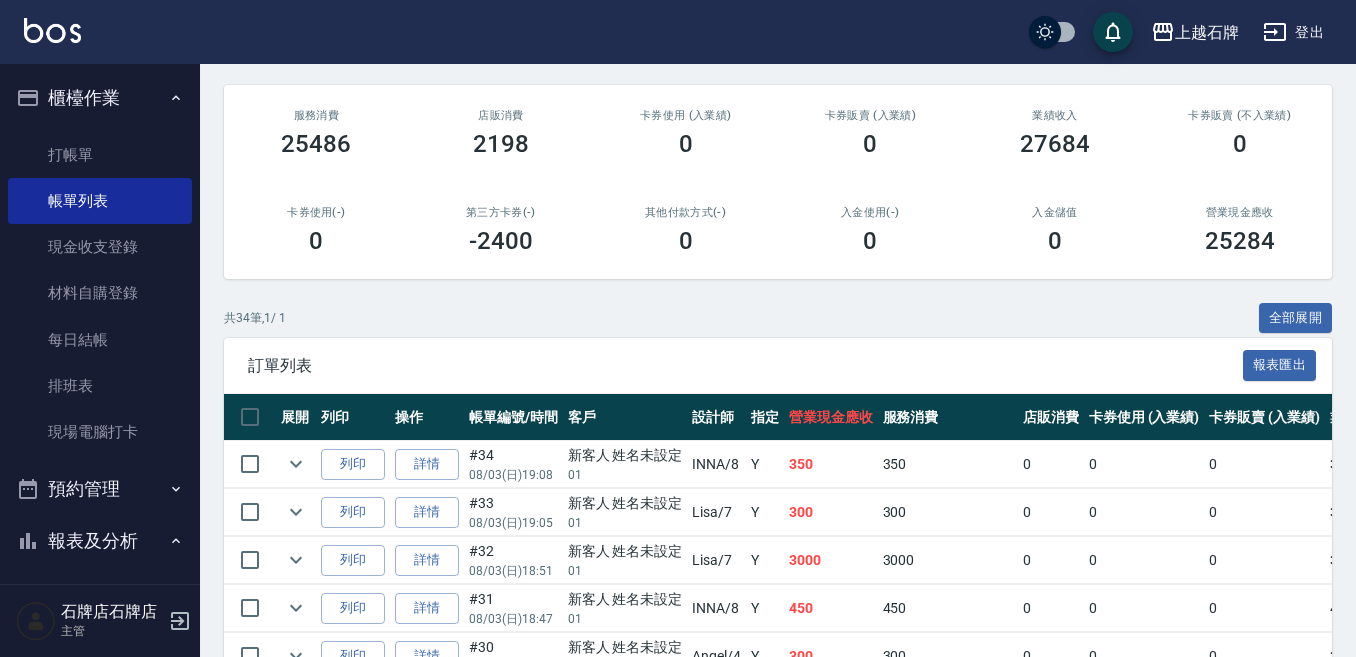 scroll, scrollTop: 300, scrollLeft: 0, axis: vertical 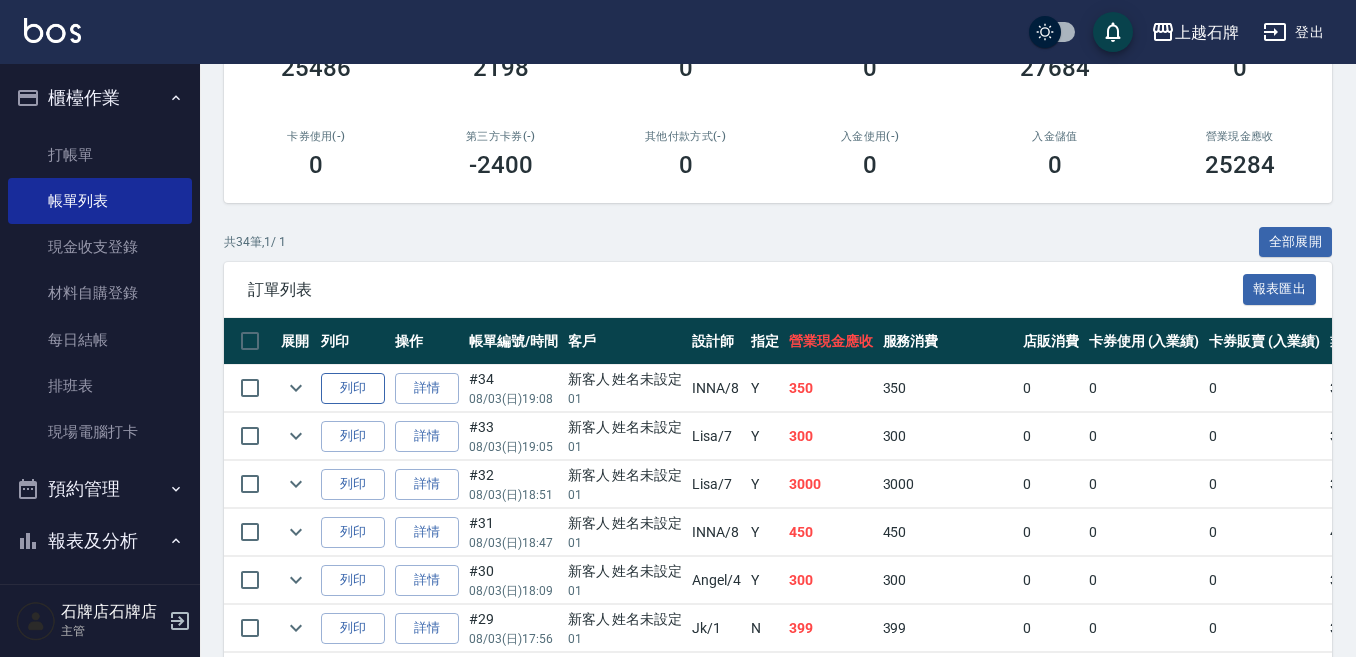 click on "列印" at bounding box center [353, 388] 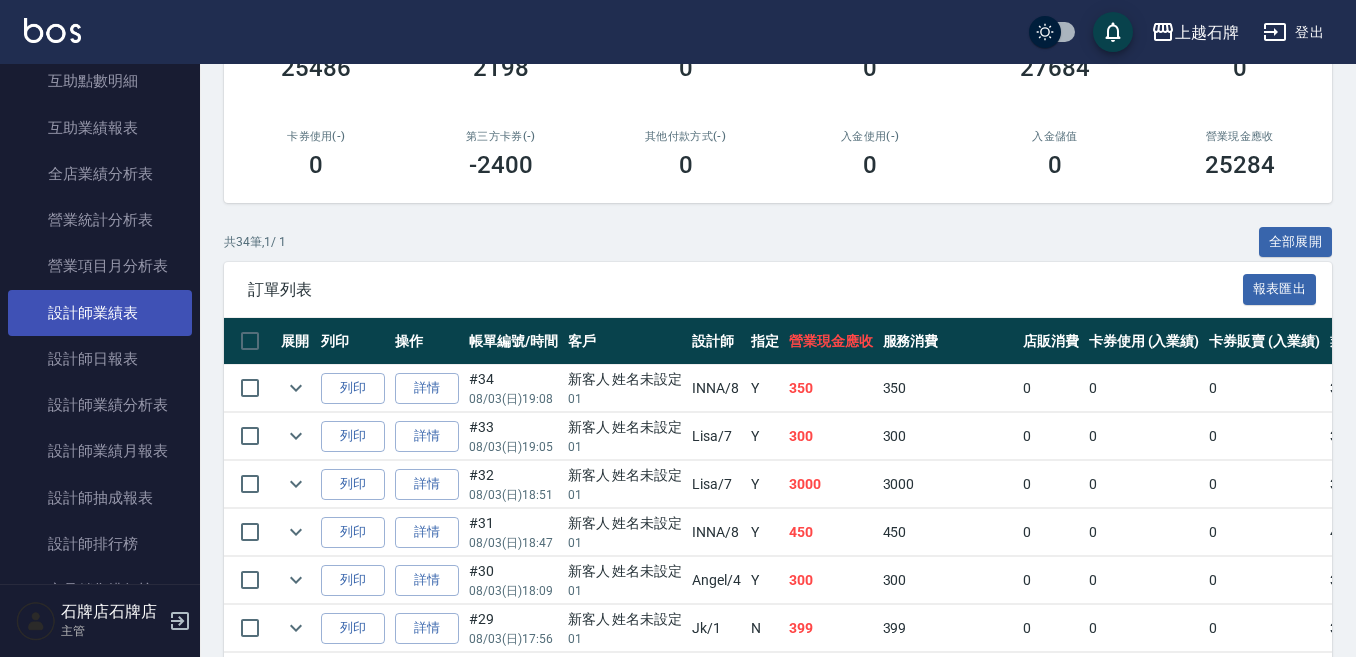 scroll, scrollTop: 1000, scrollLeft: 0, axis: vertical 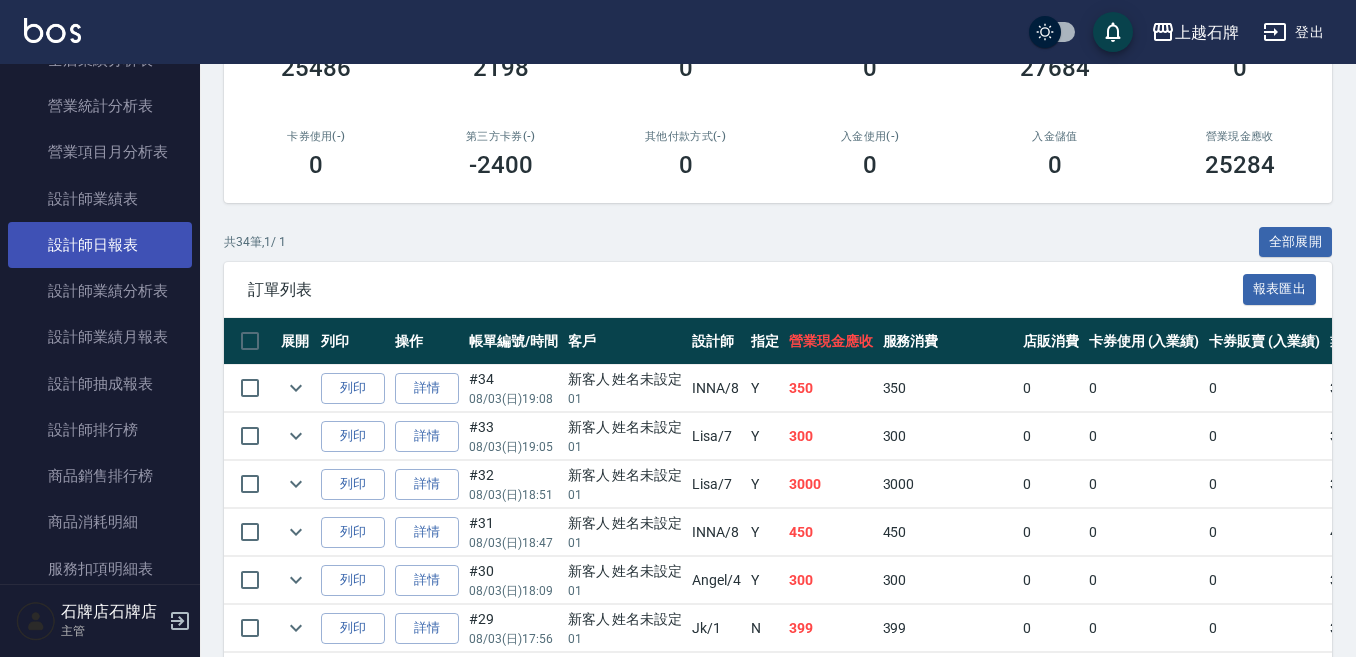 click on "設計師日報表" at bounding box center [100, 245] 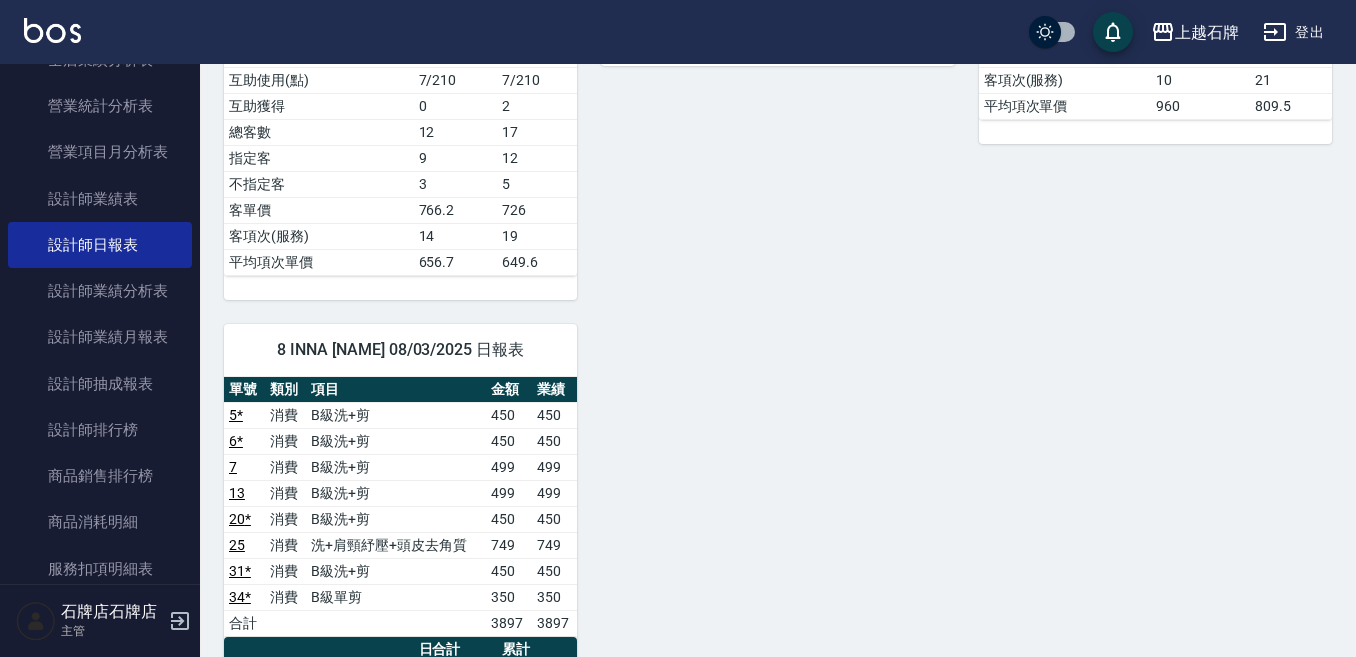 scroll, scrollTop: 1100, scrollLeft: 0, axis: vertical 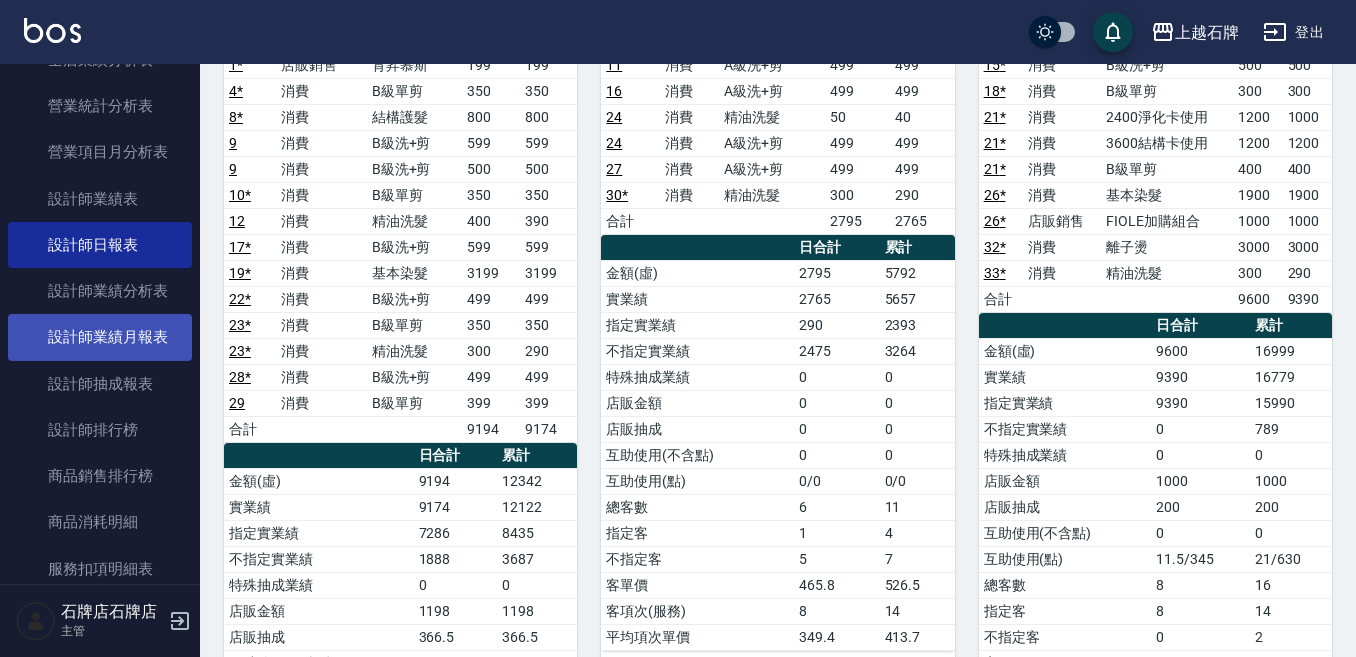 click on "設計師業績月報表" at bounding box center [100, 337] 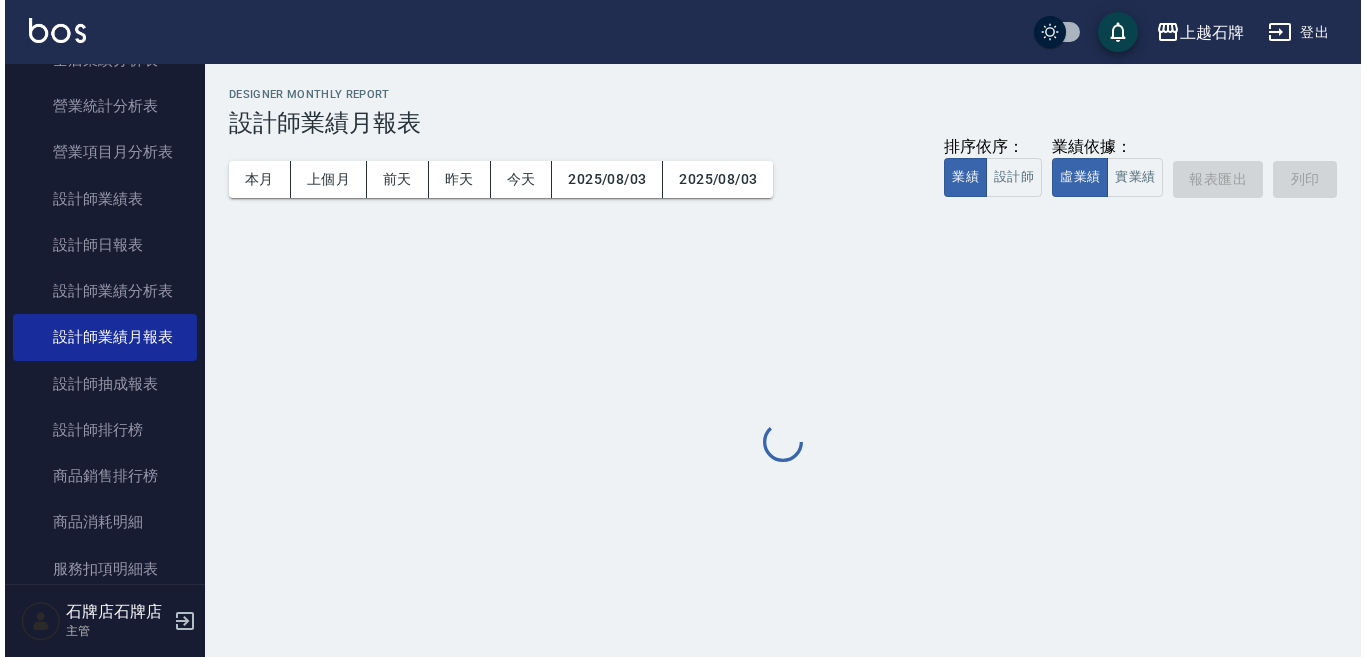 scroll, scrollTop: 0, scrollLeft: 0, axis: both 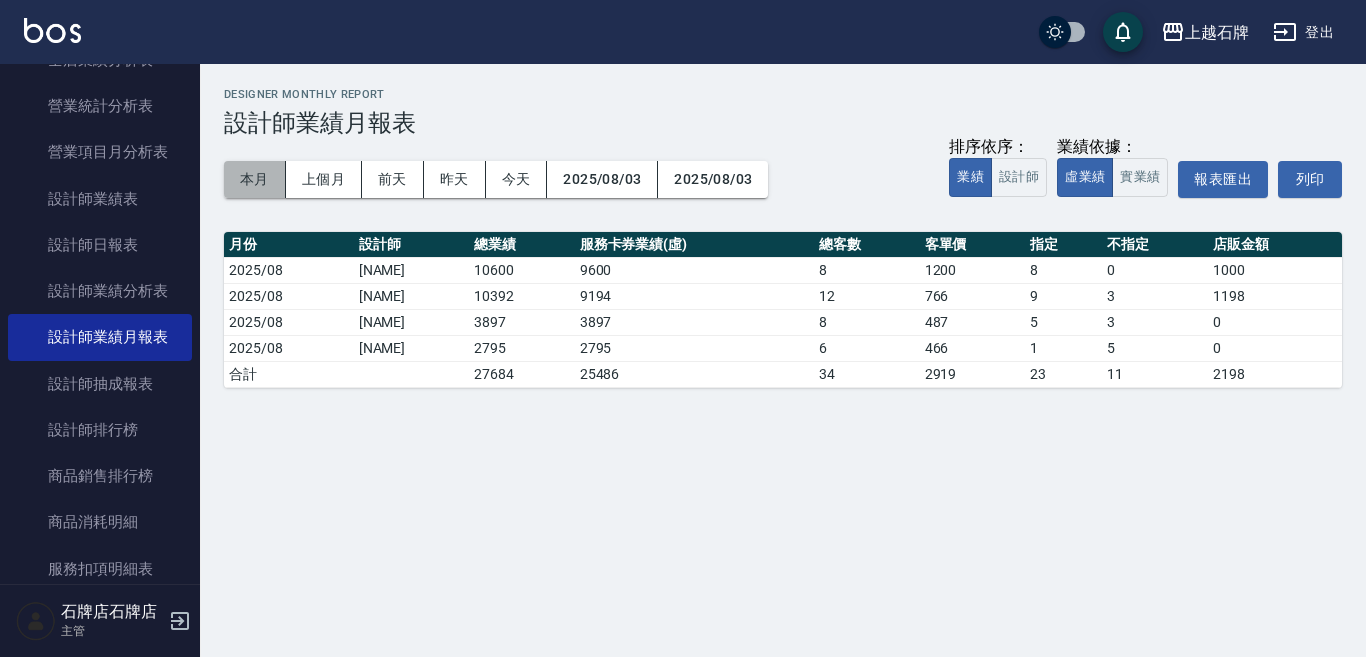 click on "本月" at bounding box center [255, 179] 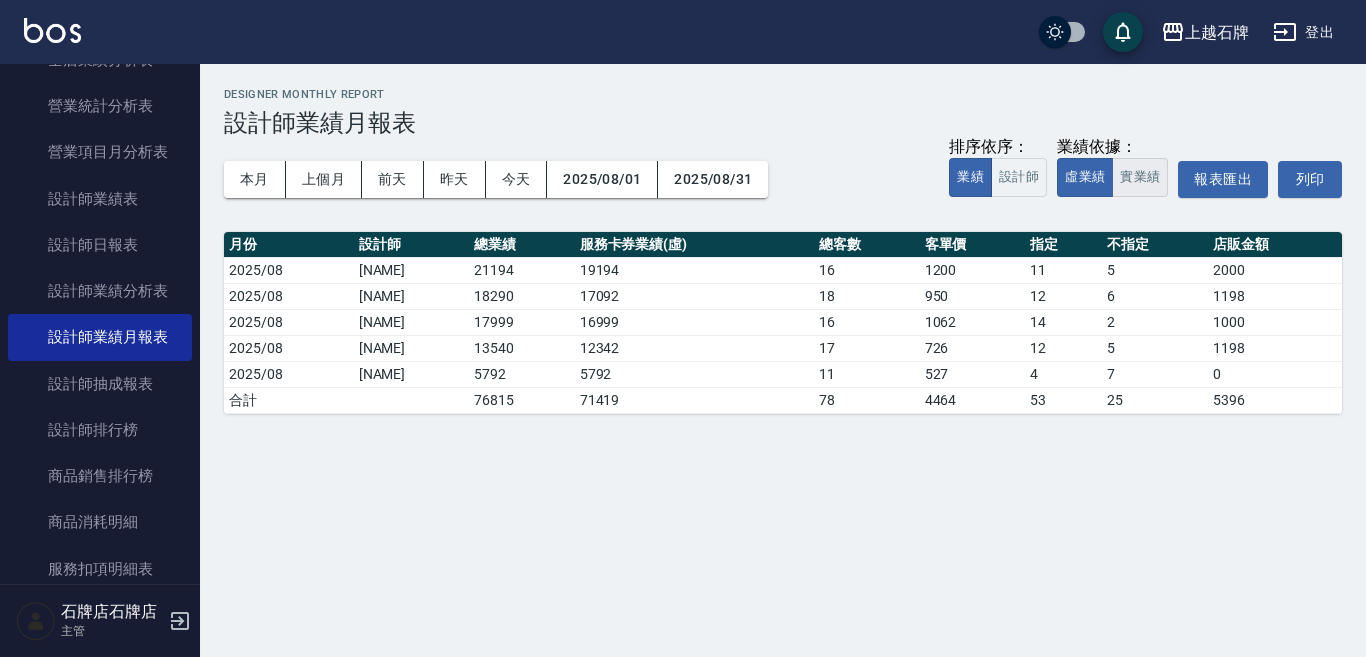 click on "實業績" at bounding box center [1140, 177] 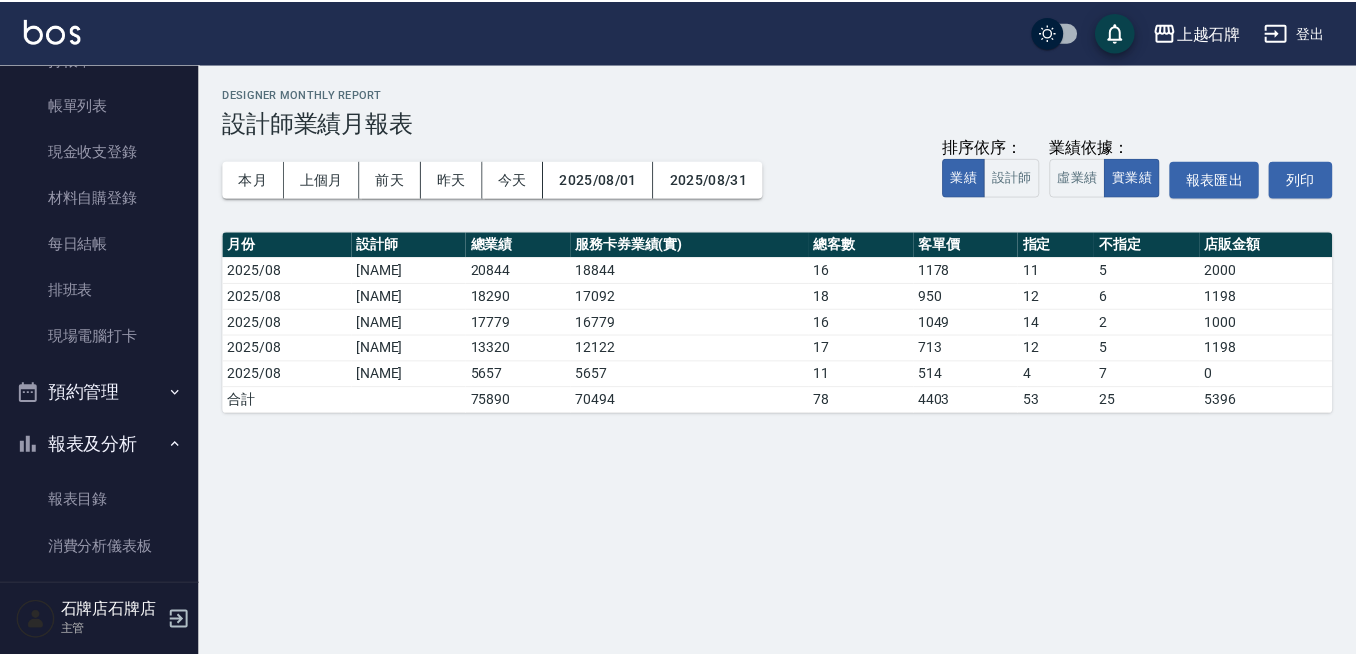 scroll, scrollTop: 0, scrollLeft: 0, axis: both 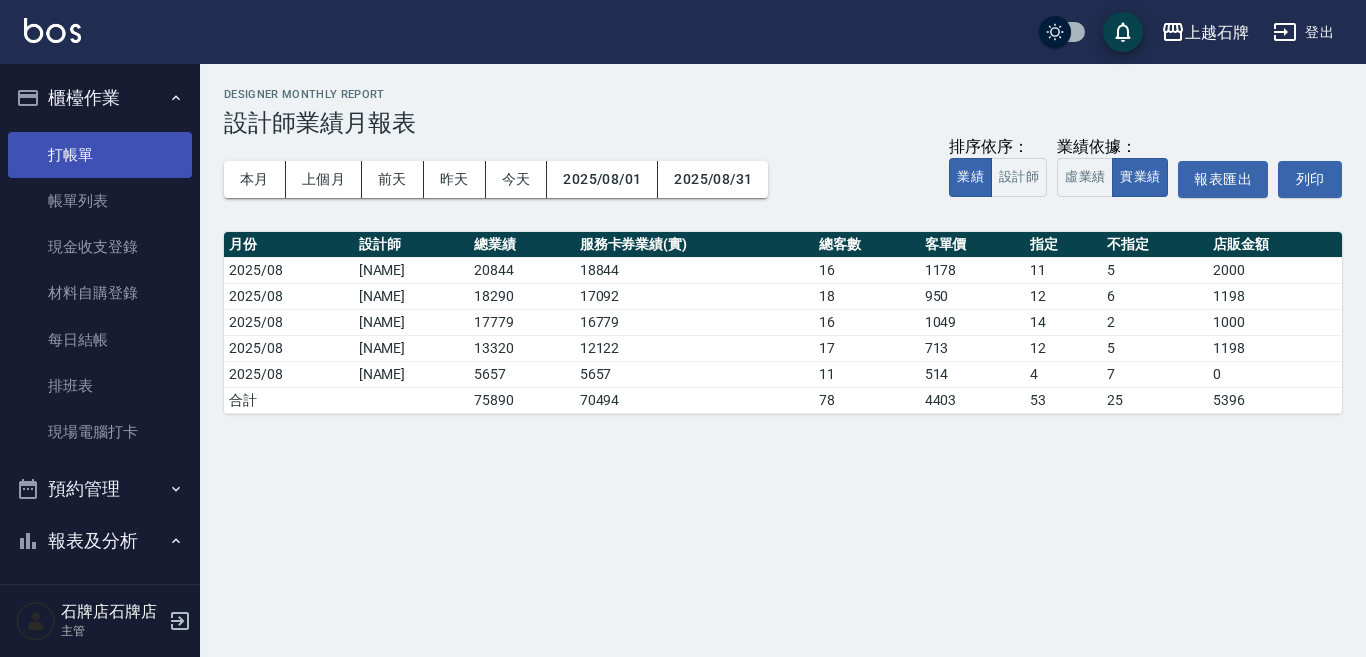 click on "打帳單" at bounding box center (100, 155) 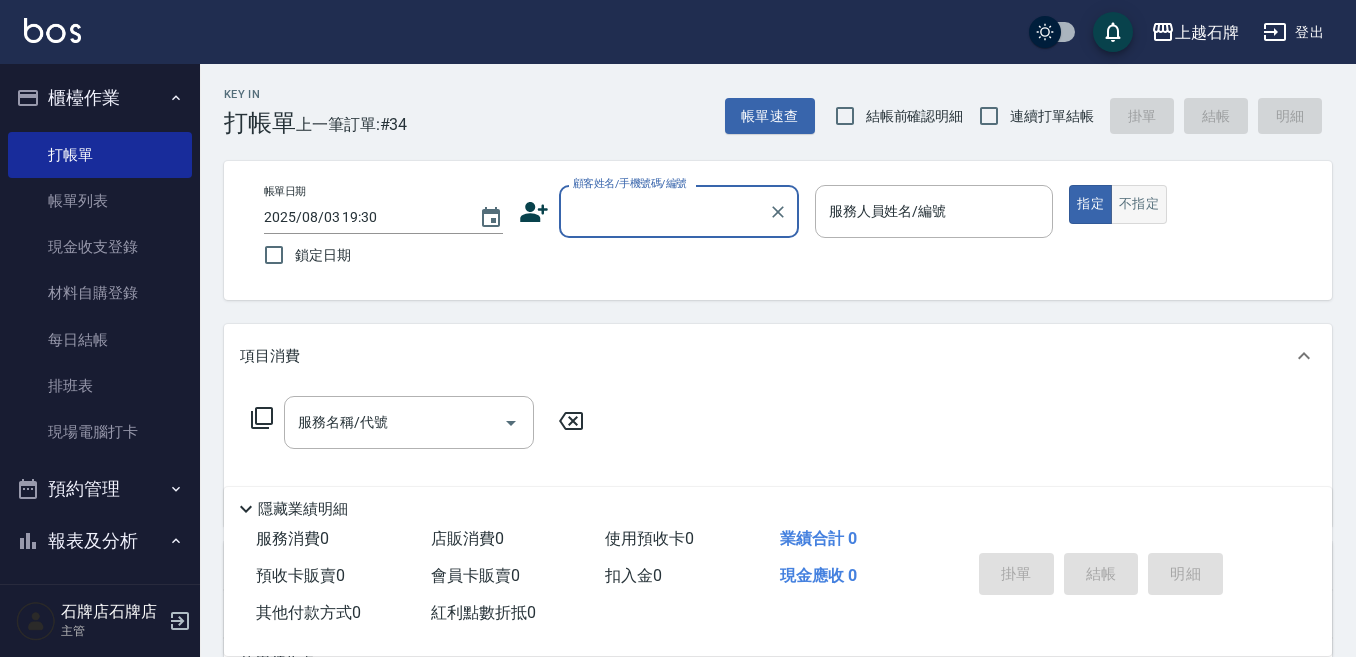 click on "不指定" at bounding box center [1139, 204] 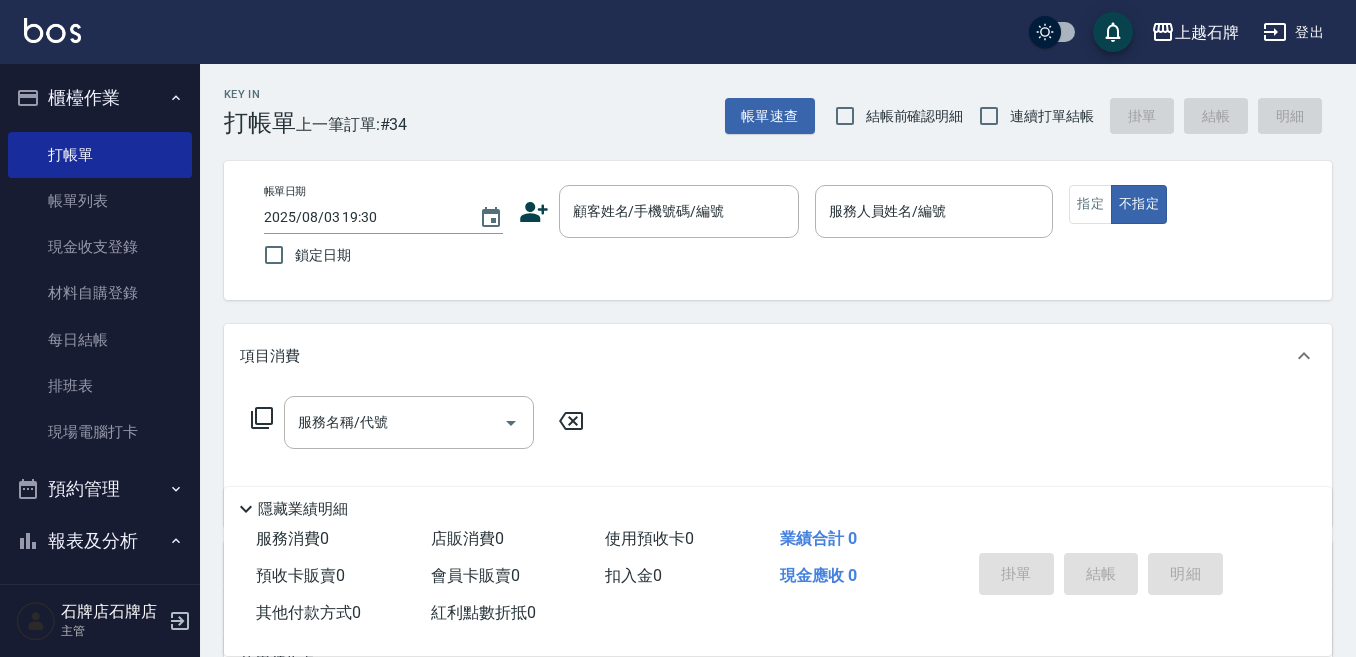 click on "Key In 打帳單 上一筆訂單:#34 帳單速查 結帳前確認明細 連續打單結帳 掛單 結帳 明細 帳單日期 2025/08/03 19:30 鎖定日期 顧客姓名/手機號碼/編號 顧客姓名/手機號碼/編號 服務人員姓名/編號 服務人員姓名/編號 指定 不指定 項目消費 服務名稱/代號 服務名稱/代號 店販銷售 服務人員姓名/編號 服務人員姓名/編號 商品代號/名稱 商品代號/名稱 預收卡販賣 卡券名稱/代號 卡券名稱/代號 使用預收卡 其他付款方式 其他付款方式 其他付款方式 備註及來源 備註 備註 訂單來源 ​ 訂單來源 隱藏業績明細 服務消費  0 店販消費  0 使用預收卡  0 業績合計   0 預收卡販賣  0 會員卡販賣  0 扣入金  0 現金應收   0 其他付款方式  0 紅利點數折抵  0 掛單 結帳 明細" at bounding box center [778, 519] 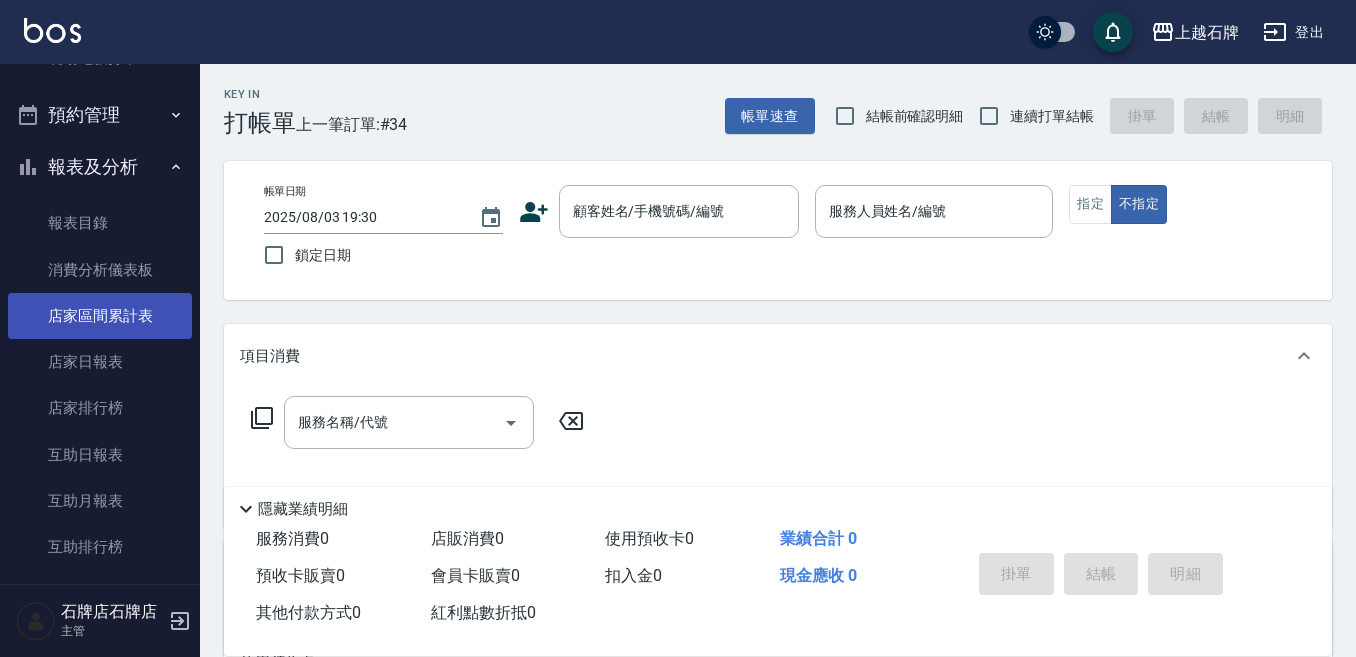 scroll, scrollTop: 400, scrollLeft: 0, axis: vertical 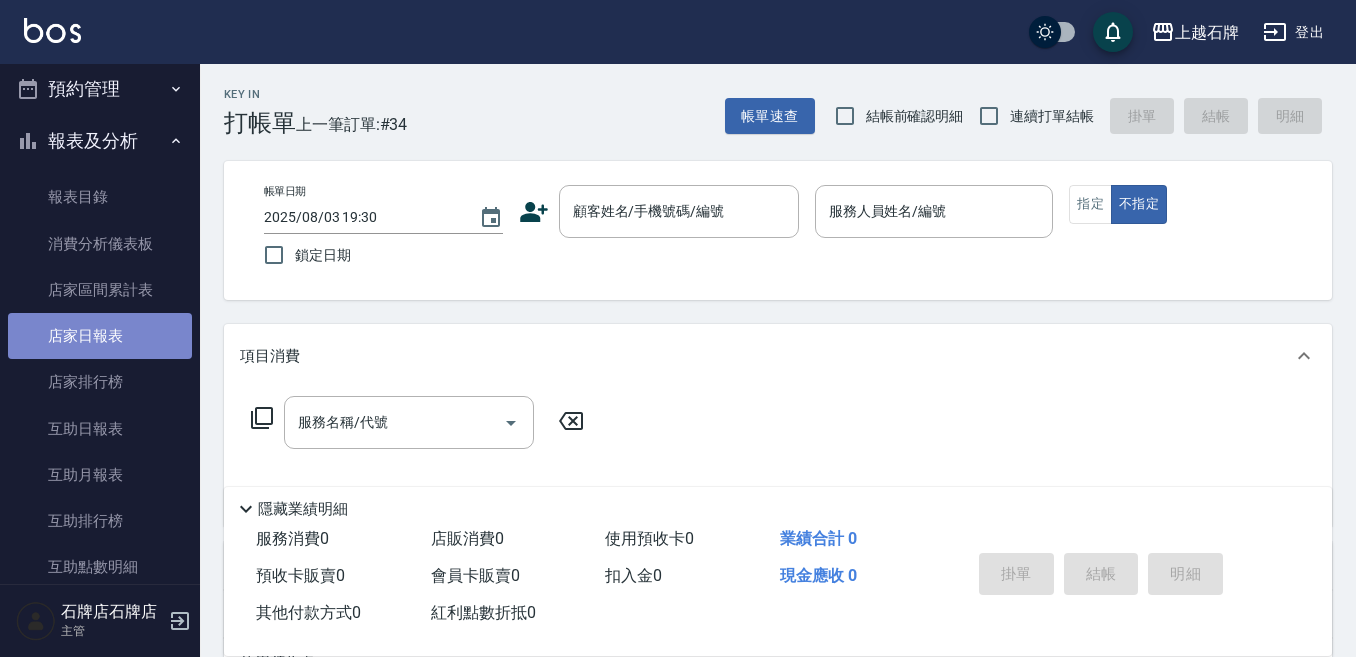 click on "店家日報表" at bounding box center (100, 336) 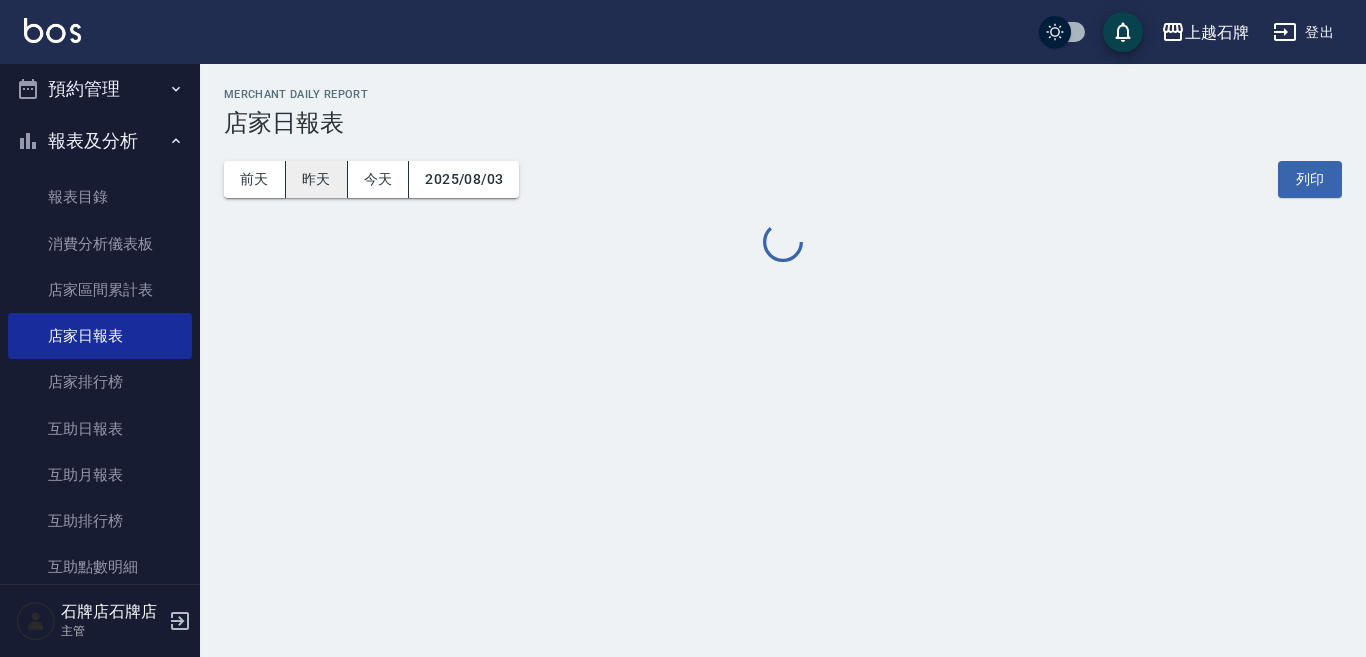 click on "昨天" at bounding box center (317, 179) 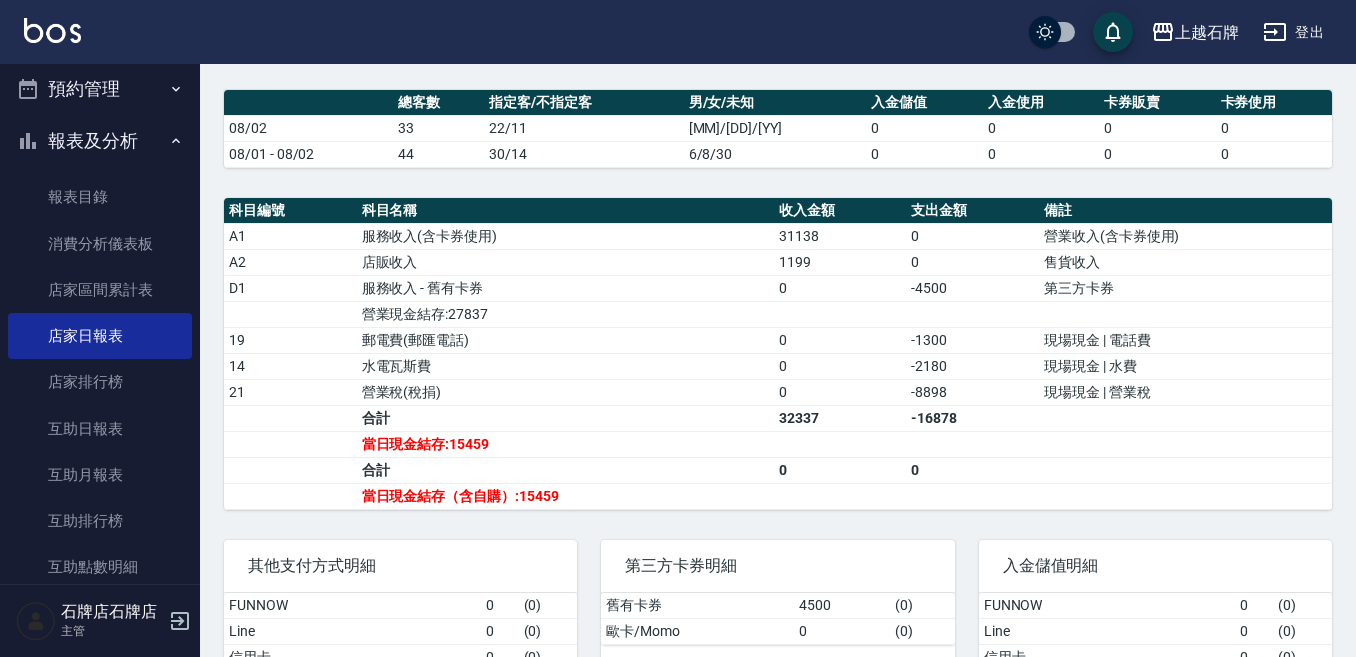 scroll, scrollTop: 500, scrollLeft: 0, axis: vertical 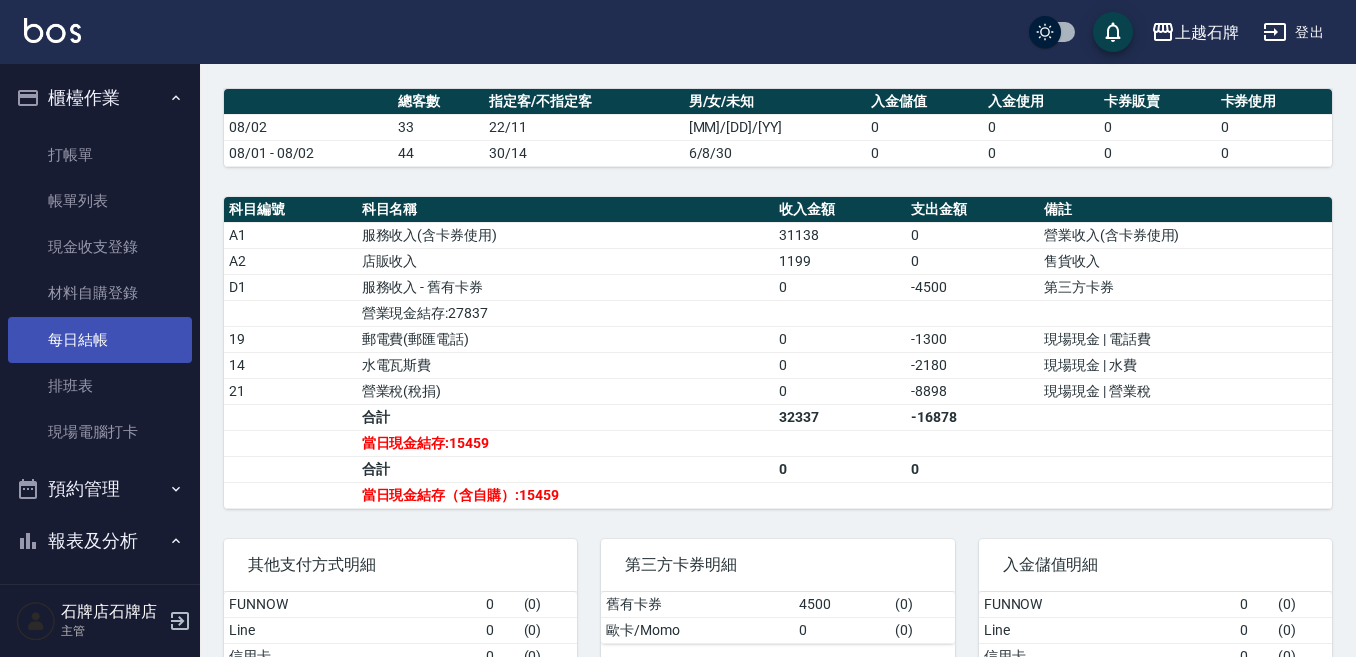 click on "每日結帳" at bounding box center [100, 340] 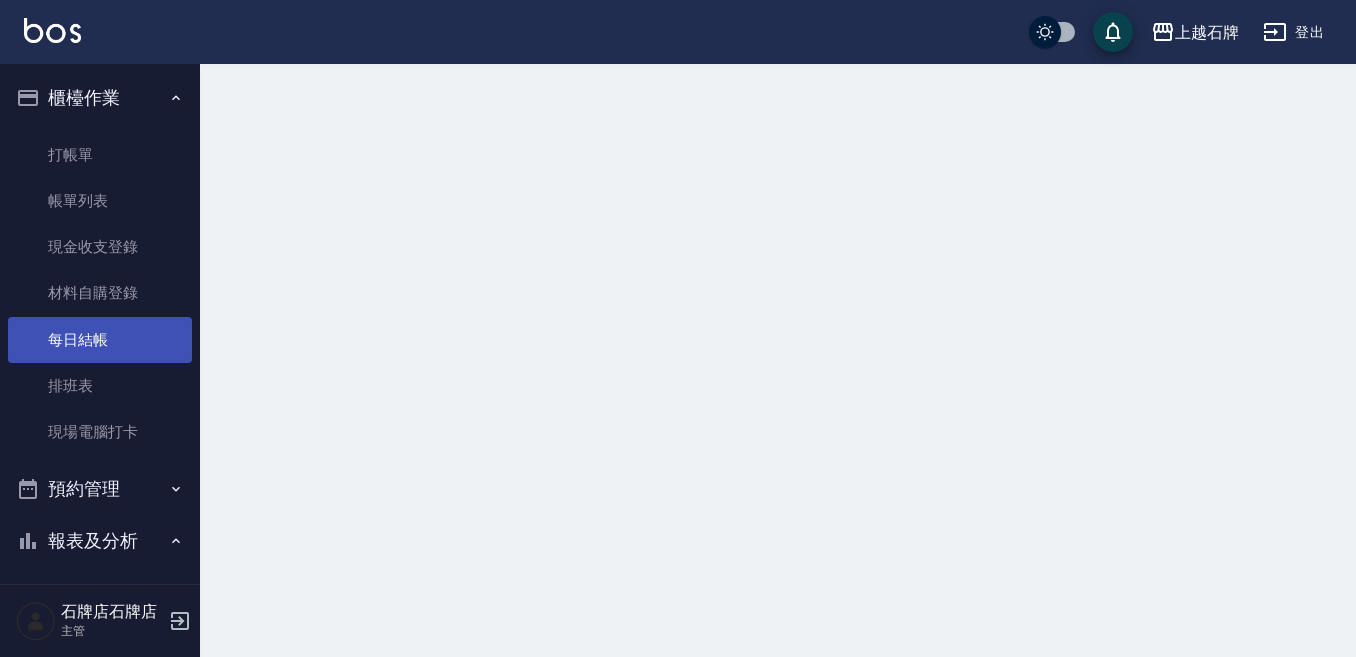 scroll, scrollTop: 0, scrollLeft: 0, axis: both 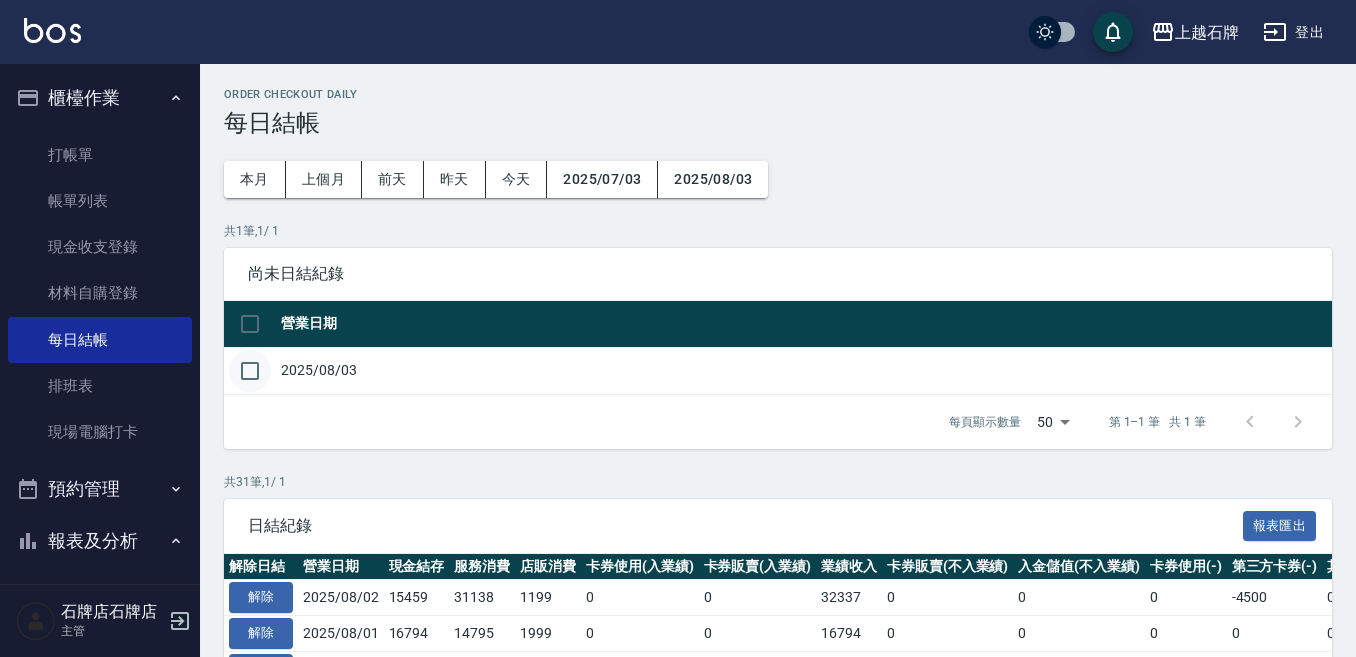 click at bounding box center [250, 371] 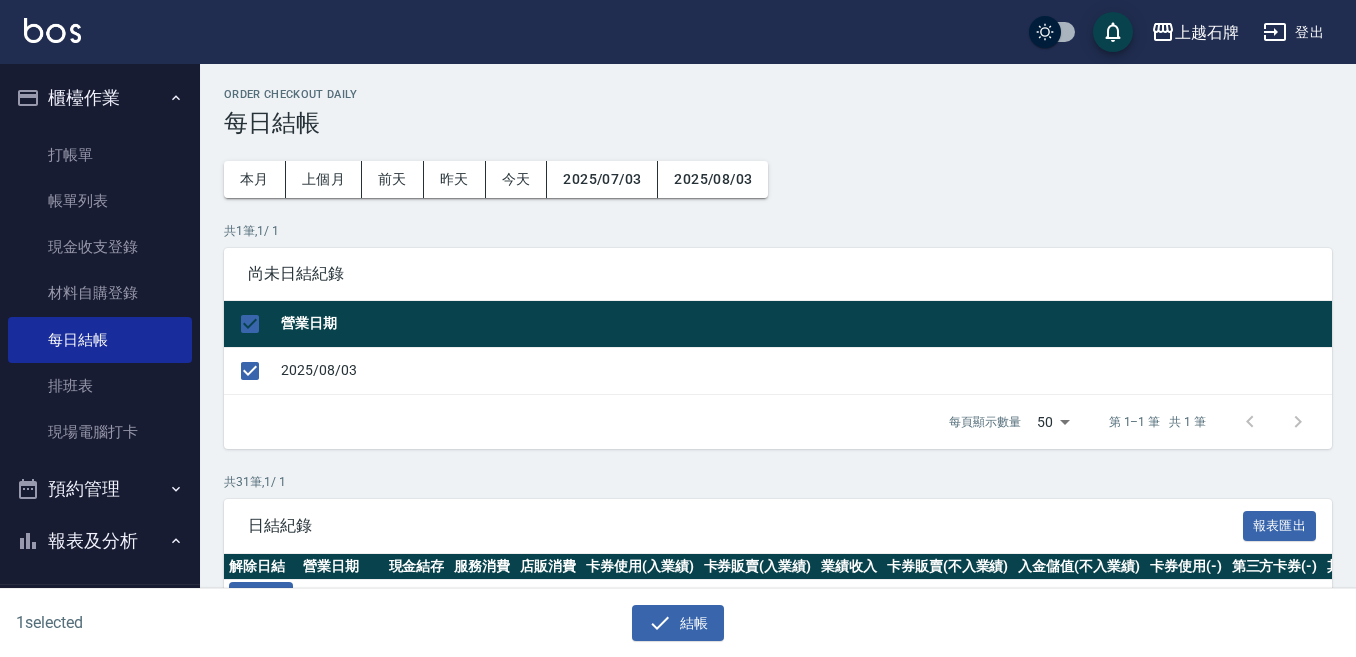 drag, startPoint x: 682, startPoint y: 641, endPoint x: 678, endPoint y: 586, distance: 55.145264 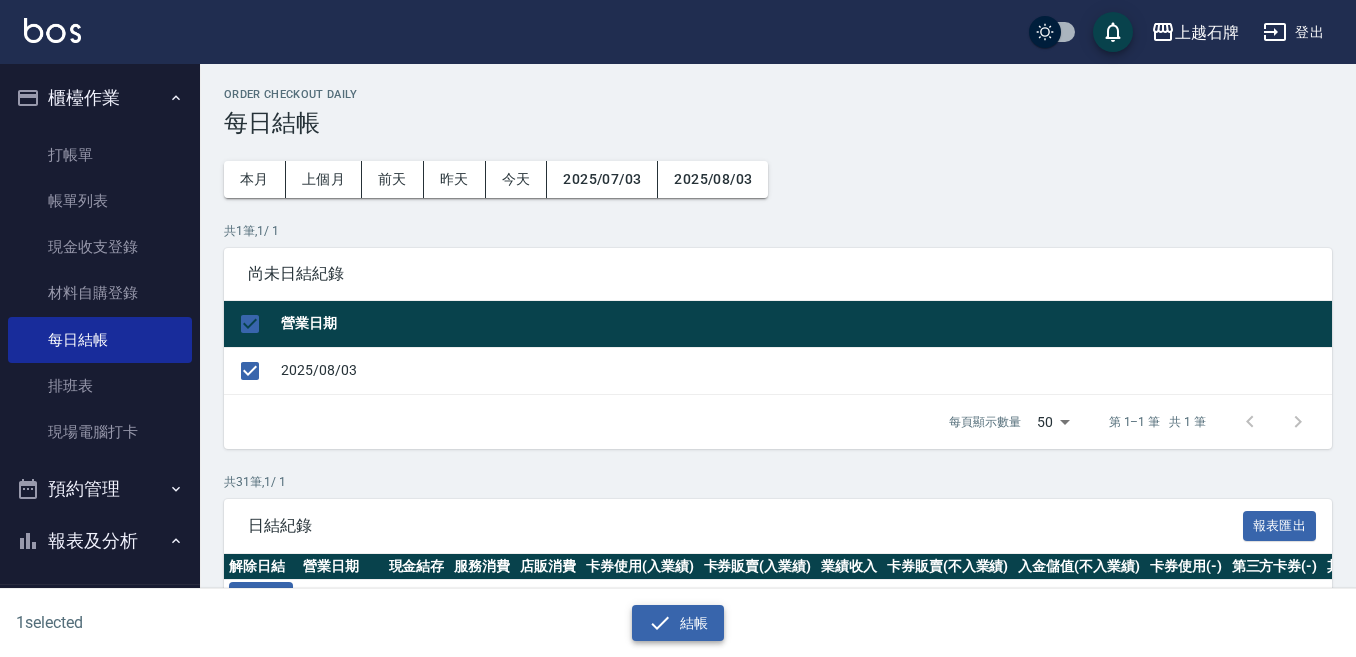 click on "結帳" at bounding box center [678, 623] 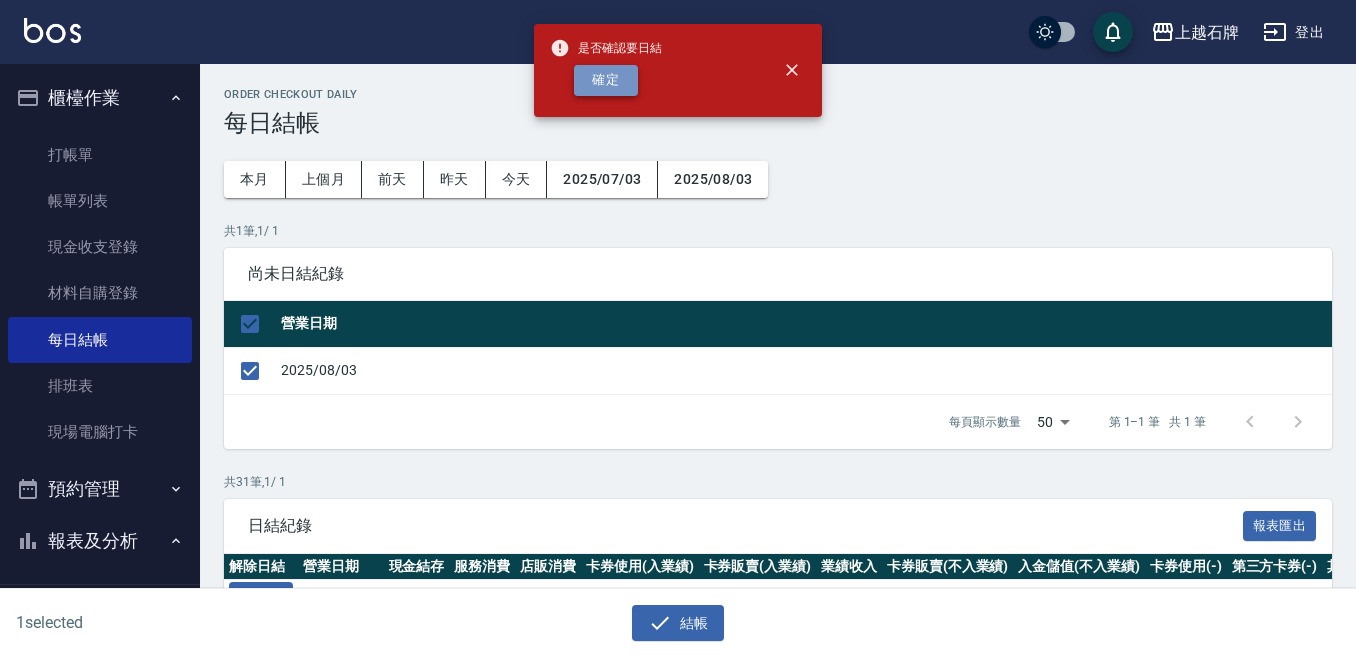click on "確定" at bounding box center (606, 80) 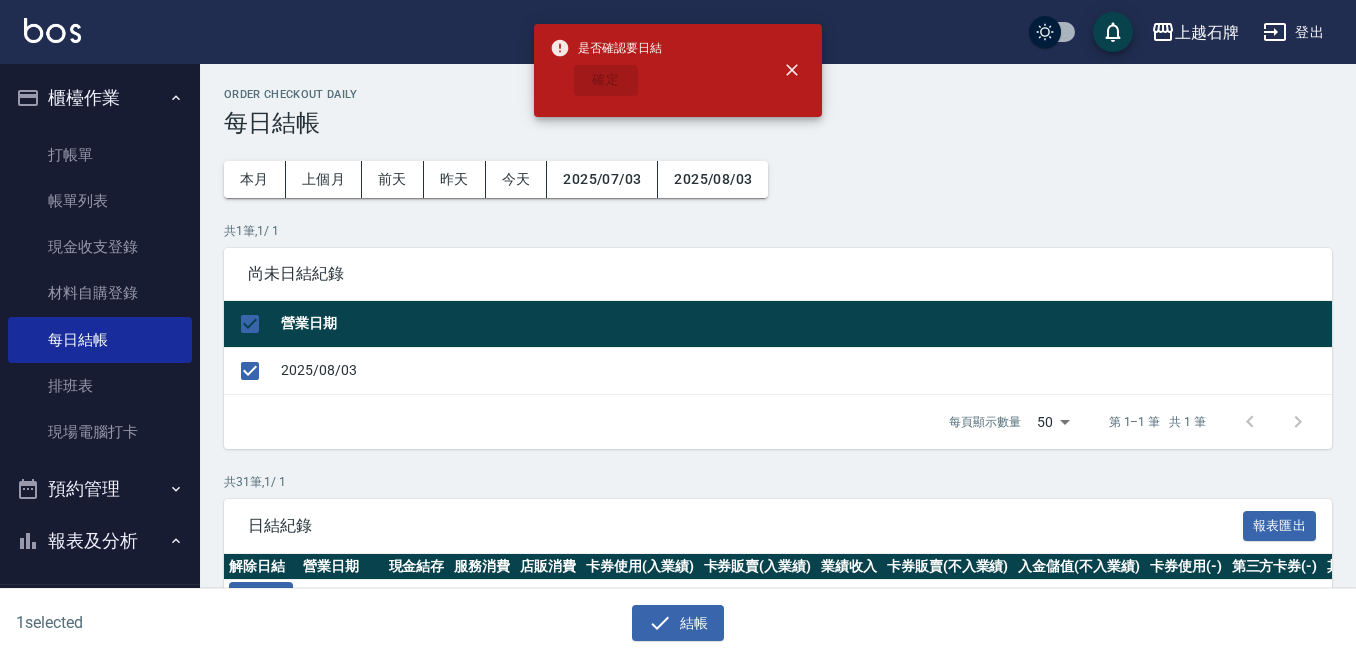 checkbox on "false" 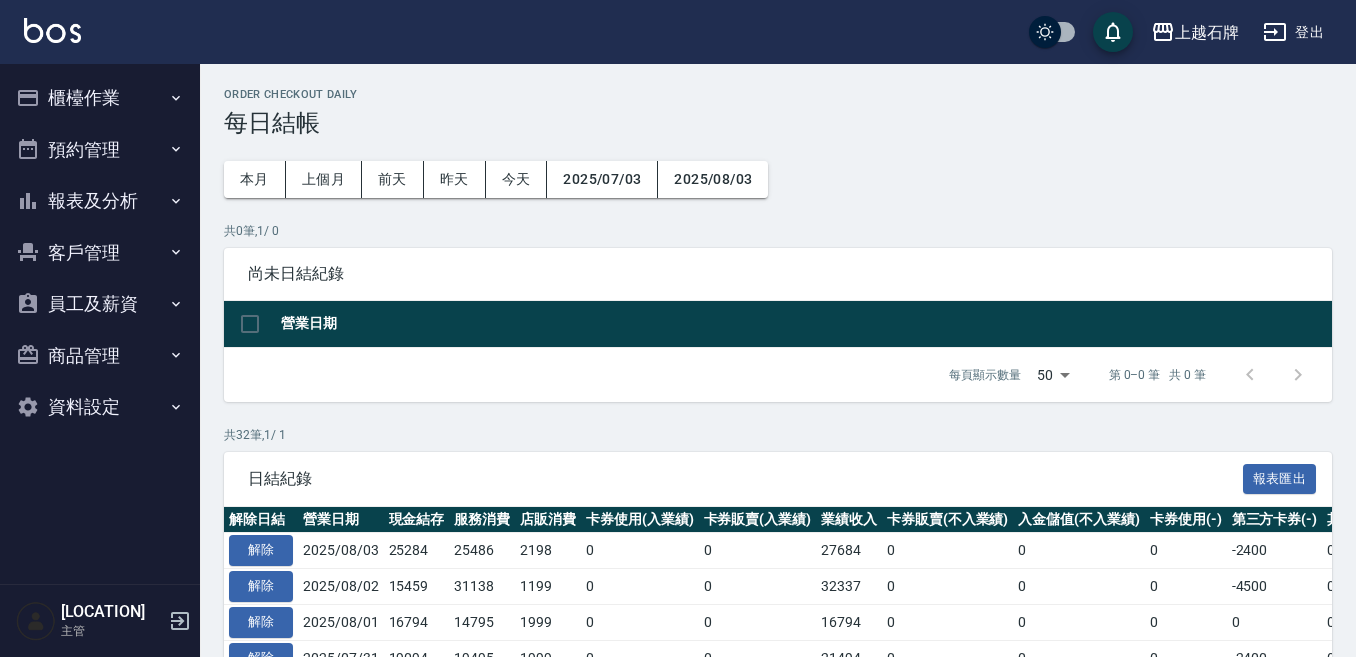 scroll, scrollTop: 0, scrollLeft: 0, axis: both 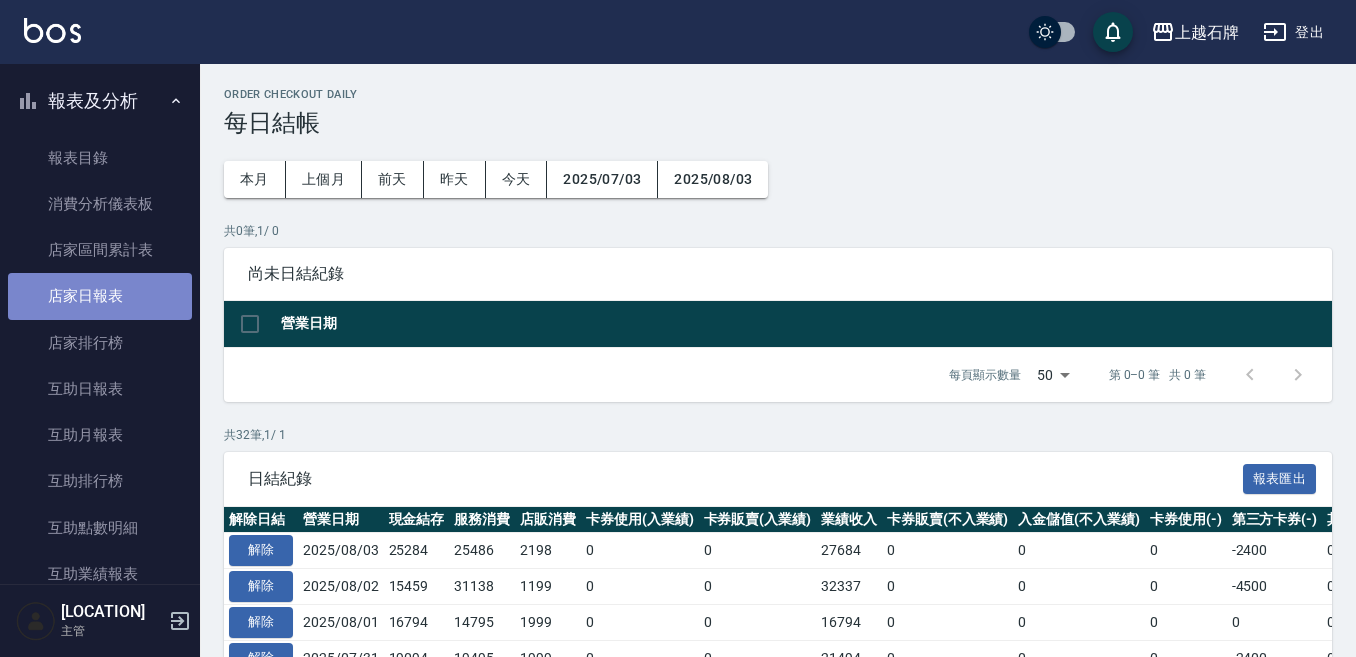 click on "店家日報表" at bounding box center (100, 296) 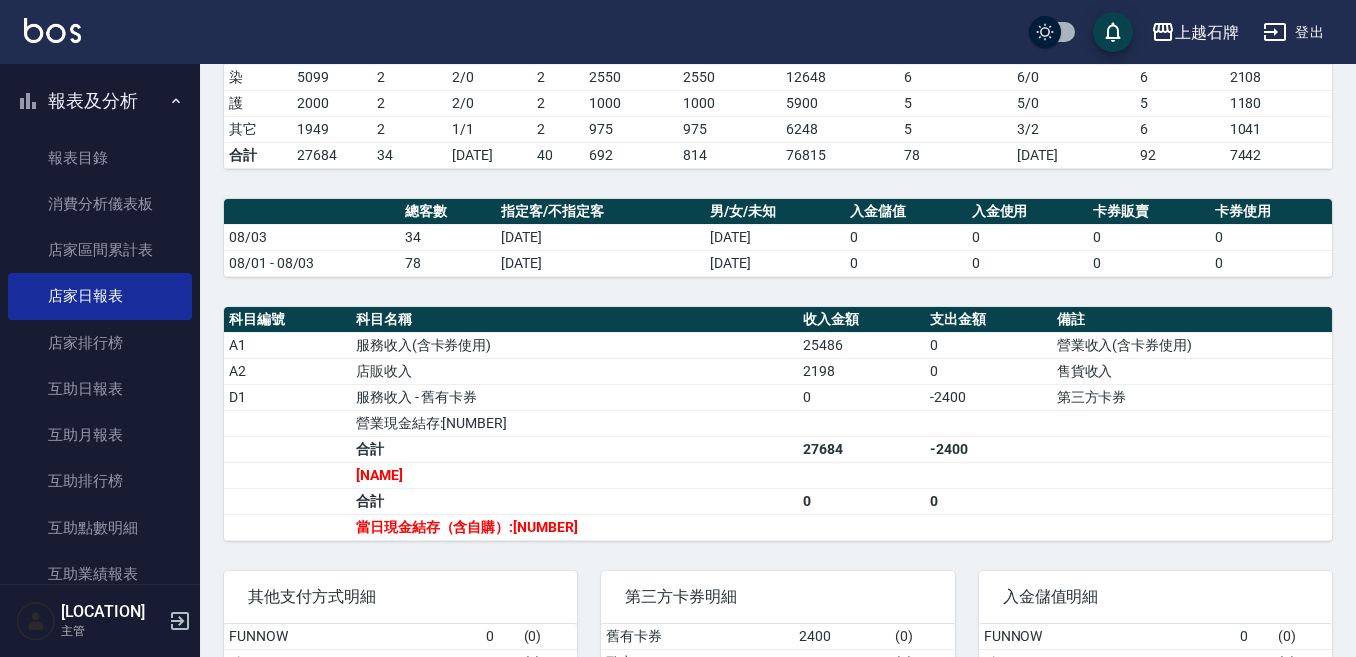 scroll, scrollTop: 400, scrollLeft: 0, axis: vertical 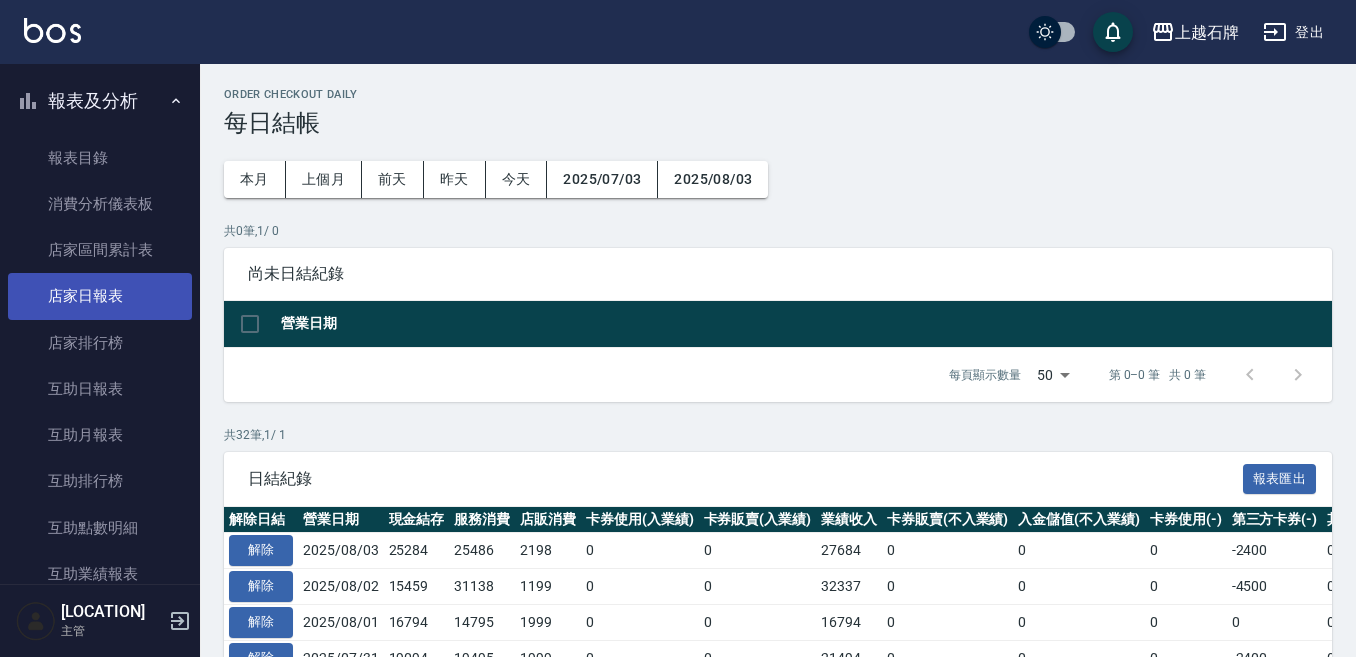 click on "店家日報表" at bounding box center [100, 296] 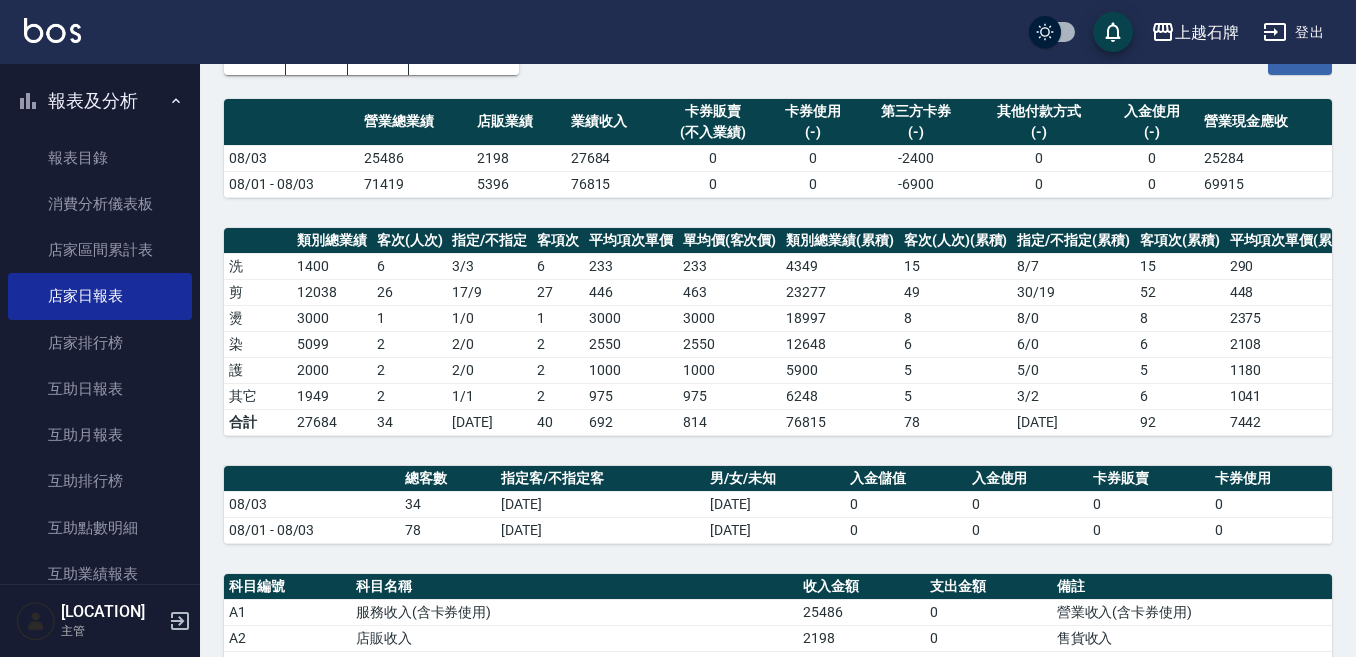scroll, scrollTop: 400, scrollLeft: 0, axis: vertical 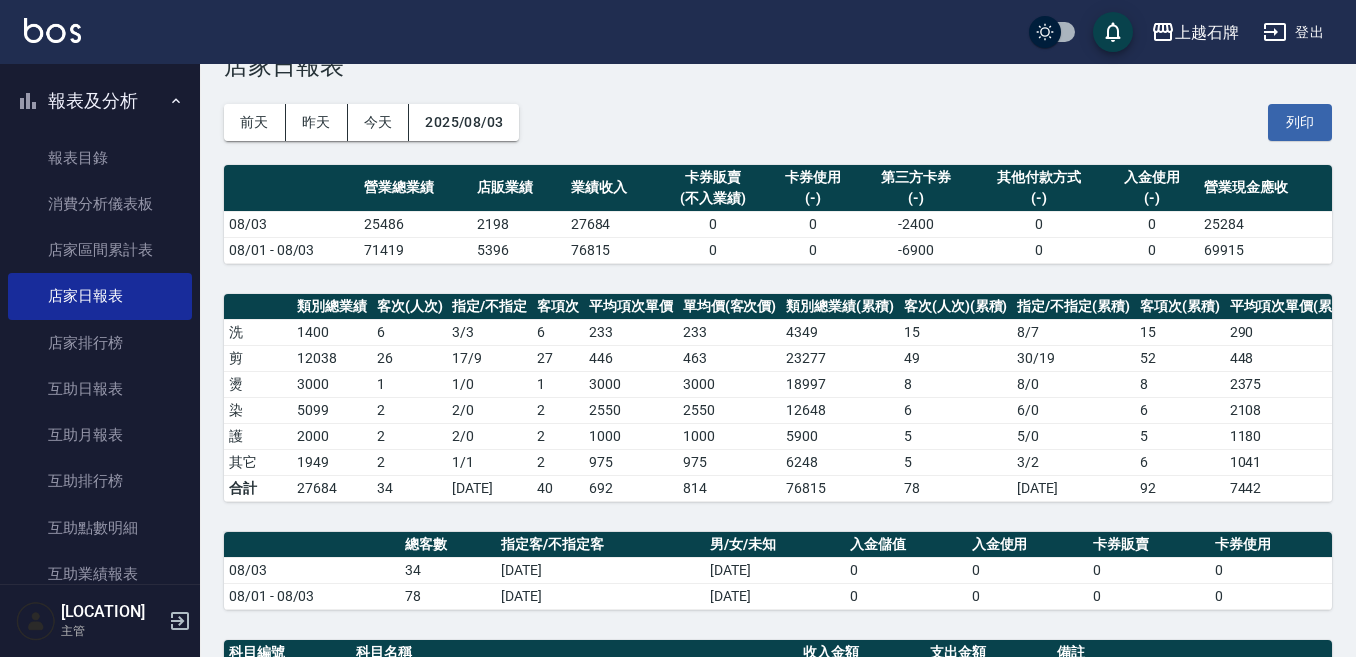 click on "前天 昨天 今天 2025/08/03 列印" at bounding box center (778, 122) 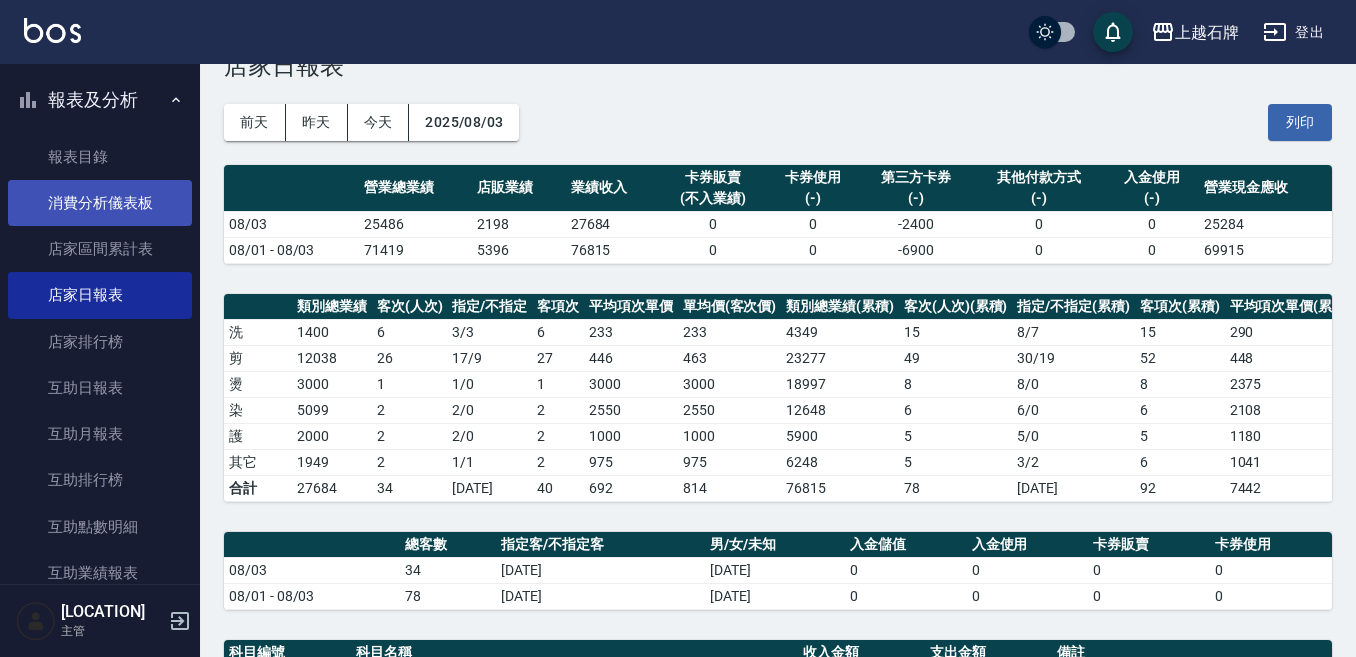 scroll, scrollTop: 0, scrollLeft: 0, axis: both 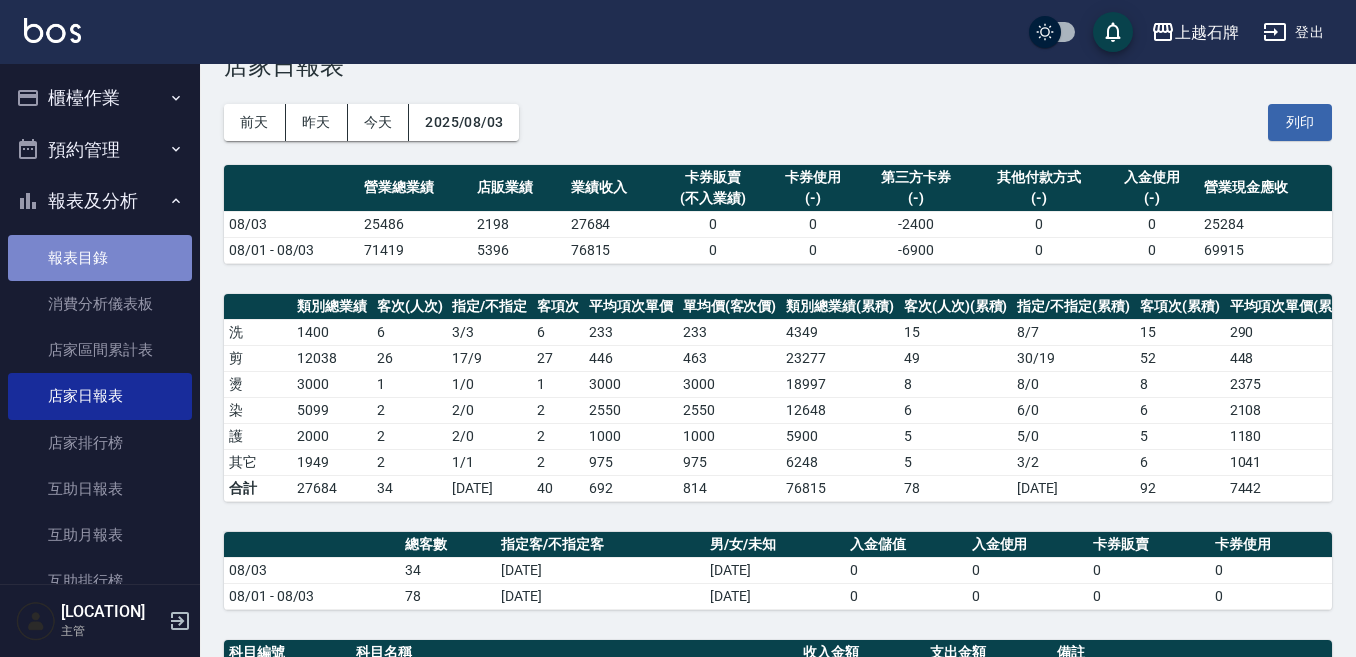 click on "報表目錄" at bounding box center (100, 258) 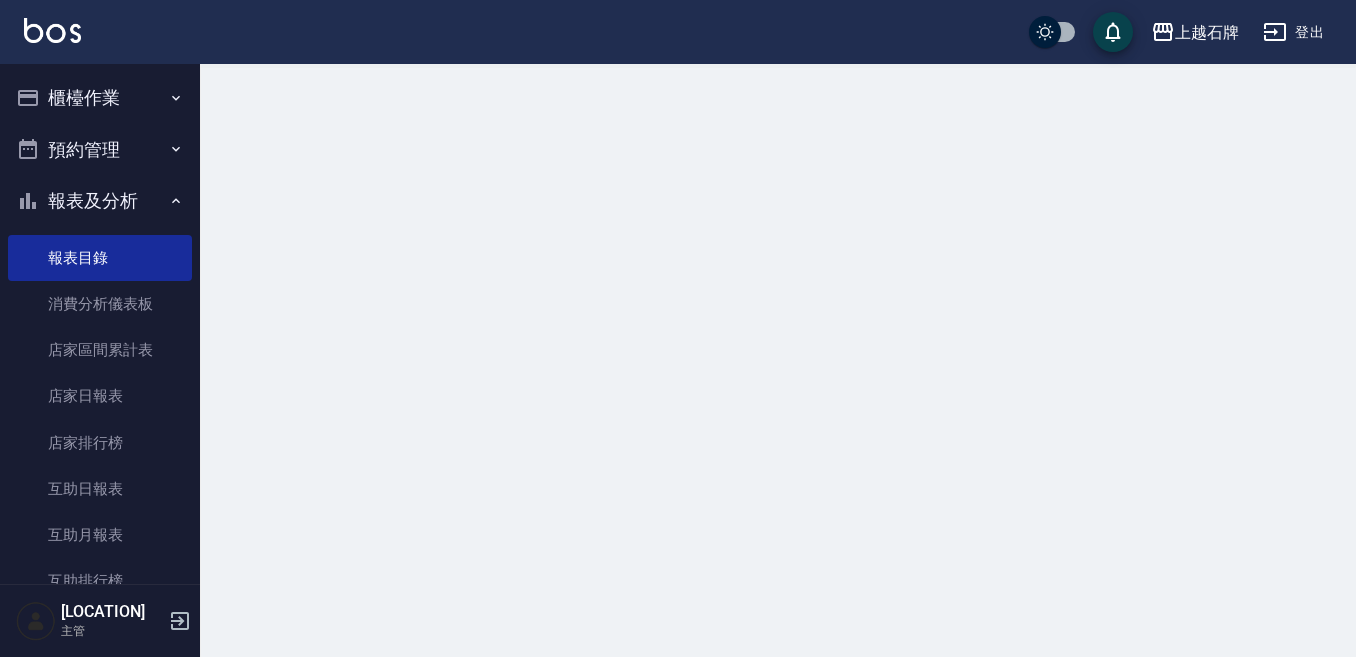 scroll, scrollTop: 0, scrollLeft: 0, axis: both 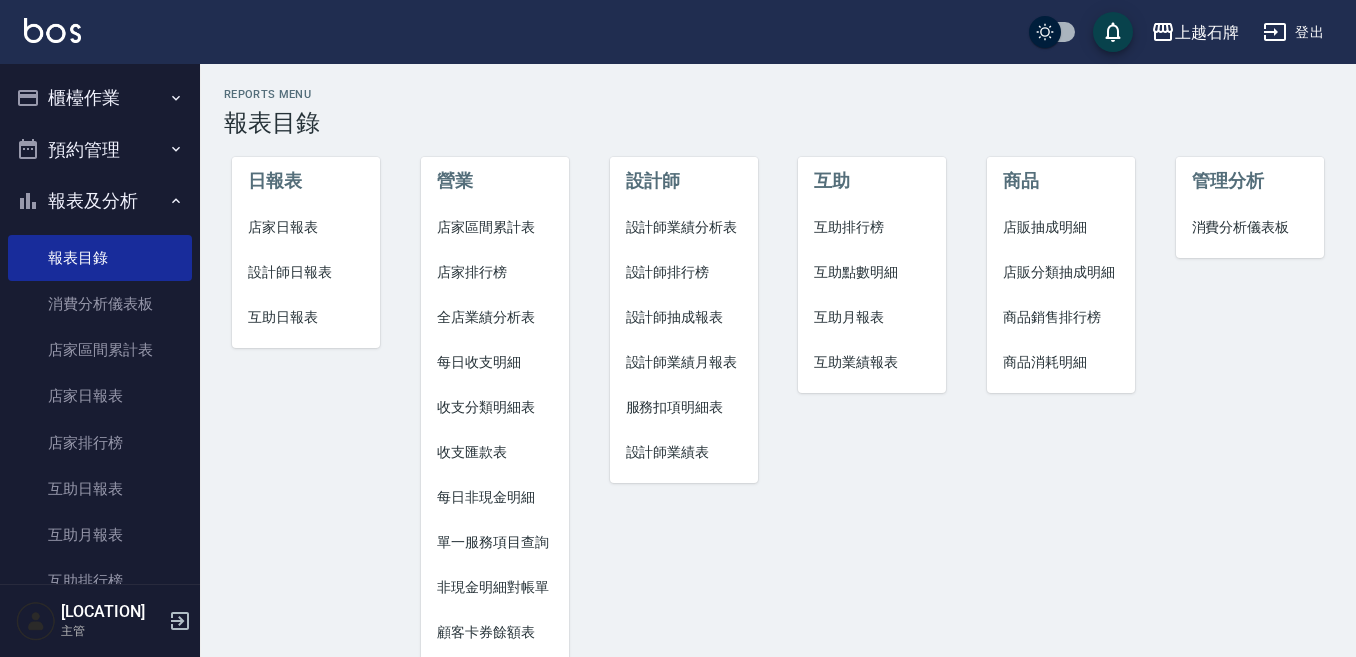 click on "設計師日報表" at bounding box center [306, 272] 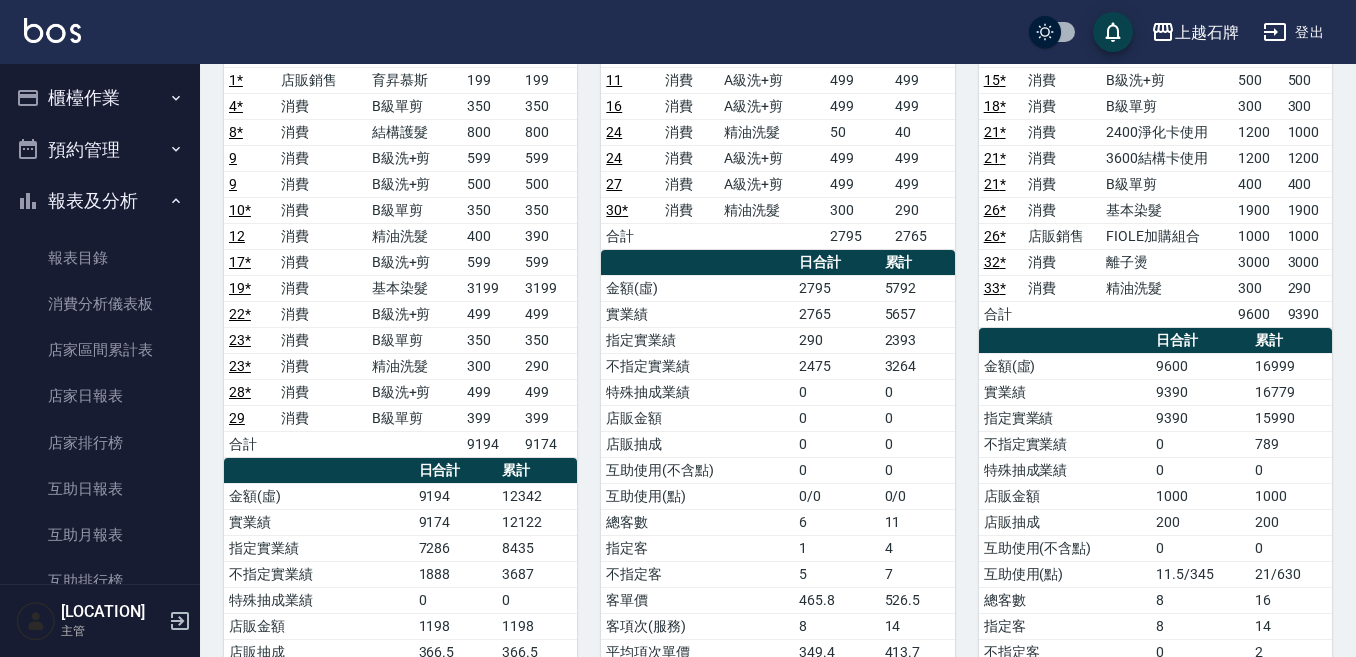 scroll, scrollTop: 0, scrollLeft: 0, axis: both 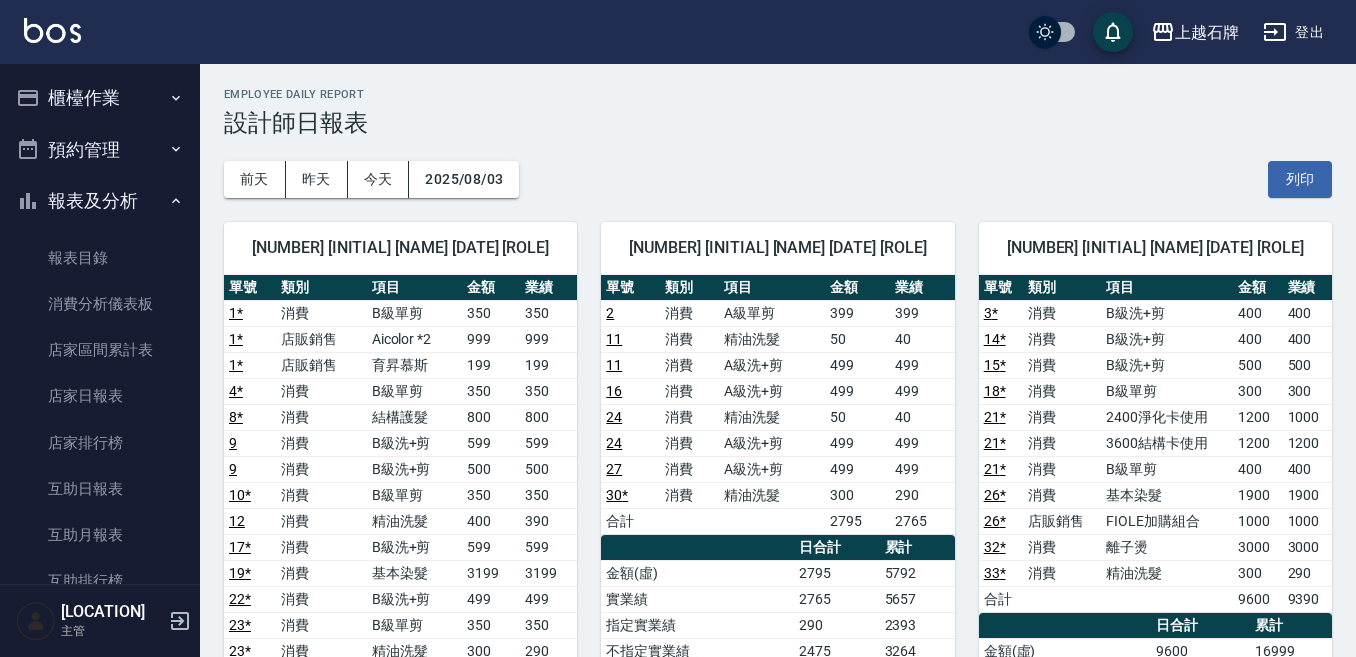 click 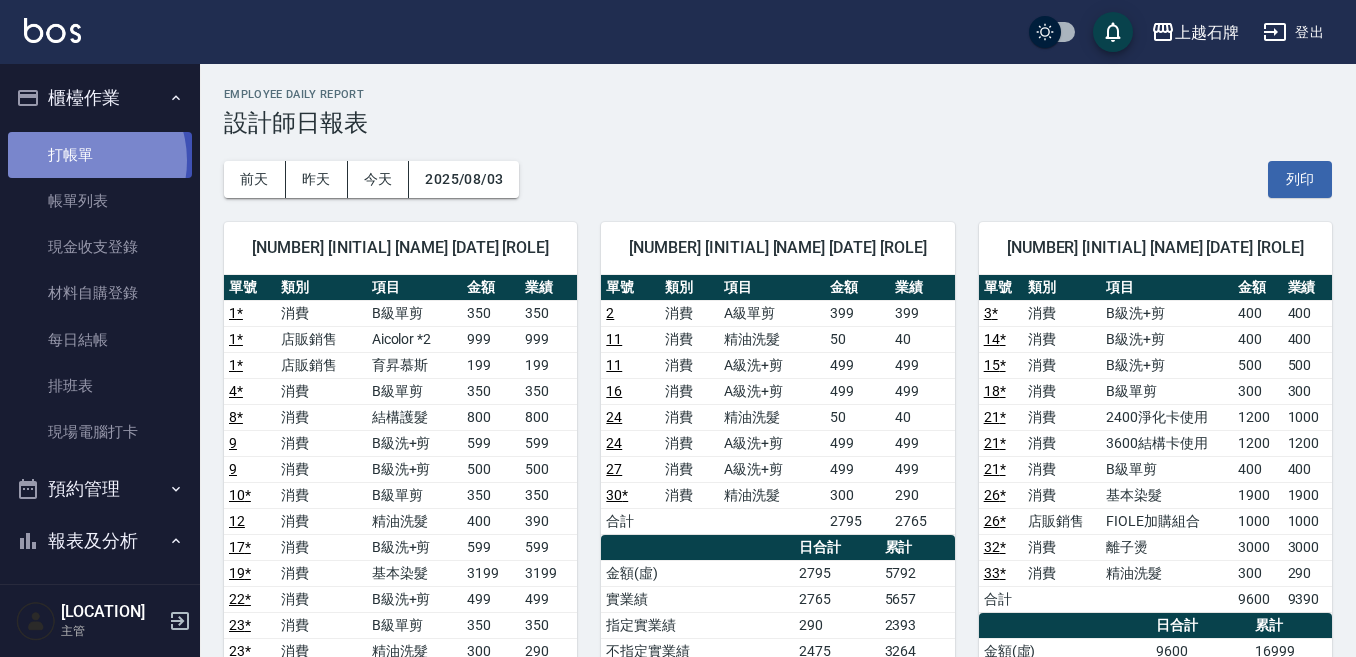 click on "打帳單" at bounding box center [100, 155] 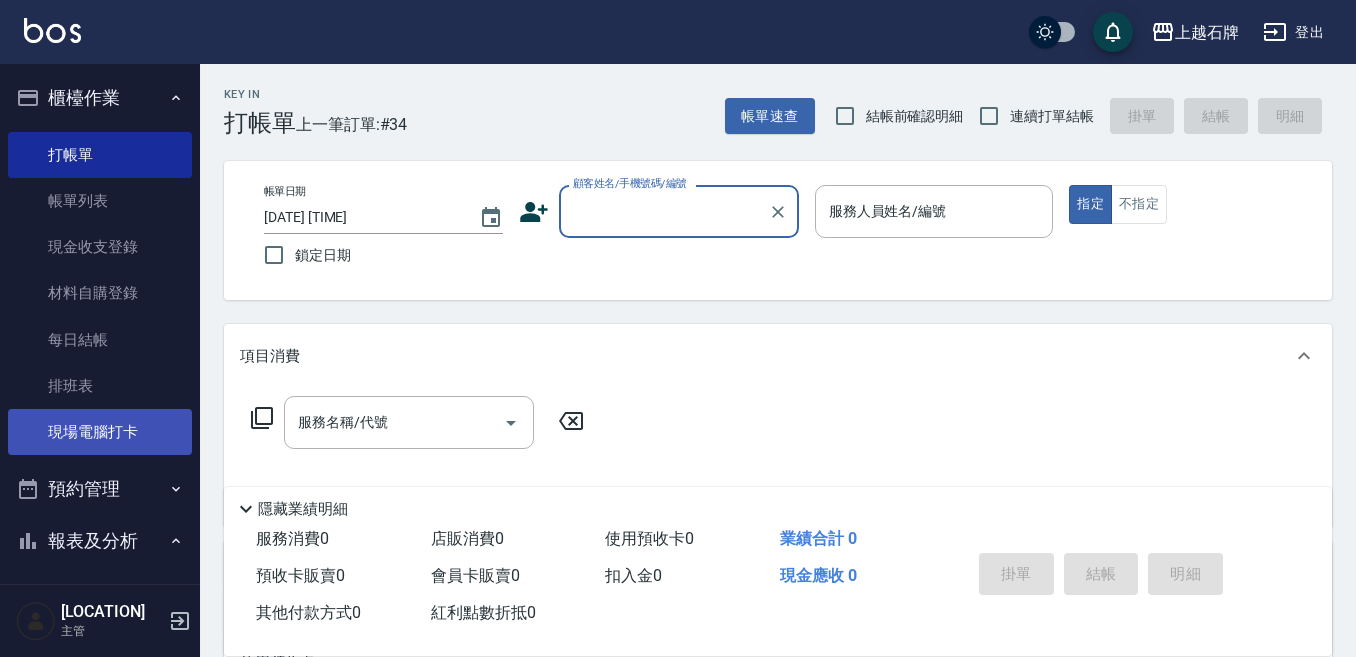 click on "現場電腦打卡" at bounding box center [100, 432] 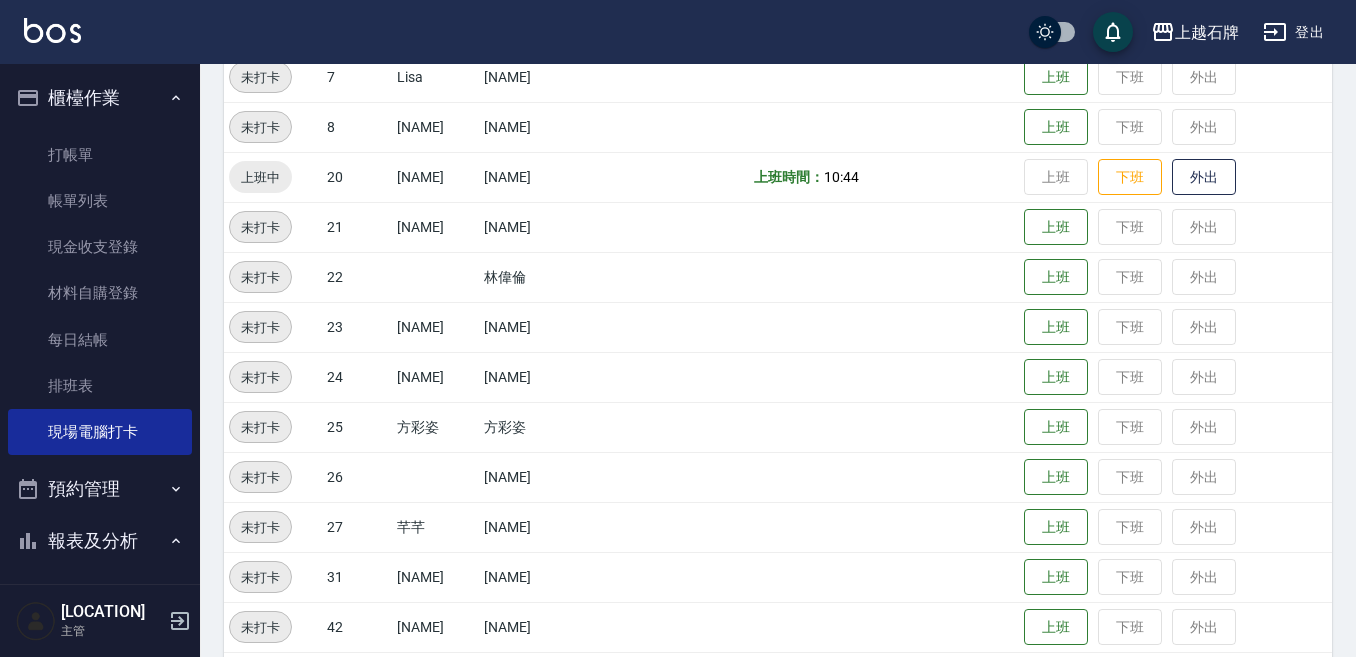 scroll, scrollTop: 500, scrollLeft: 0, axis: vertical 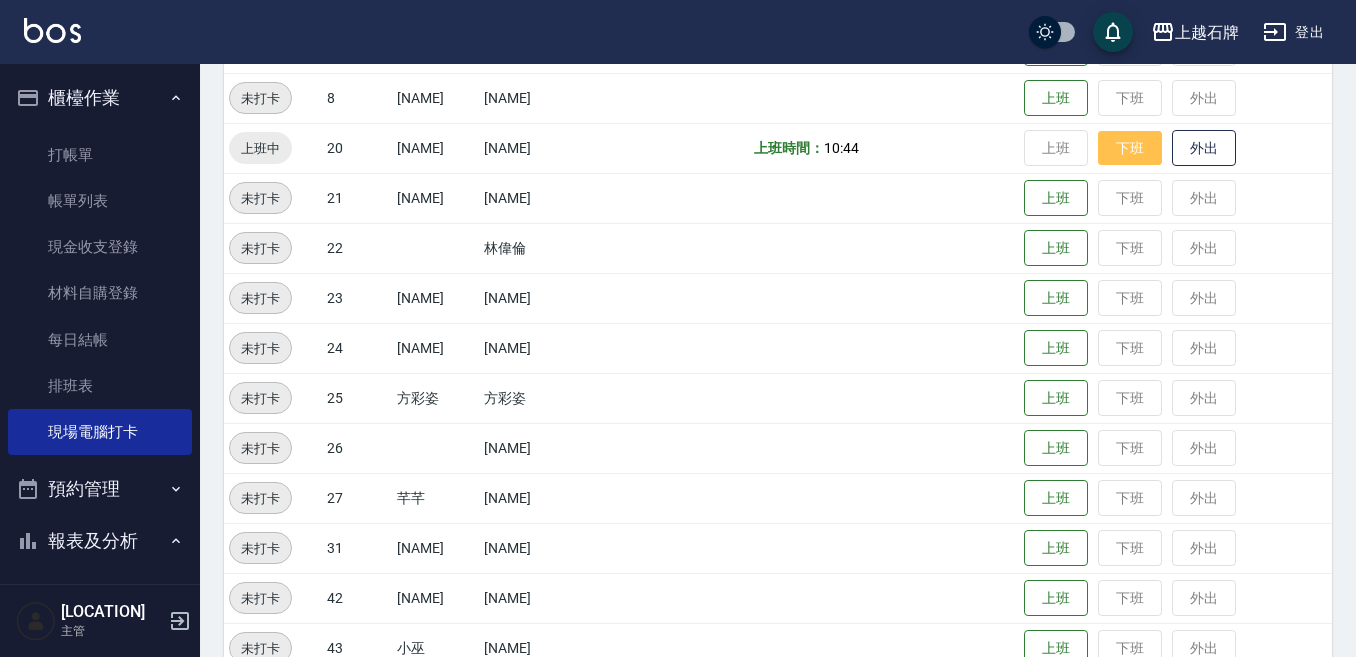 click on "下班" at bounding box center (1130, 148) 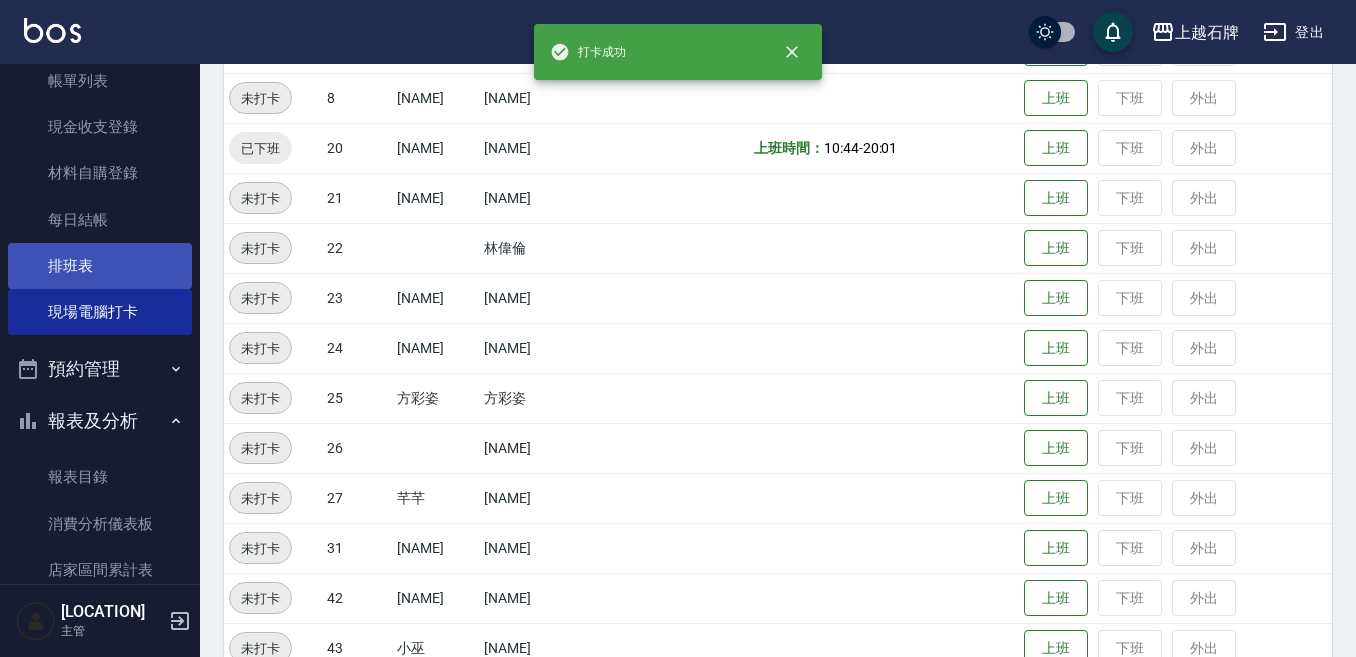 scroll, scrollTop: 300, scrollLeft: 0, axis: vertical 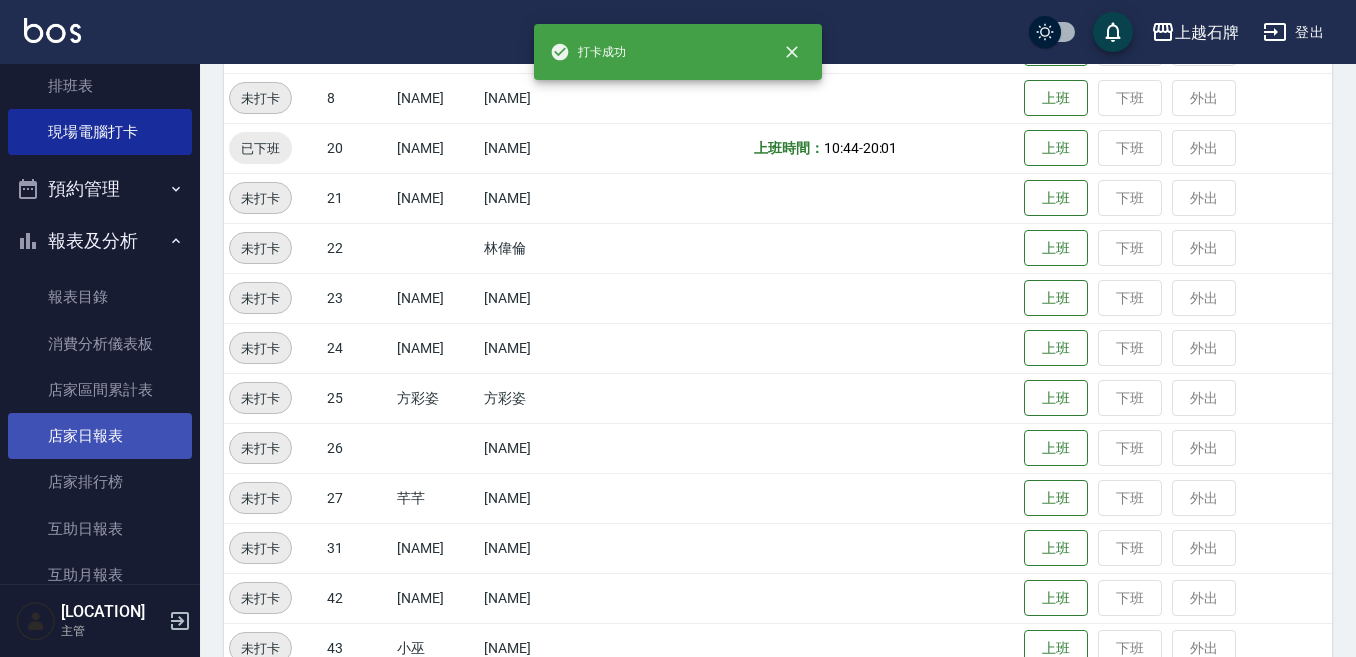 click on "店家日報表" at bounding box center (100, 436) 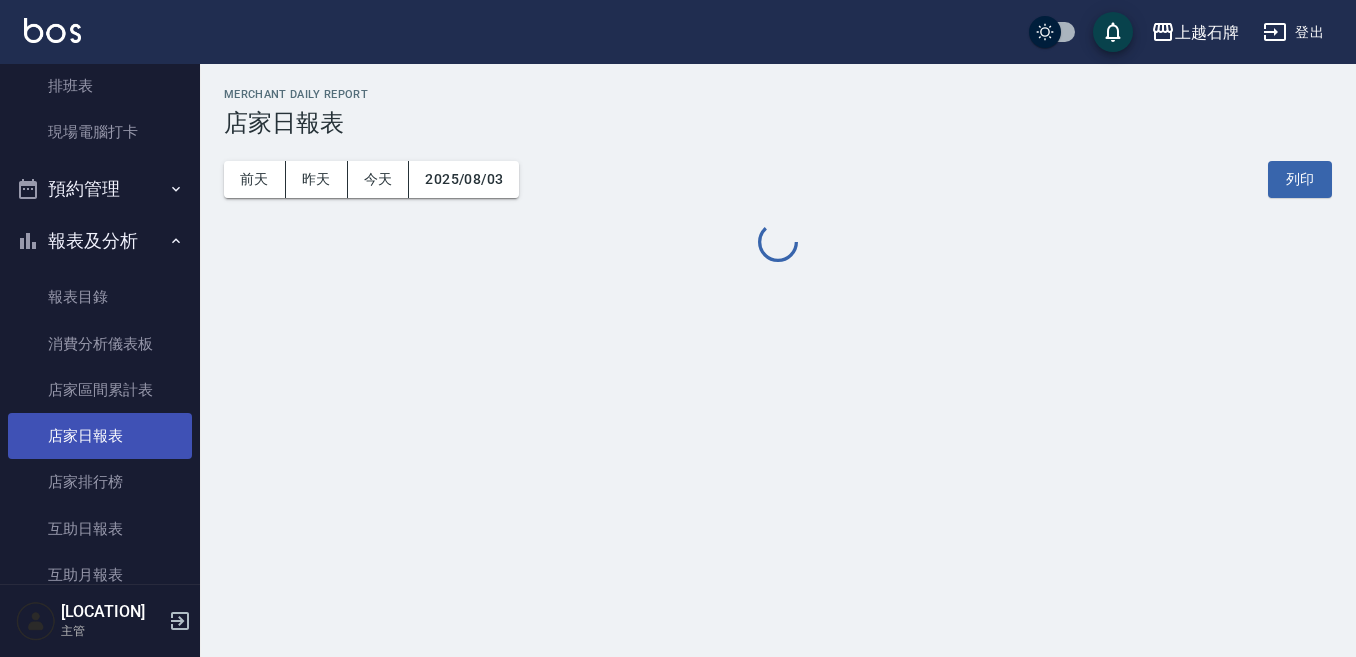 scroll, scrollTop: 0, scrollLeft: 0, axis: both 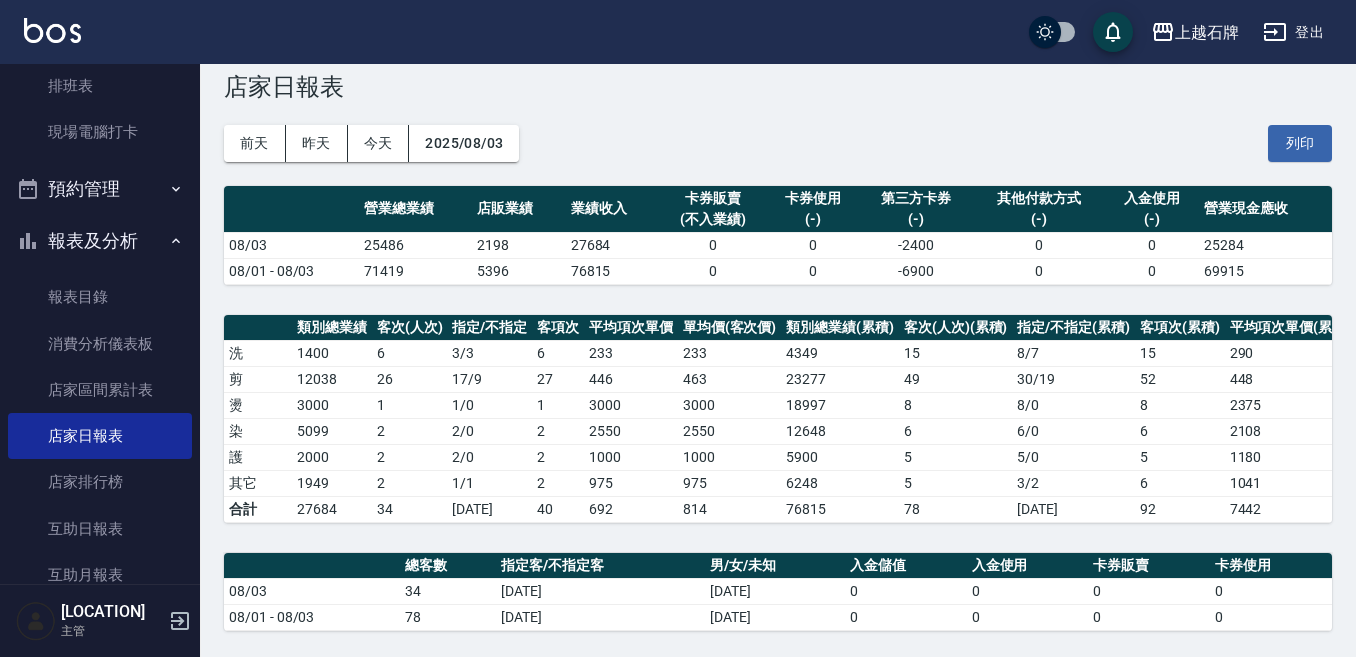 click on "前天 昨天 今天 2025/08/03 列印" at bounding box center [778, 143] 